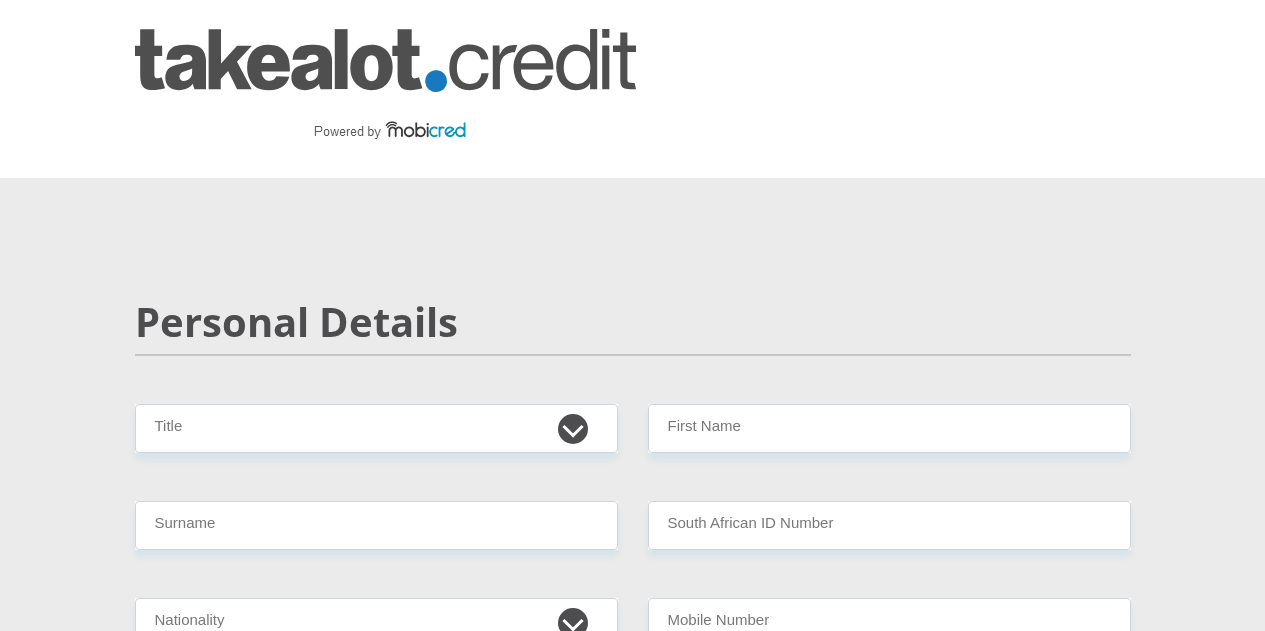 scroll, scrollTop: 0, scrollLeft: 0, axis: both 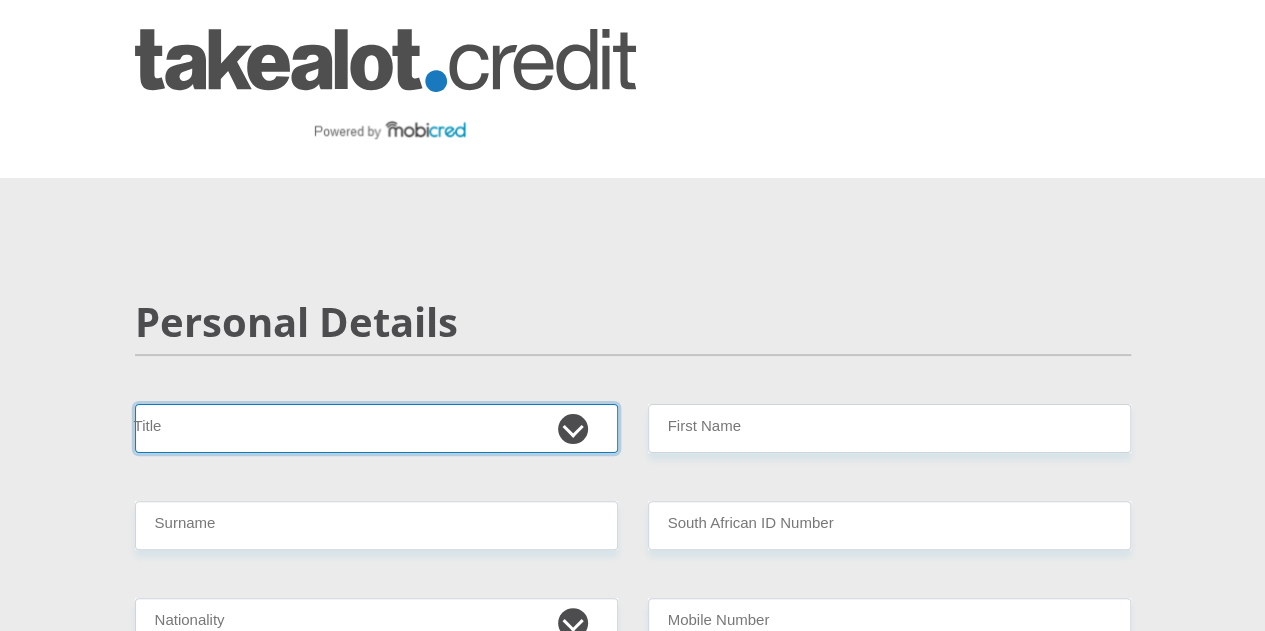 click on "Mr
Ms
Mrs
Dr
Other" at bounding box center [376, 428] 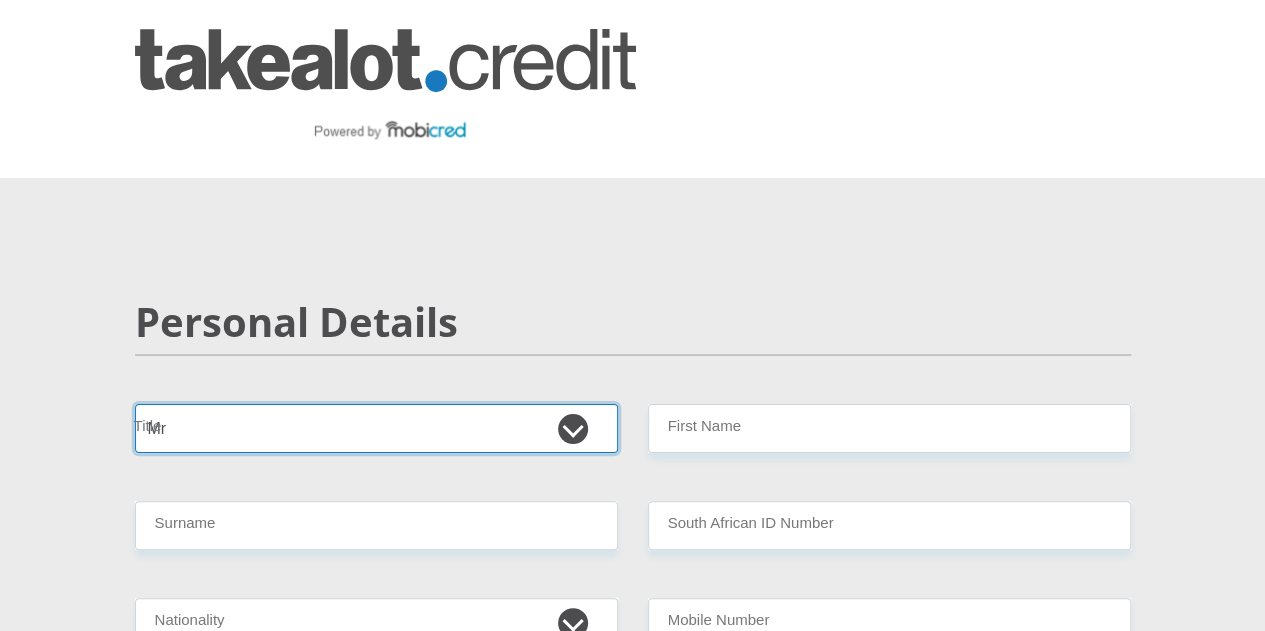click on "Mr
Ms
Mrs
Dr
Other" at bounding box center (376, 428) 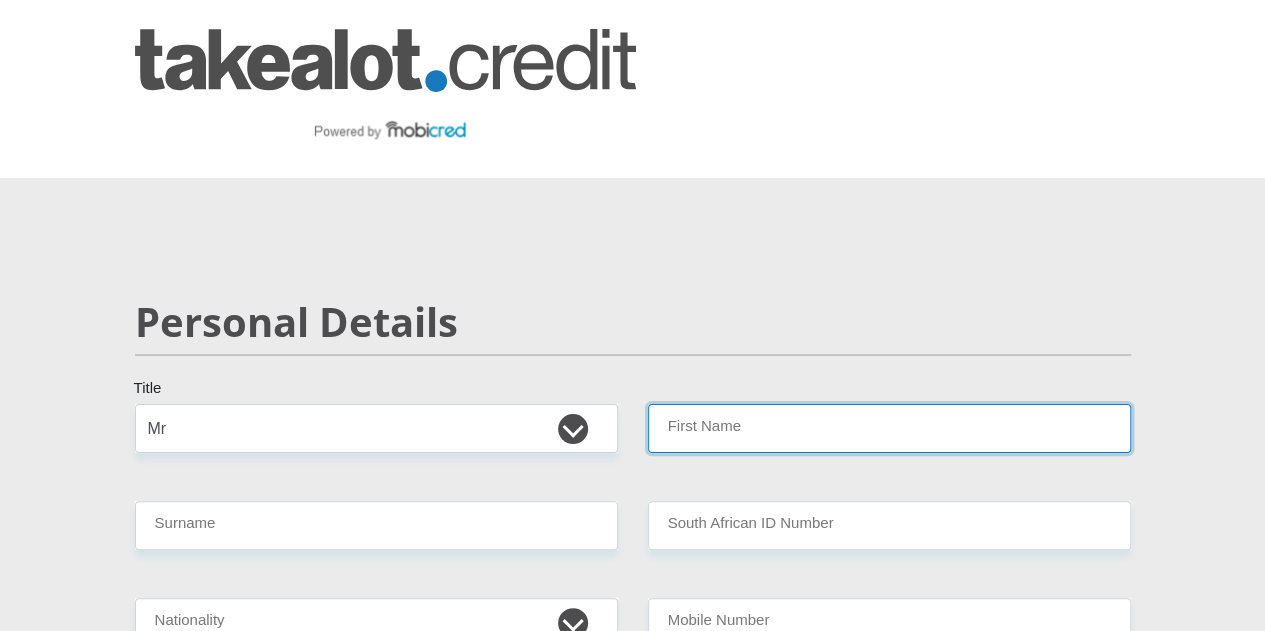 drag, startPoint x: 686, startPoint y: 357, endPoint x: 697, endPoint y: 356, distance: 11.045361 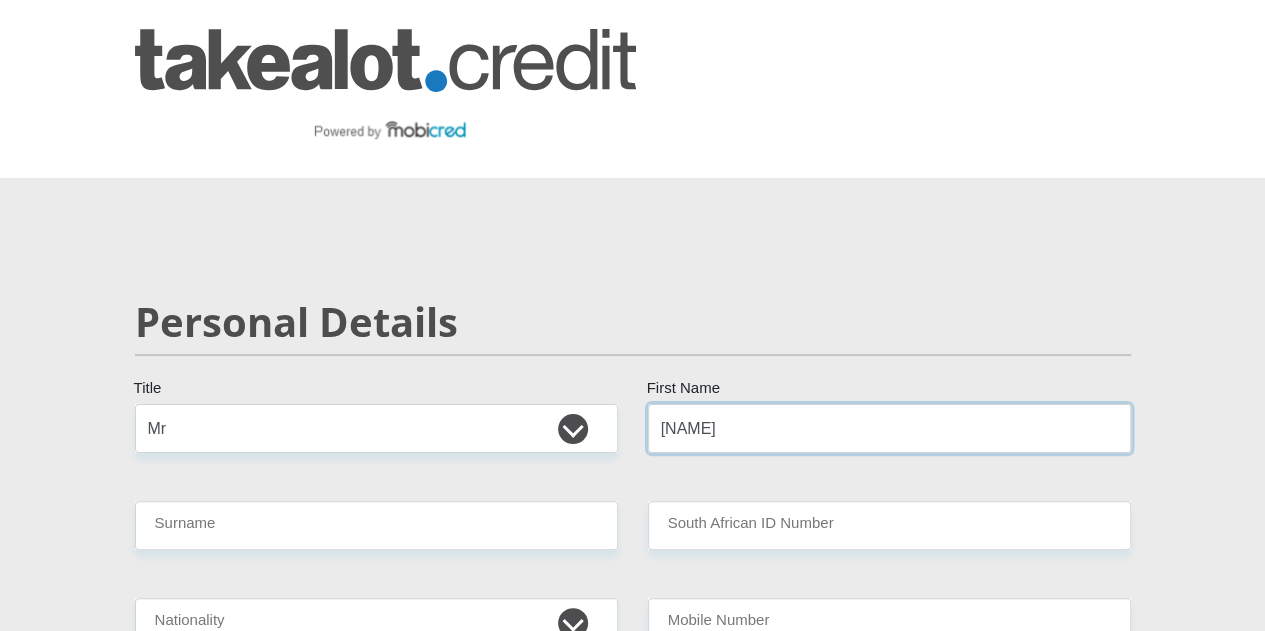 type on "[NAME]" 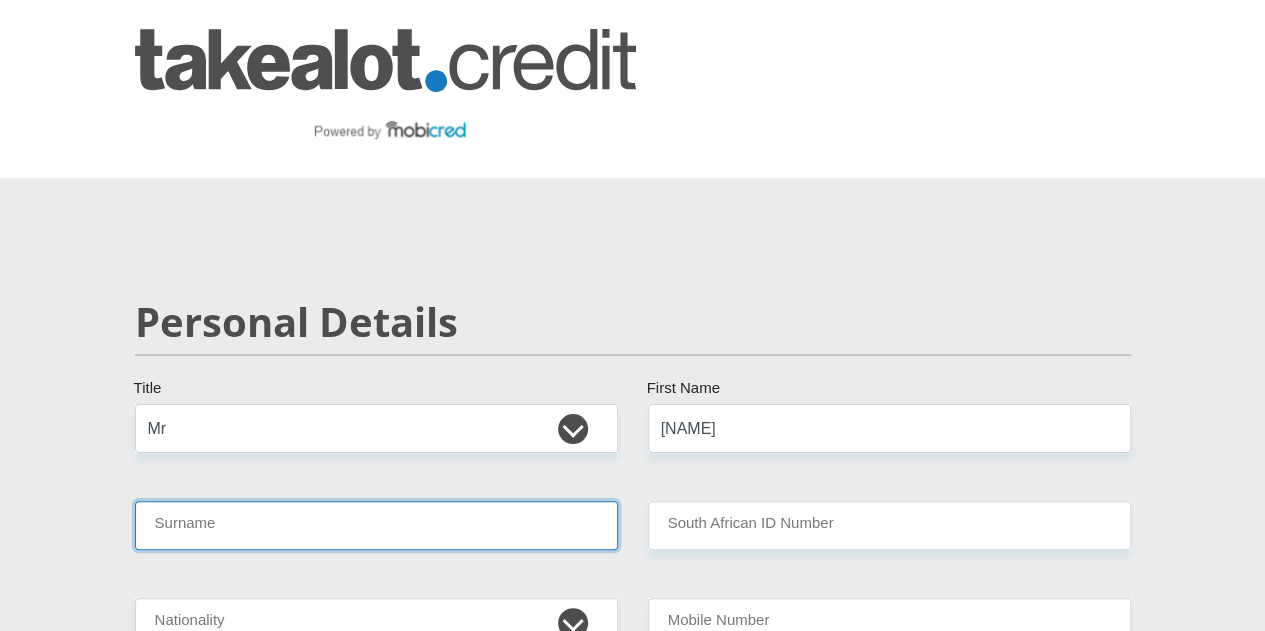 click on "Surname" at bounding box center (376, 525) 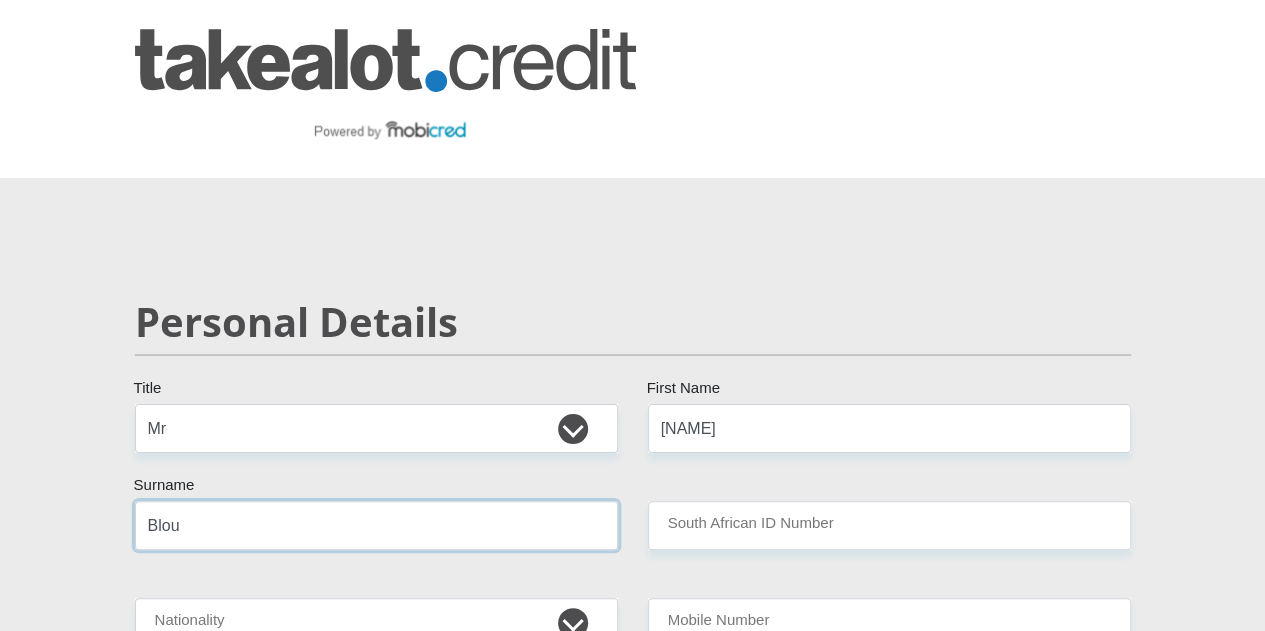 type on "[LAST]" 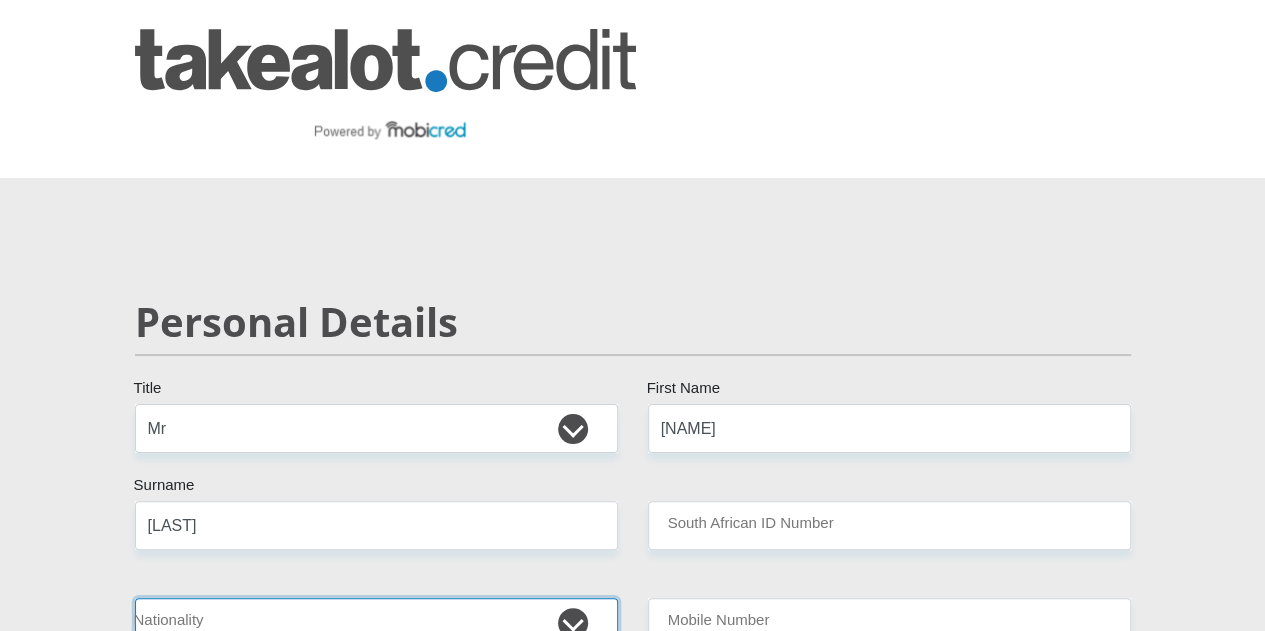 select on "ZAF" 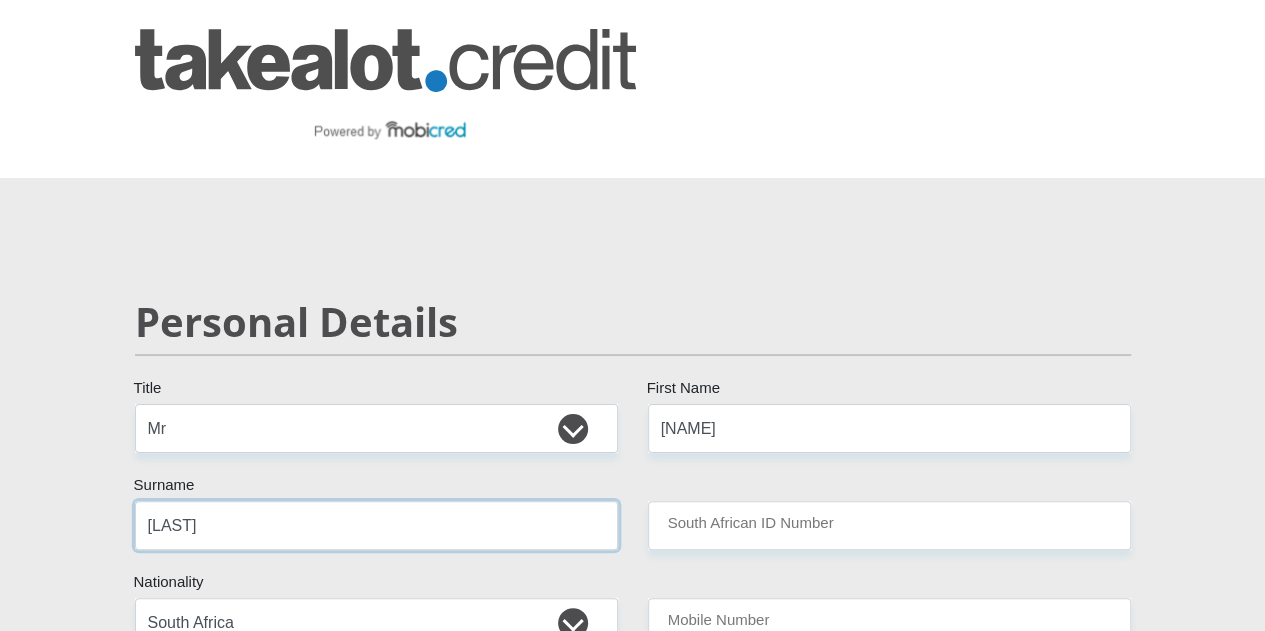 type on "[LAST]" 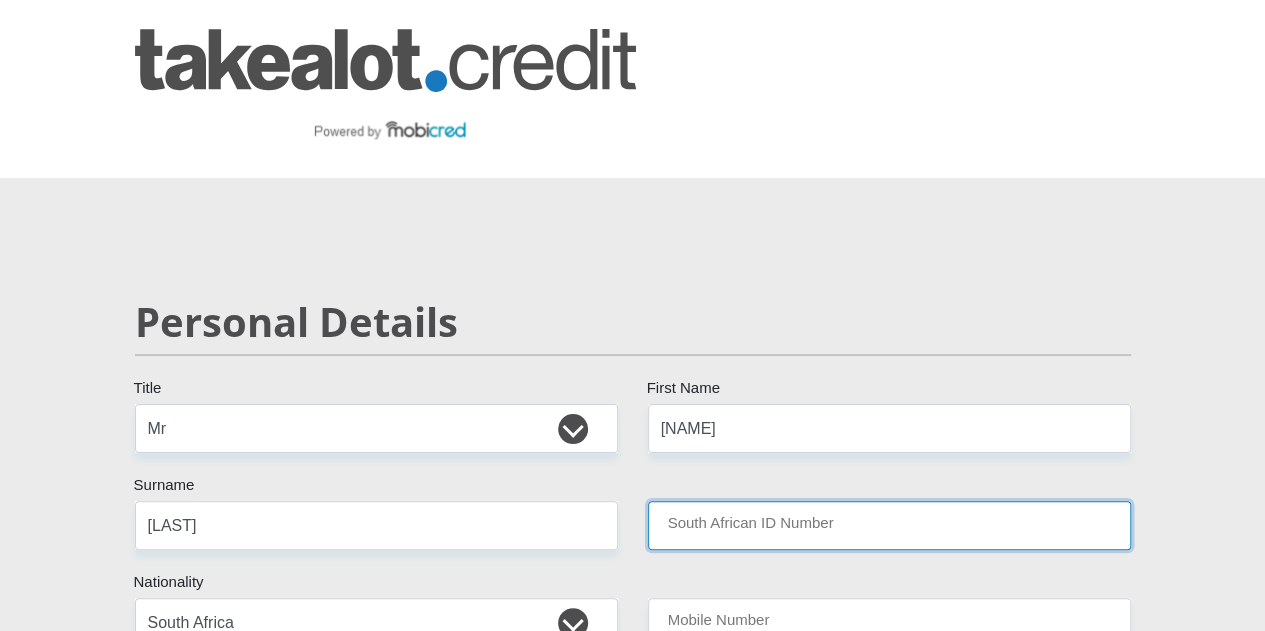 click on "South African ID Number" at bounding box center [889, 525] 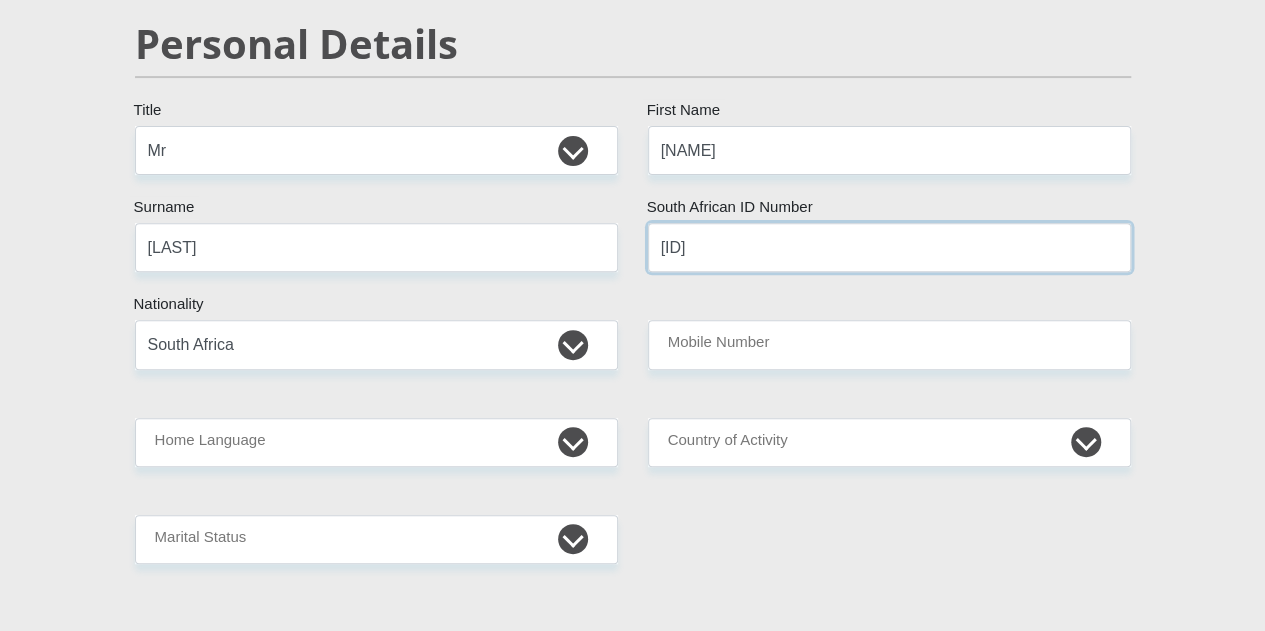 scroll, scrollTop: 300, scrollLeft: 0, axis: vertical 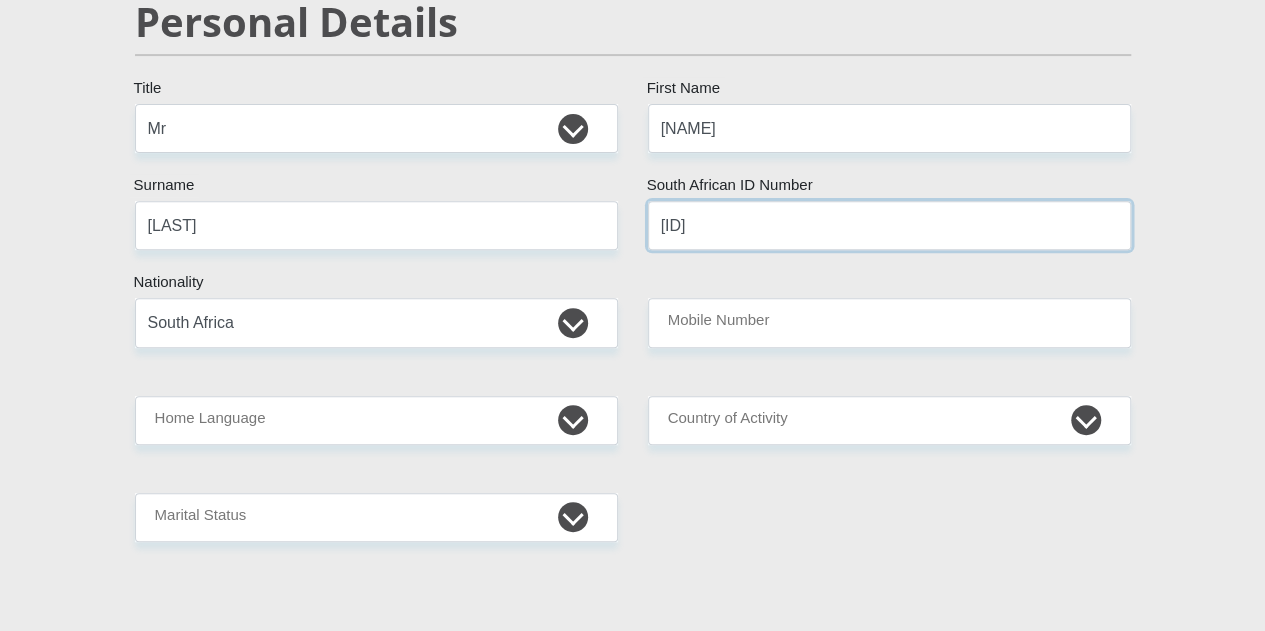 type on "[ID]" 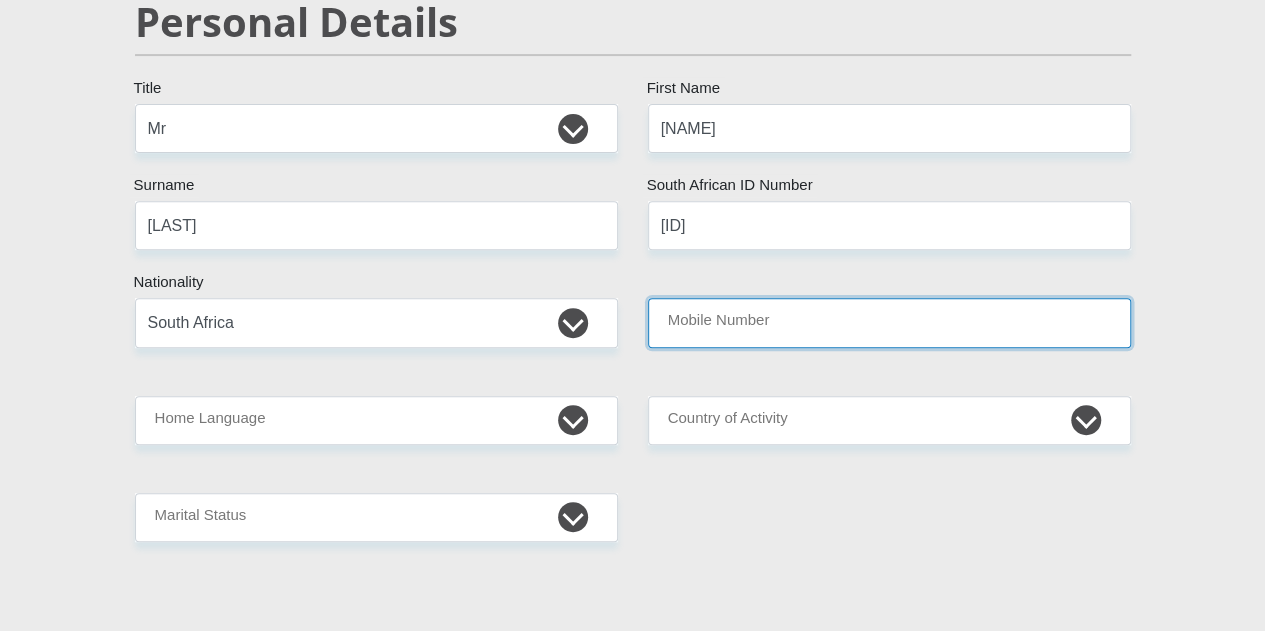 click on "Mobile Number" at bounding box center [889, 322] 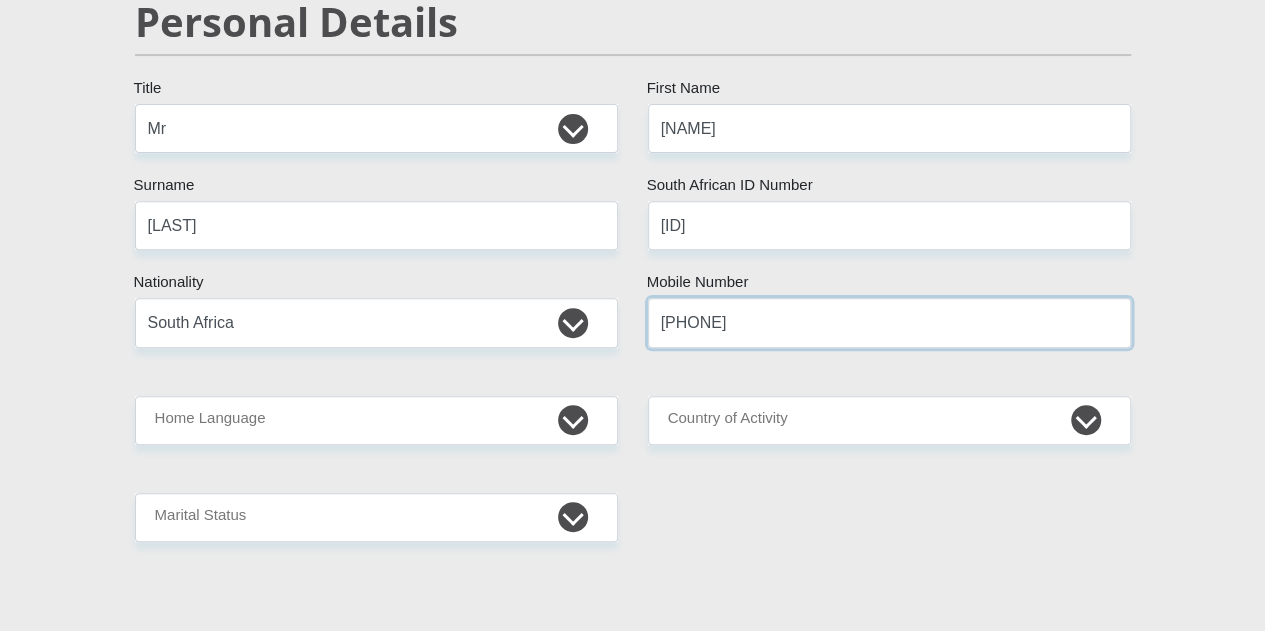 type on "[PHONE]" 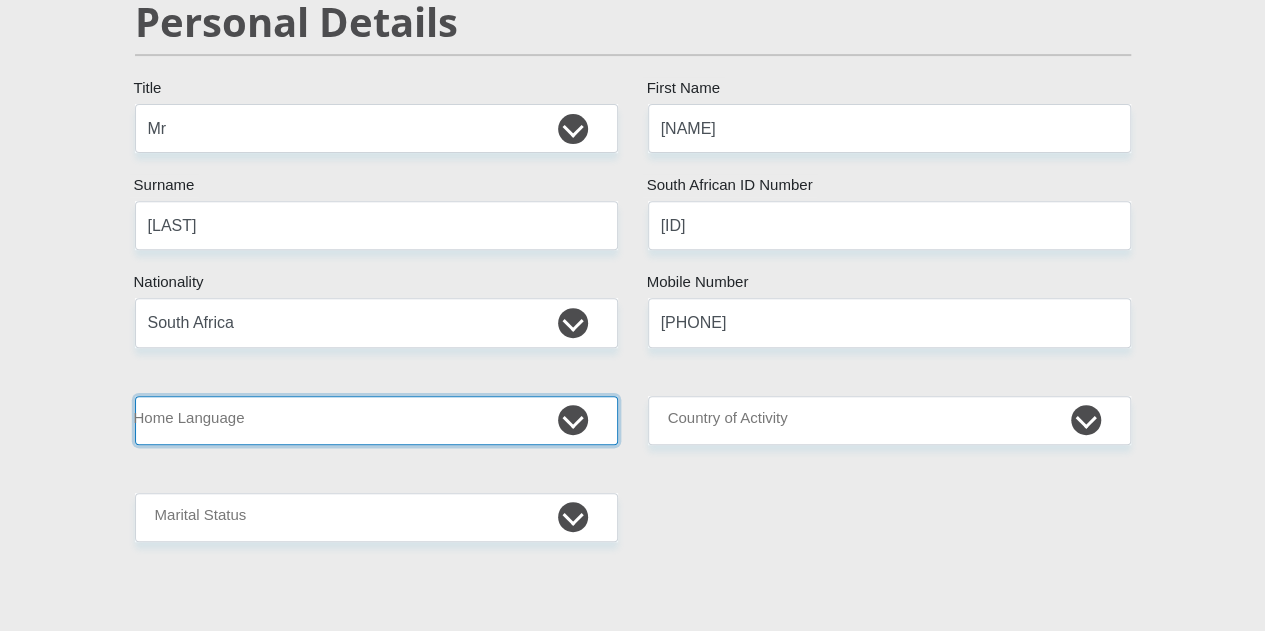 click on "Afrikaans
English
Sepedi
South Ndebele
Southern Sotho
Swati
Tsonga
Tswana
Venda
Xhosa
Zulu
Other" at bounding box center [376, 420] 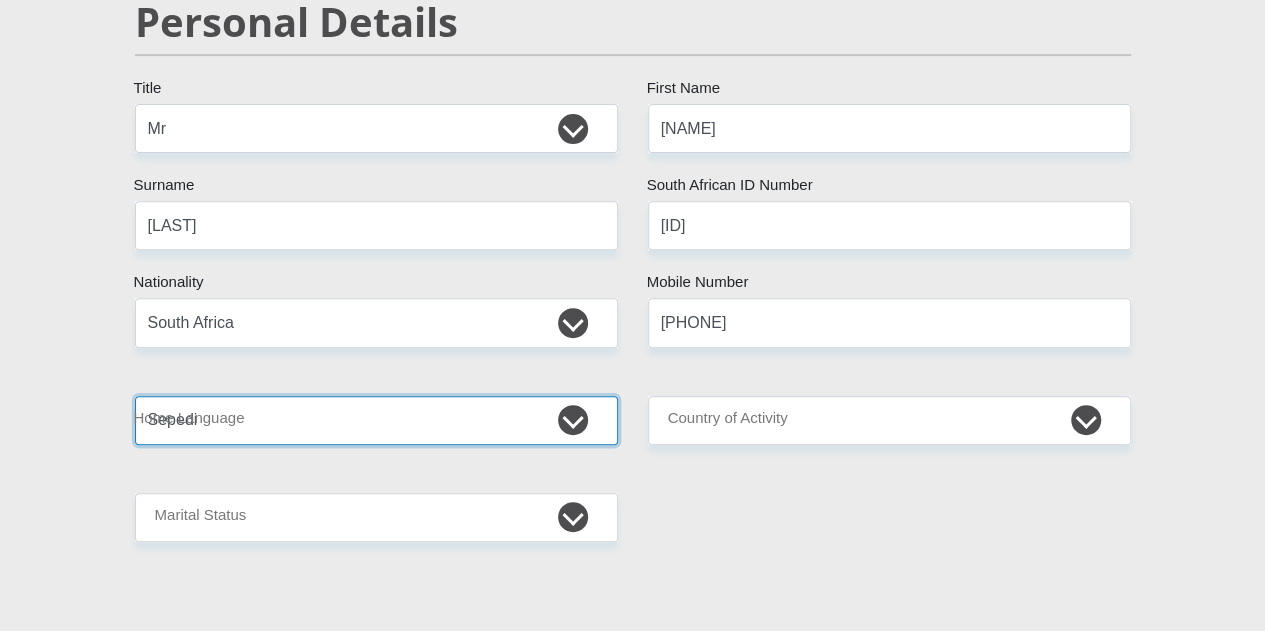 click on "Afrikaans
English
Sepedi
South Ndebele
Southern Sotho
Swati
Tsonga
Tswana
Venda
Xhosa
Zulu
Other" at bounding box center (376, 420) 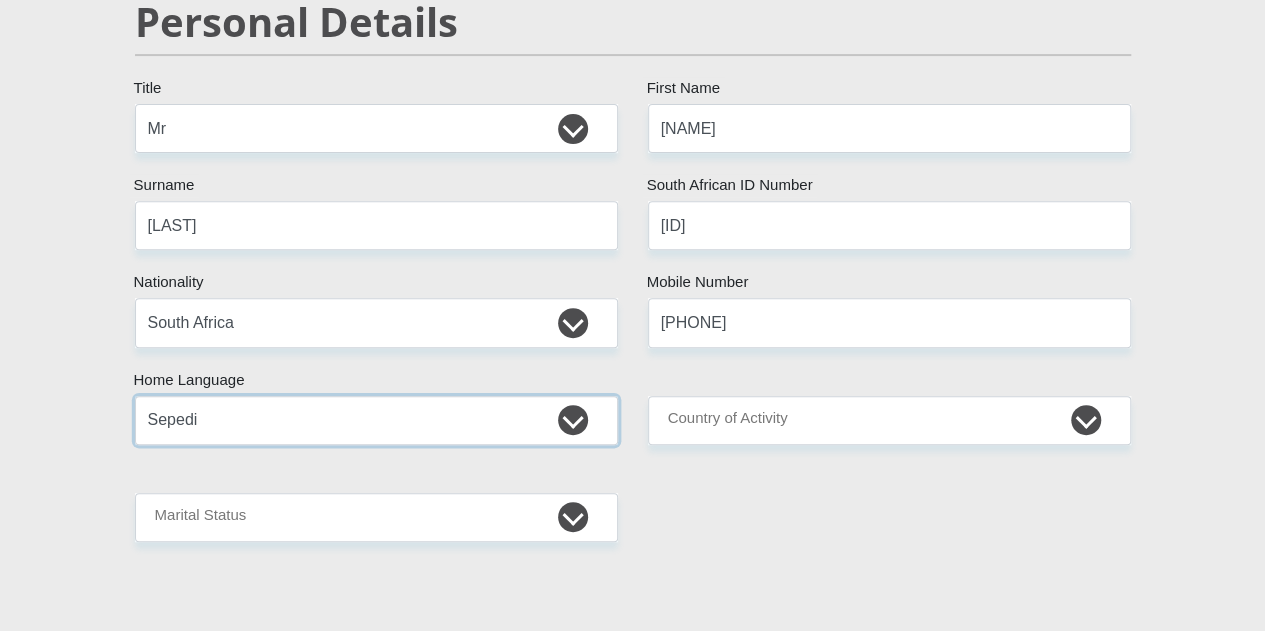 drag, startPoint x: 574, startPoint y: 360, endPoint x: 564, endPoint y: 347, distance: 16.40122 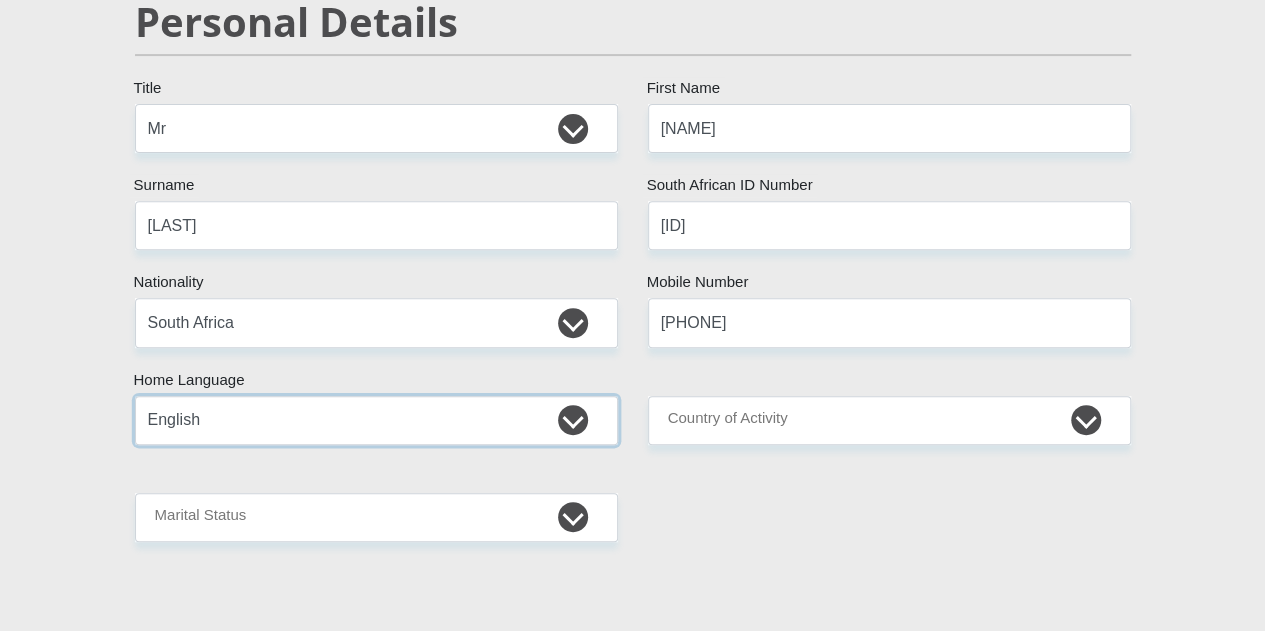 click on "Afrikaans
English
Sepedi
South Ndebele
Southern Sotho
Swati
Tsonga
Tswana
Venda
Xhosa
Zulu
Other" at bounding box center (376, 420) 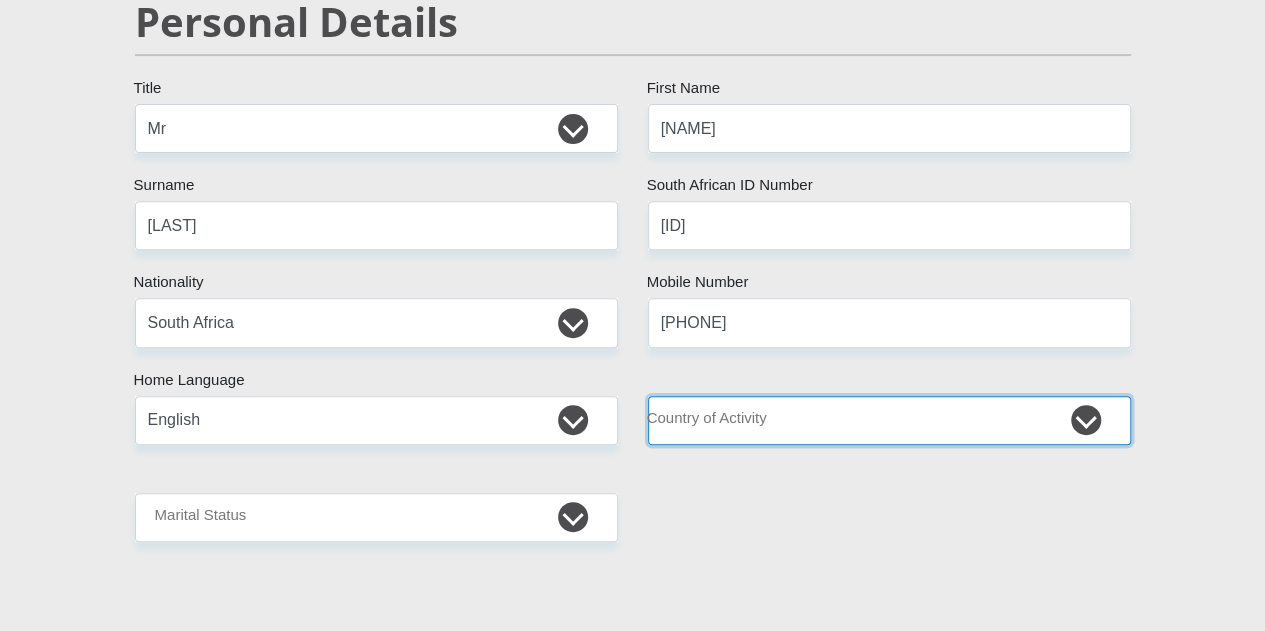 click on "South Africa
Afghanistan
Aland Islands
Albania
Algeria
America Samoa
American Virgin Islands
Andorra
Angola
Anguilla
Antarctica
Antigua and Barbuda
Argentina
Armenia
Aruba
Ascension Island
Australia
Austria
Azerbaijan
Chad" at bounding box center (889, 420) 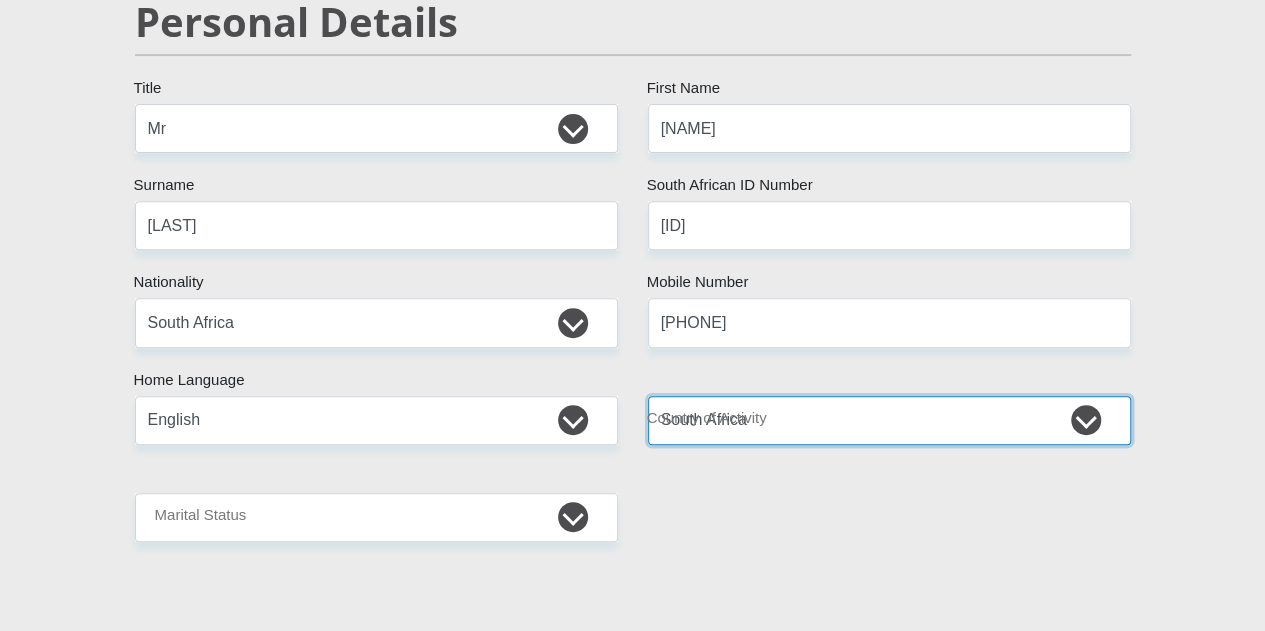click on "South Africa
Afghanistan
Aland Islands
Albania
Algeria
America Samoa
American Virgin Islands
Andorra
Angola
Anguilla
Antarctica
Antigua and Barbuda
Argentina
Armenia
Aruba
Ascension Island
Australia
Austria
Azerbaijan
Chad" at bounding box center (889, 420) 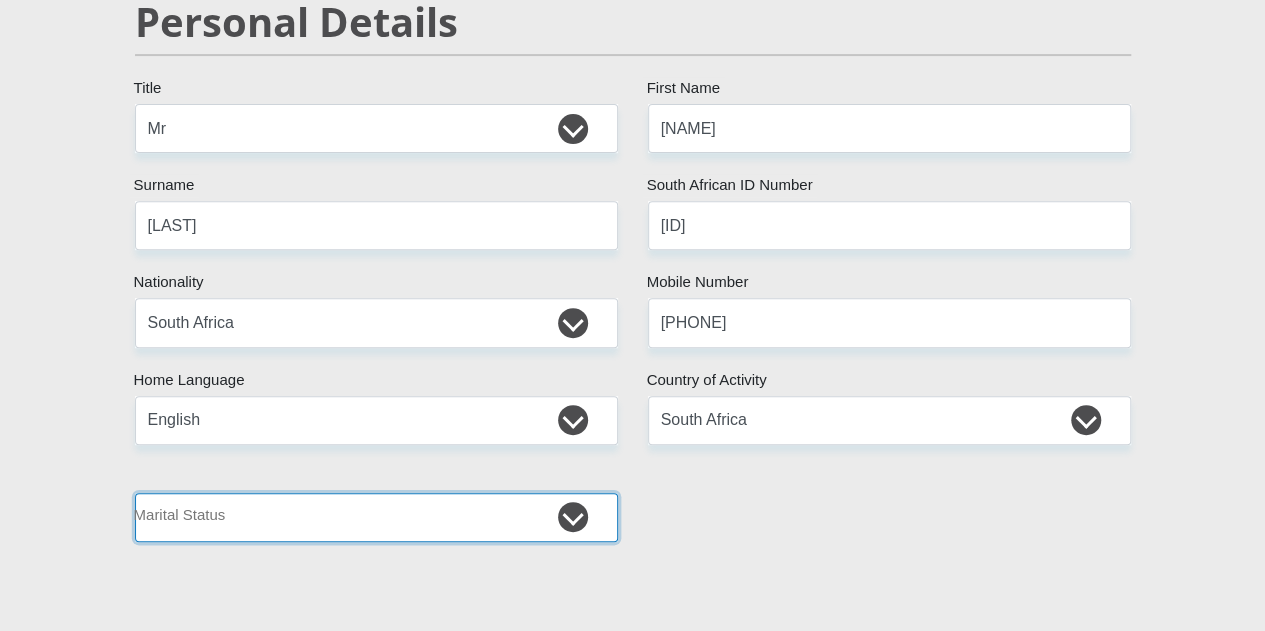 click on "Married ANC
Single
Divorced
Widowed
Married COP or Customary Law" at bounding box center [376, 517] 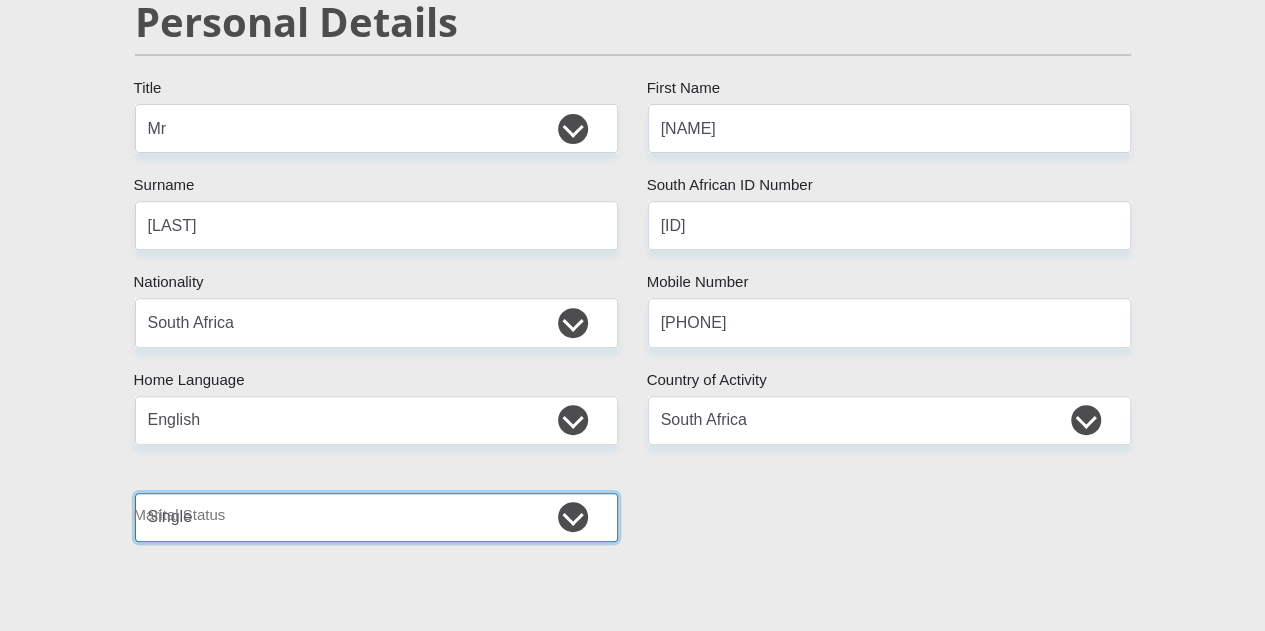 click on "Married ANC
Single
Divorced
Widowed
Married COP or Customary Law" at bounding box center [376, 517] 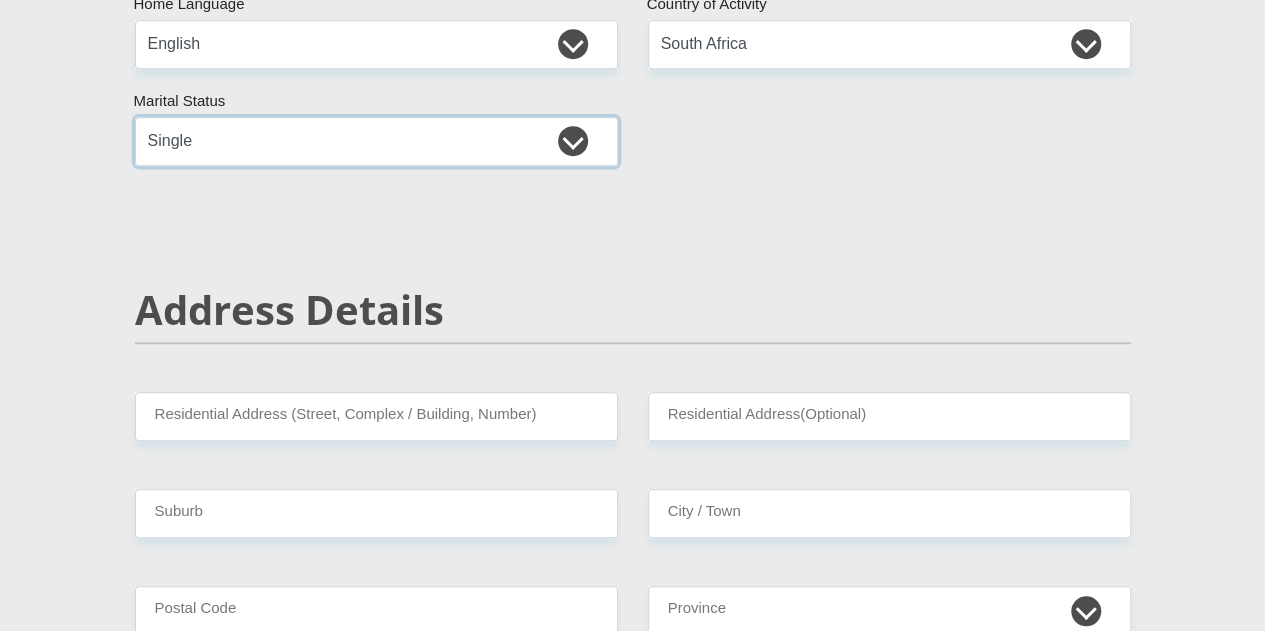 scroll, scrollTop: 900, scrollLeft: 0, axis: vertical 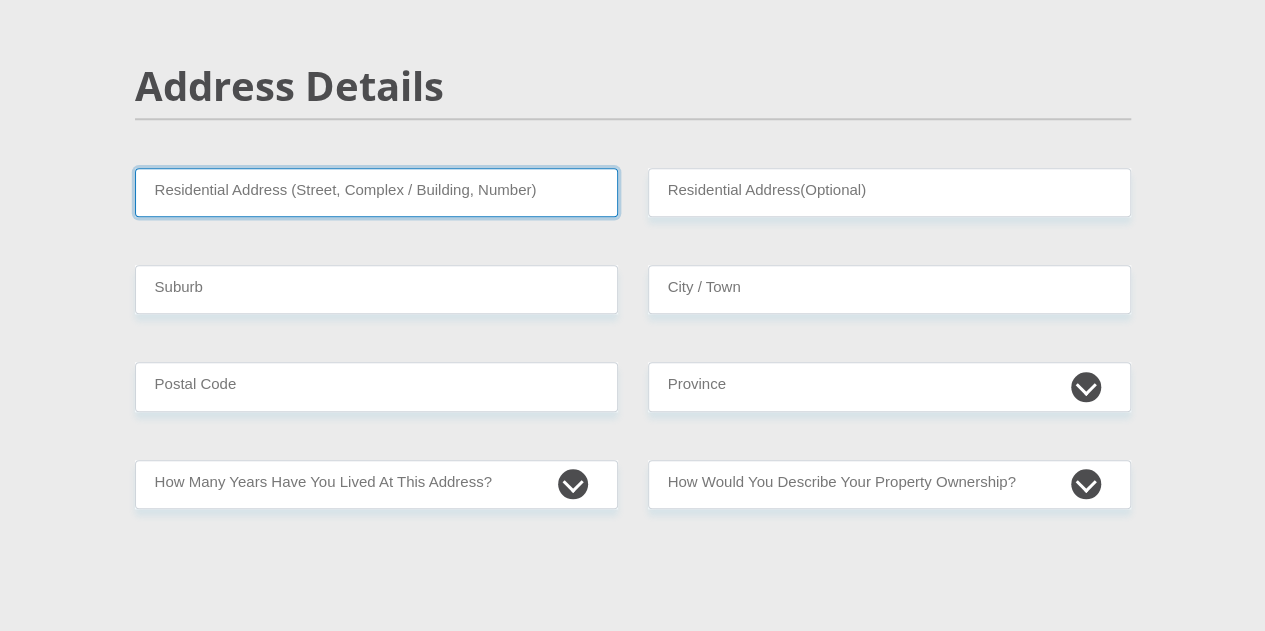 click on "Residential Address (Street, Complex / Building, Number)" at bounding box center (376, 192) 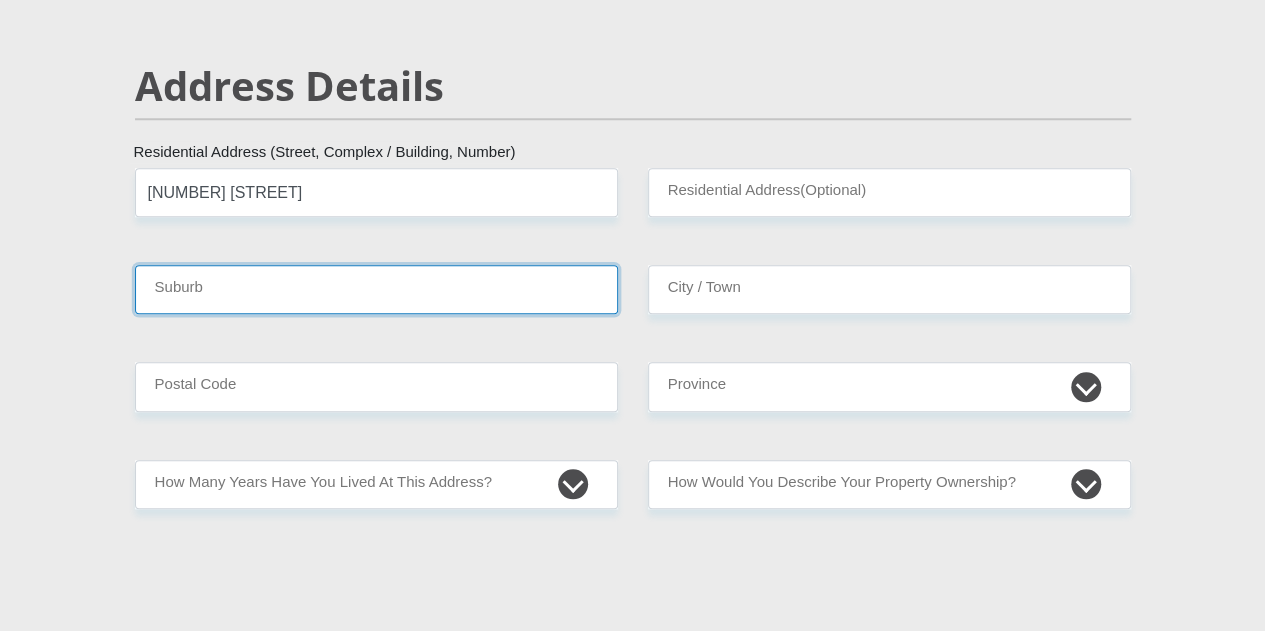 type on "[CITY]" 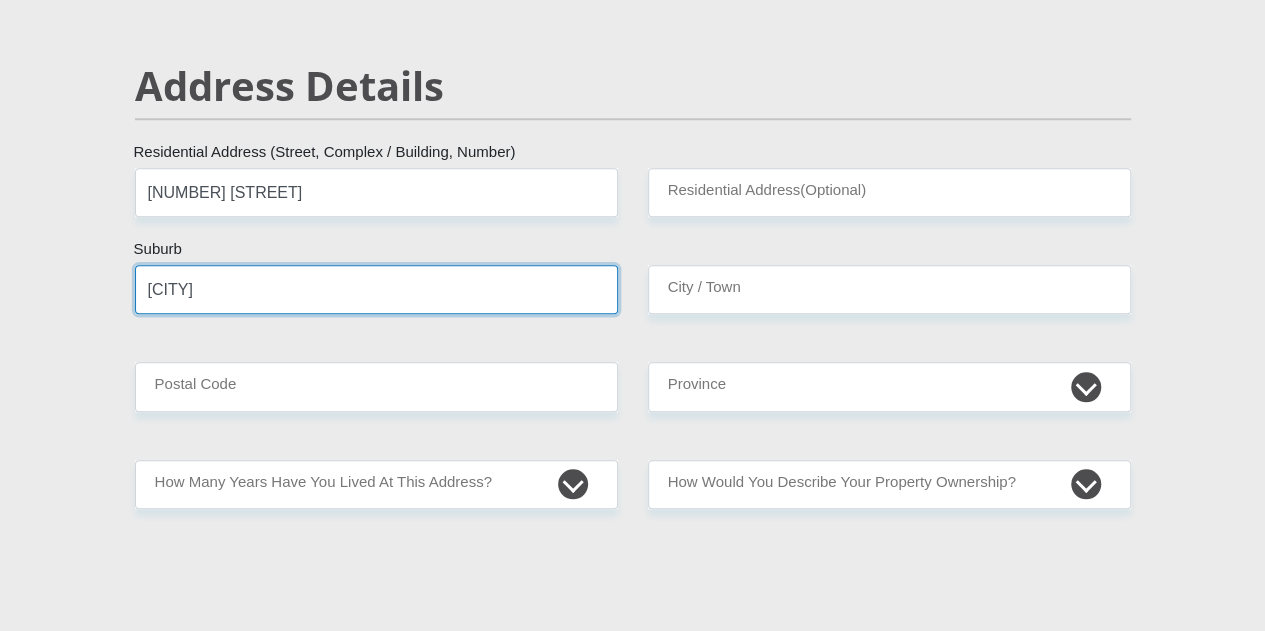 type on "[CITY]" 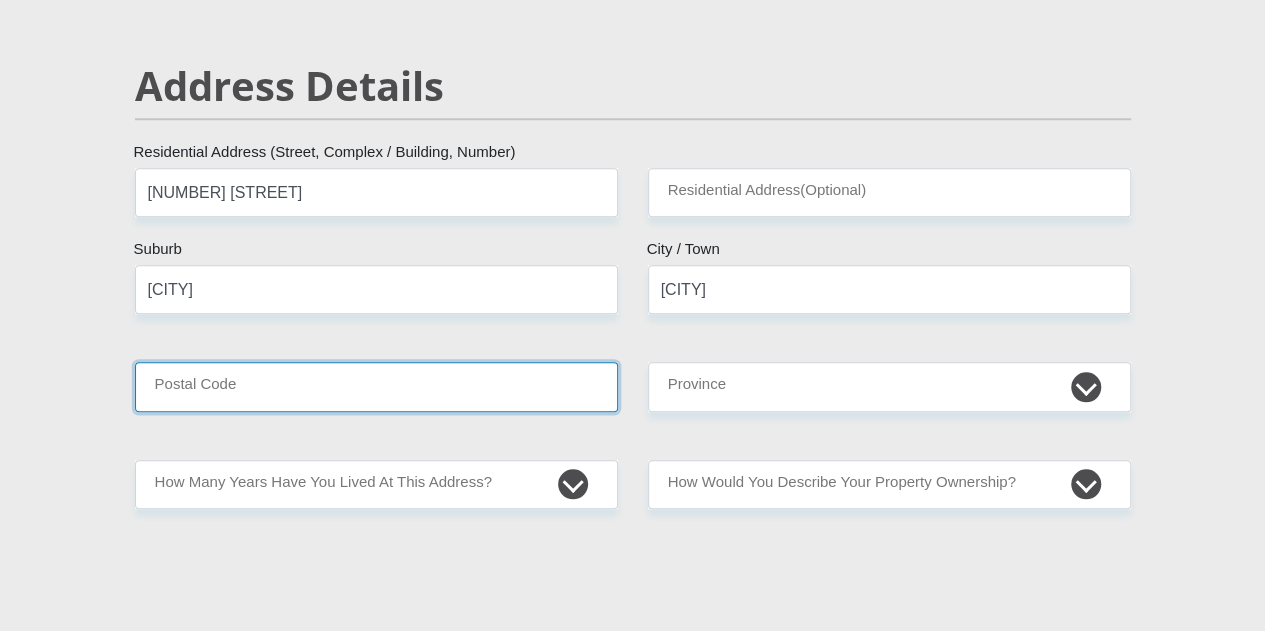 type on "7785" 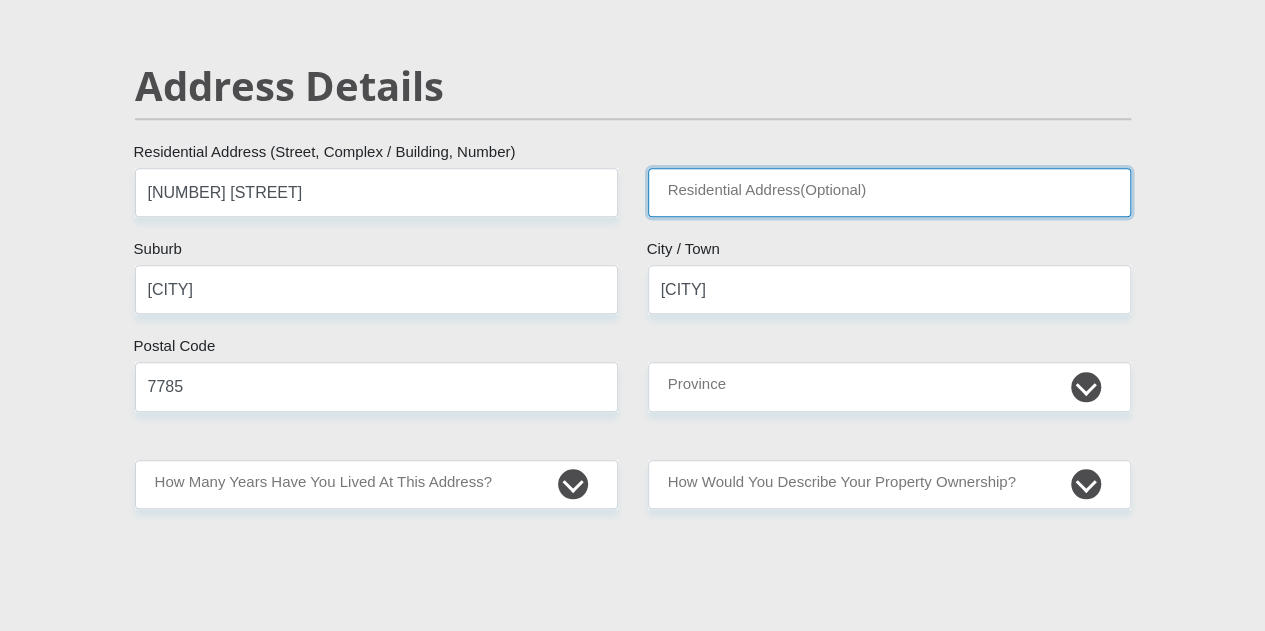 click on "Residential Address(Optional)" at bounding box center [889, 192] 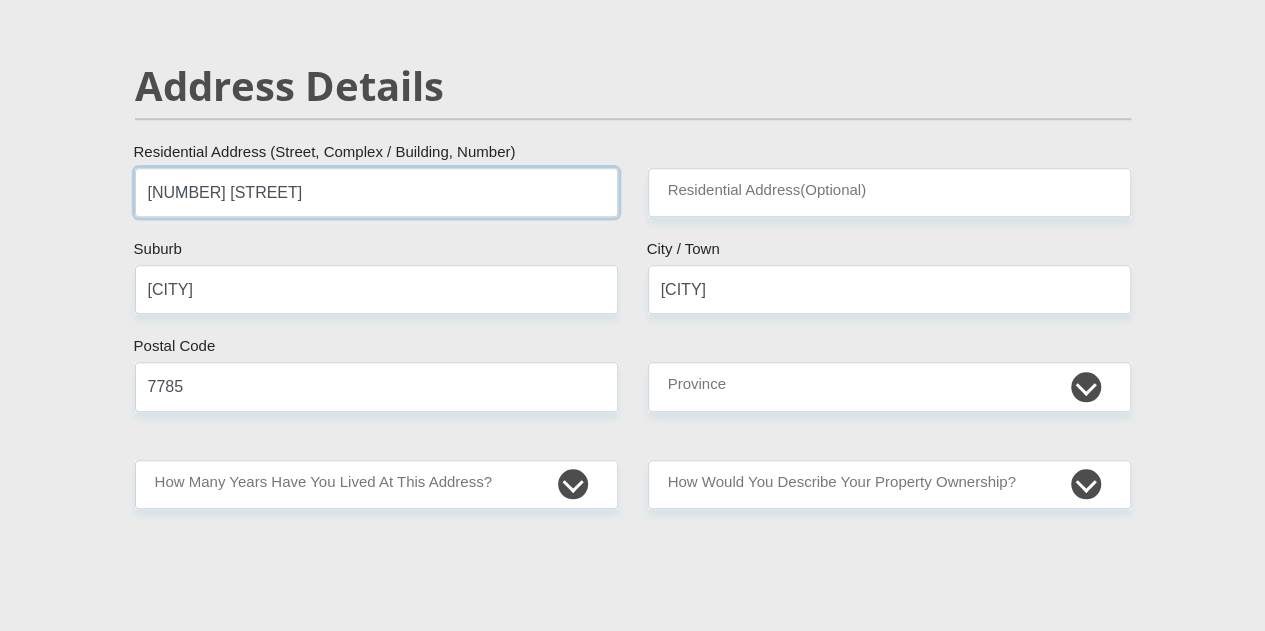 click on "[NUMBER] [STREET]" at bounding box center (376, 192) 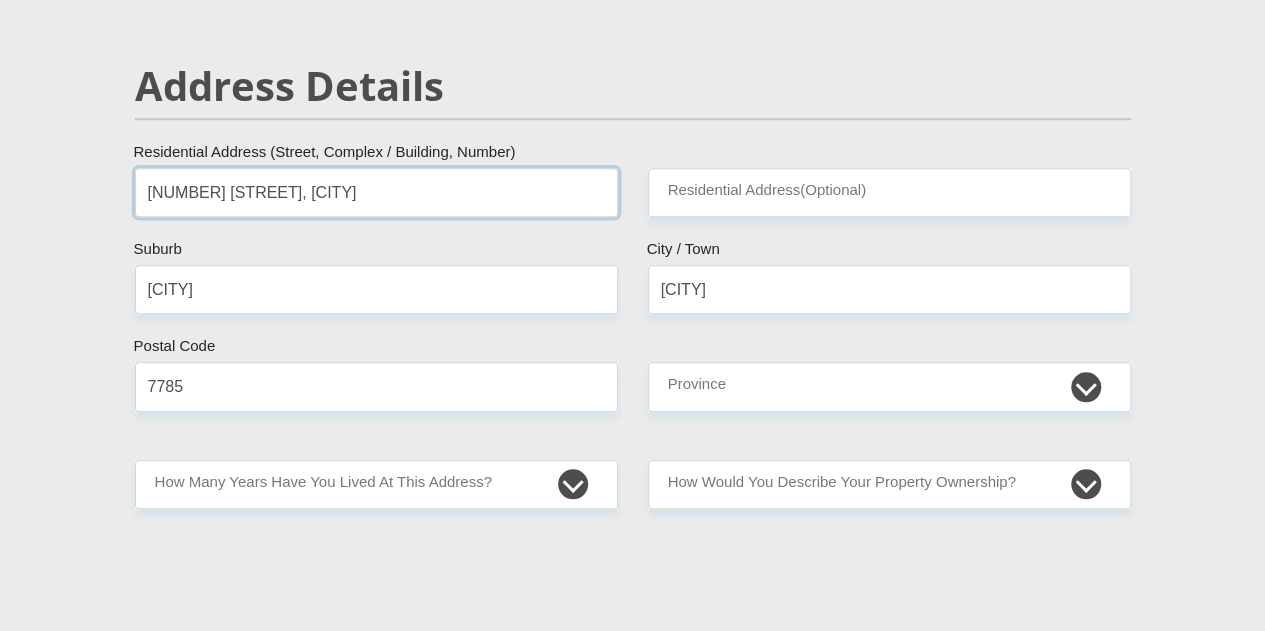 click on "[NUMBER] [STREET], [CITY]" at bounding box center (376, 192) 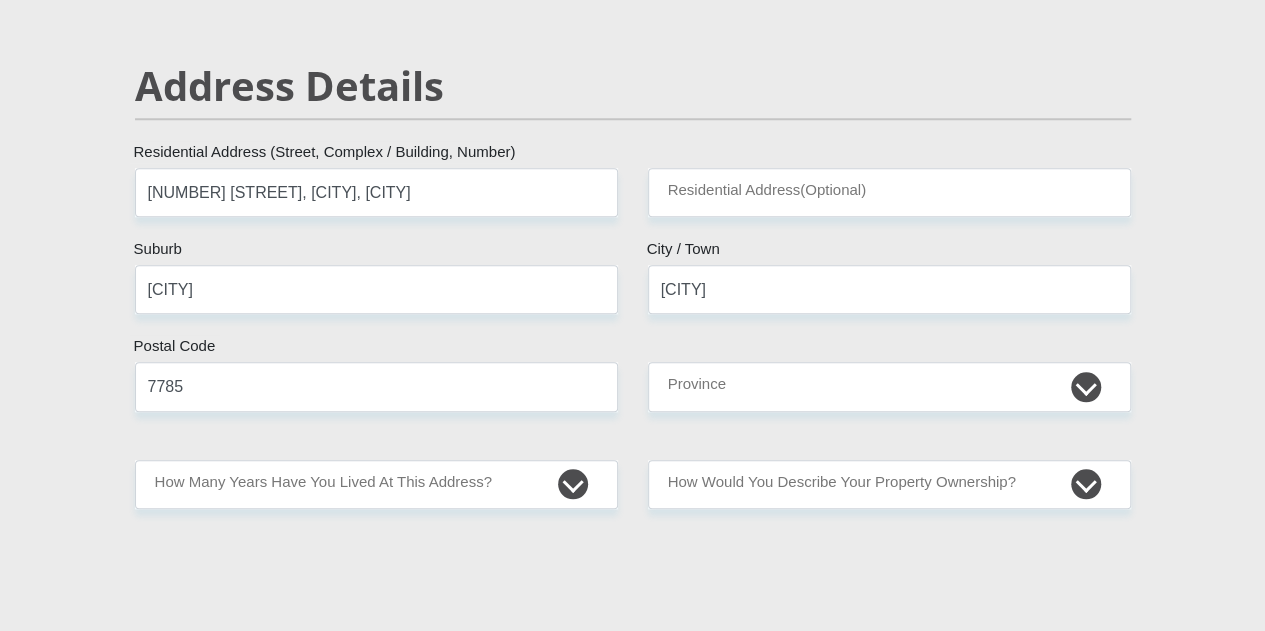 click on "[ID]
Please input valid ID number
South Africa
Afghanistan
Aland Islands
Albania
Algeria
America Samoa
American Virgin Islands
Andorra
Angola
Anguilla
Antarctica
Antigua and Barbuda
Argentina  Aruba" at bounding box center (633, 2344) 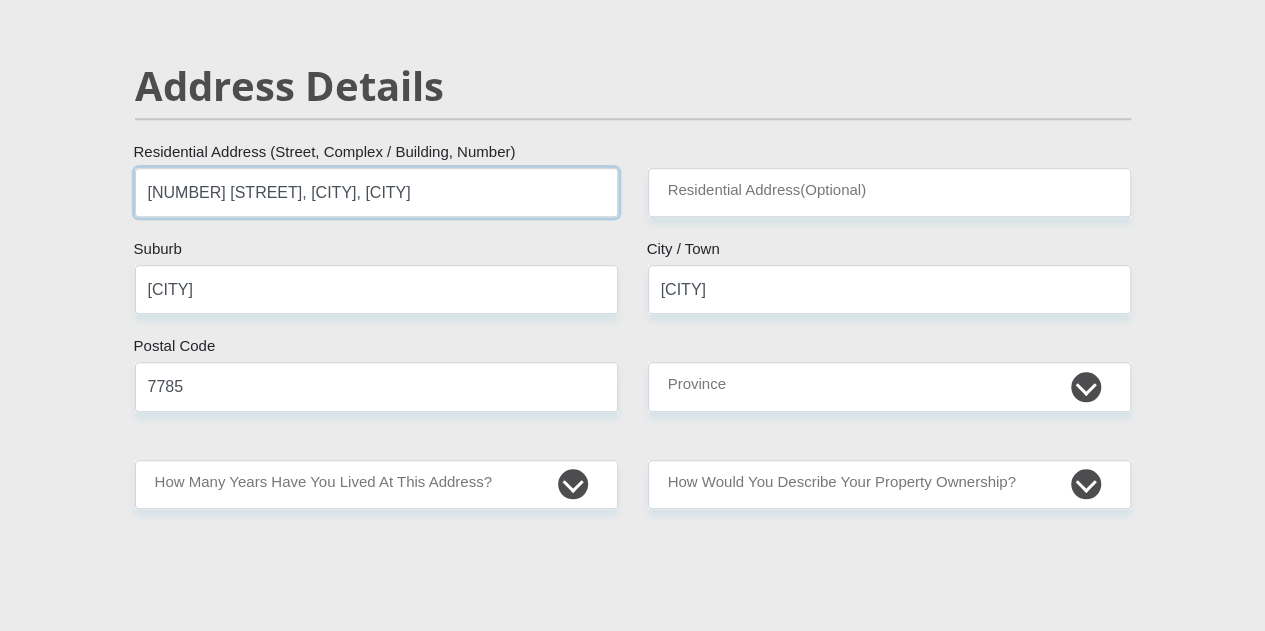 drag, startPoint x: 551, startPoint y: 127, endPoint x: 423, endPoint y: 136, distance: 128.31601 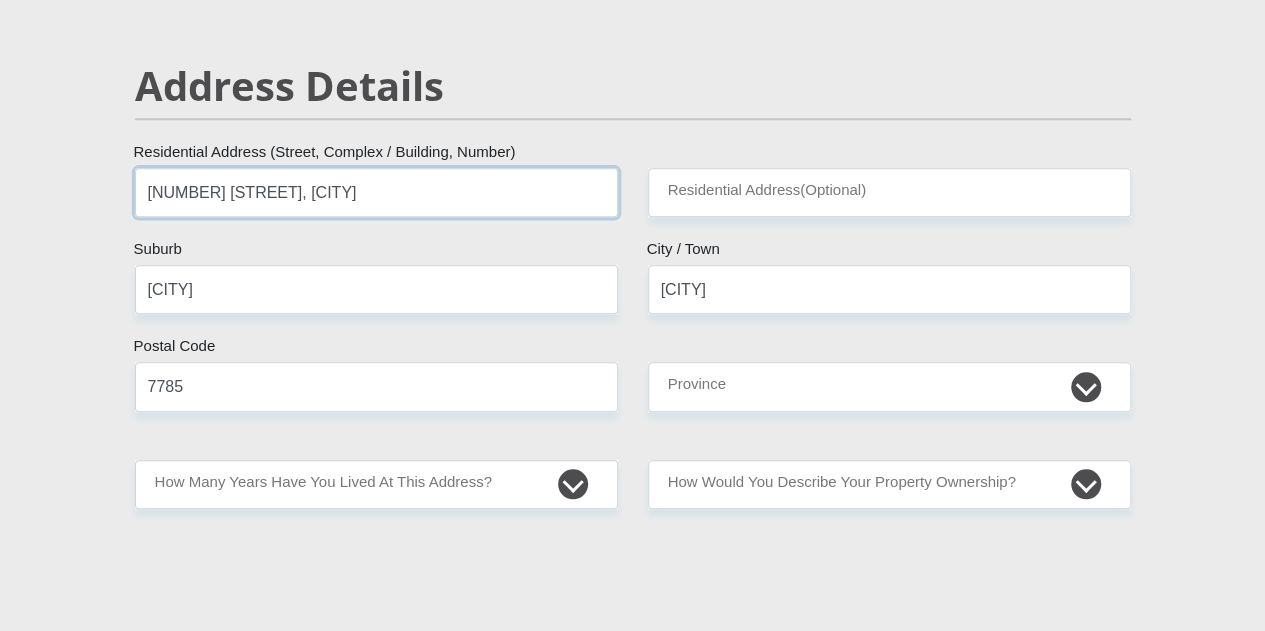 type on "[NUMBER] [STREET], [CITY]" 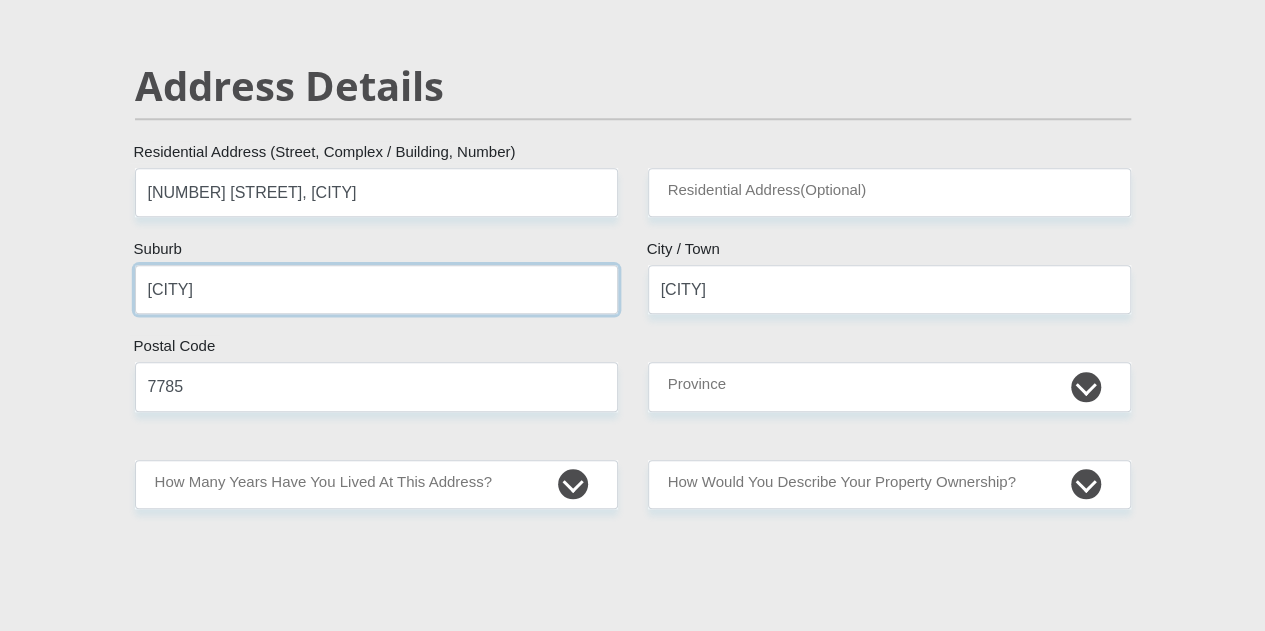 drag, startPoint x: 364, startPoint y: 198, endPoint x: 351, endPoint y: 207, distance: 15.811388 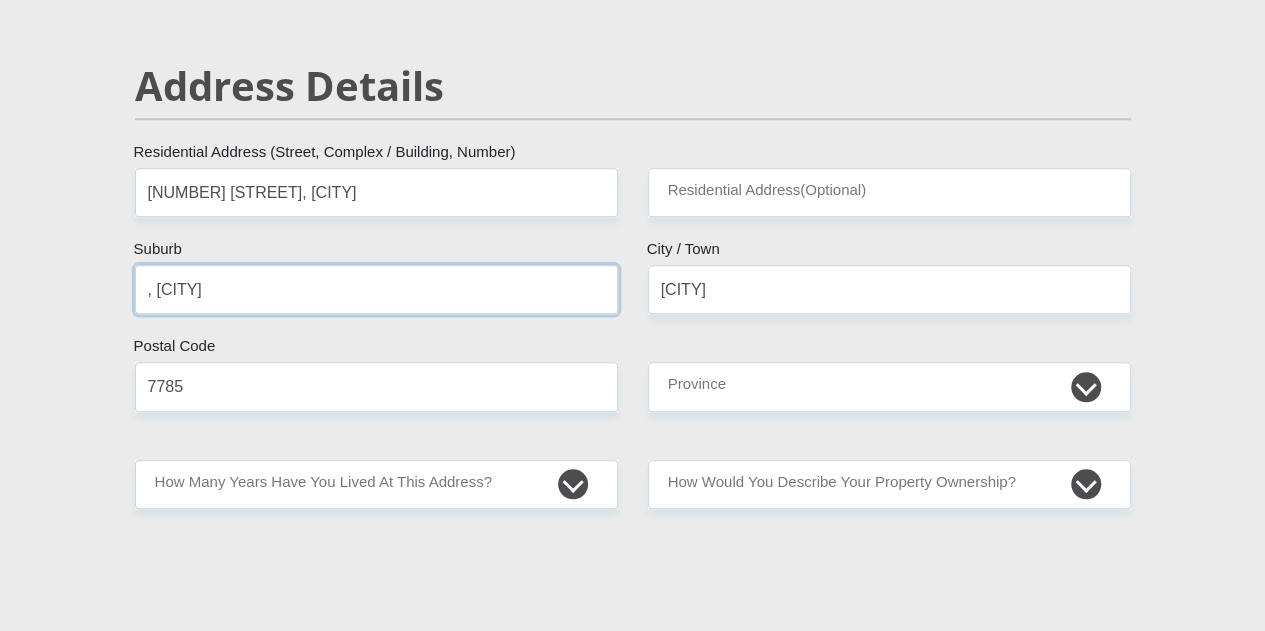 click on ", [CITY]" at bounding box center (376, 289) 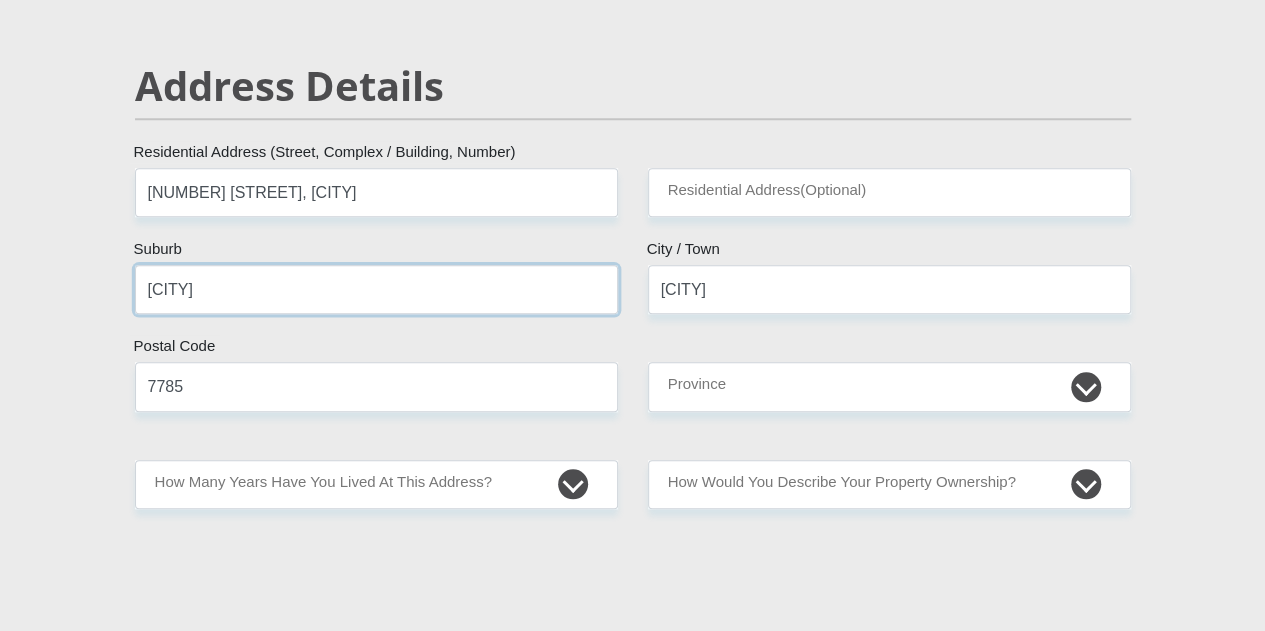 type on "[CITY]" 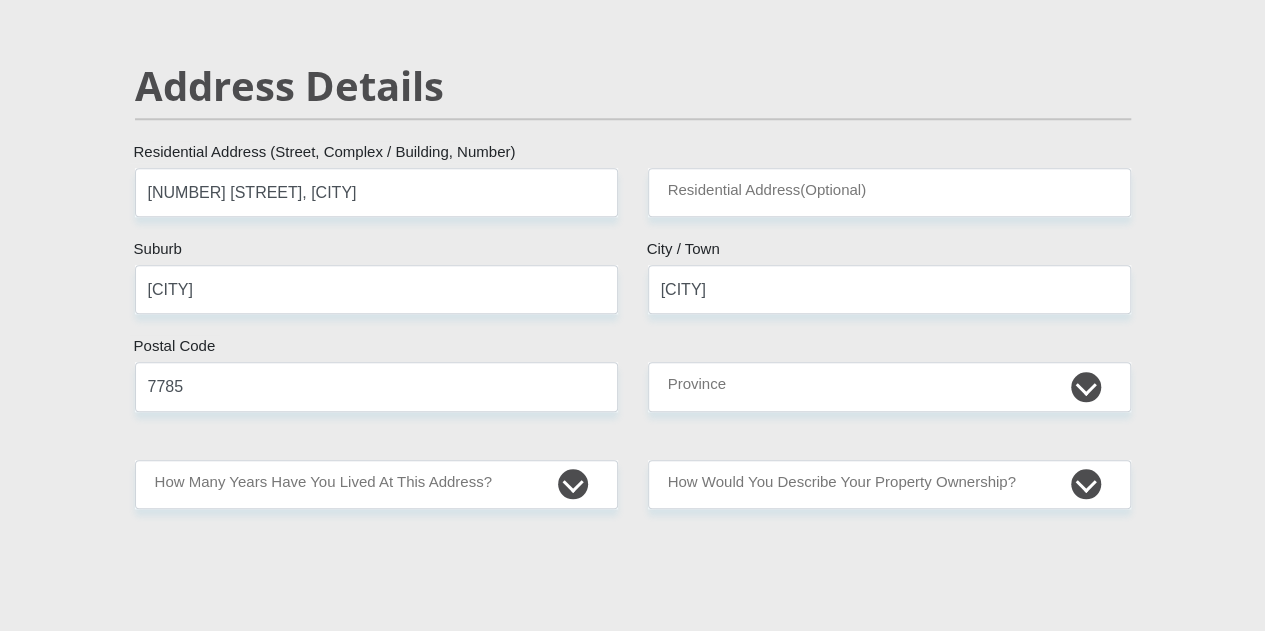 click on "[ID]
Please input valid ID number
South Africa
Afghanistan
Aland Islands
Albania
Algeria
America Samoa
American Virgin Islands
Andorra
Angola
Anguilla
Antarctica
Antigua and Barbuda
Argentina  Aruba" at bounding box center [633, 2344] 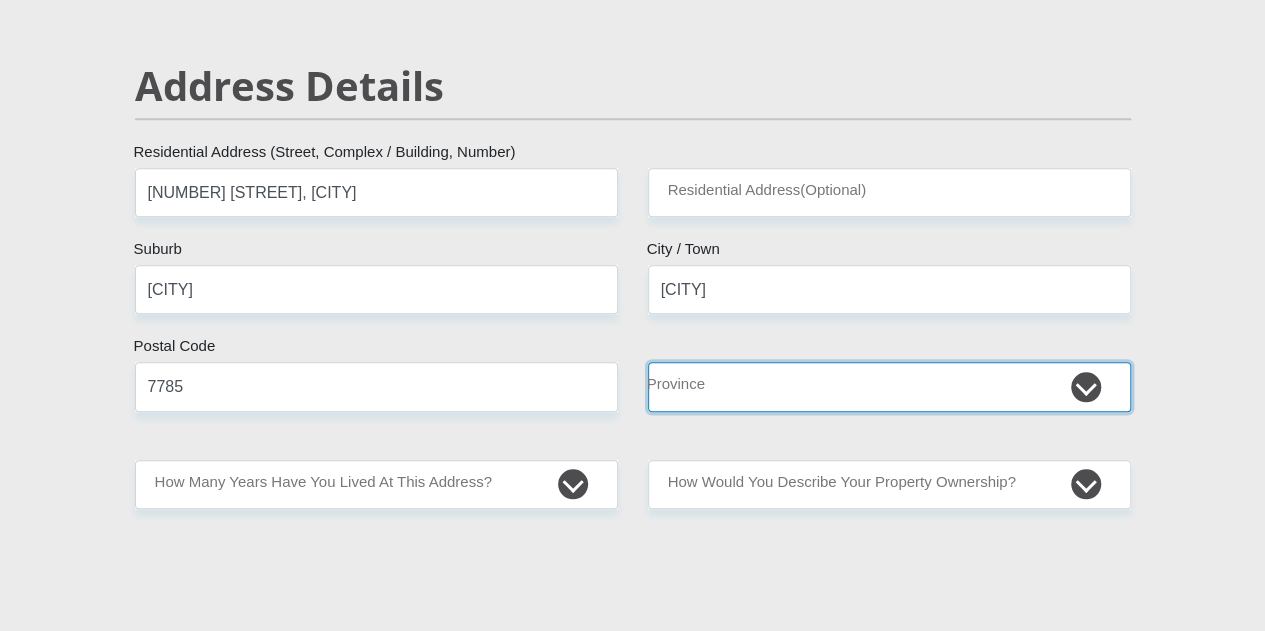 click on "Eastern Cape
Free State
Gauteng
KwaZulu-Natal
Limpopo
Mpumalanga
Northern Cape
North West
Western Cape" at bounding box center (889, 386) 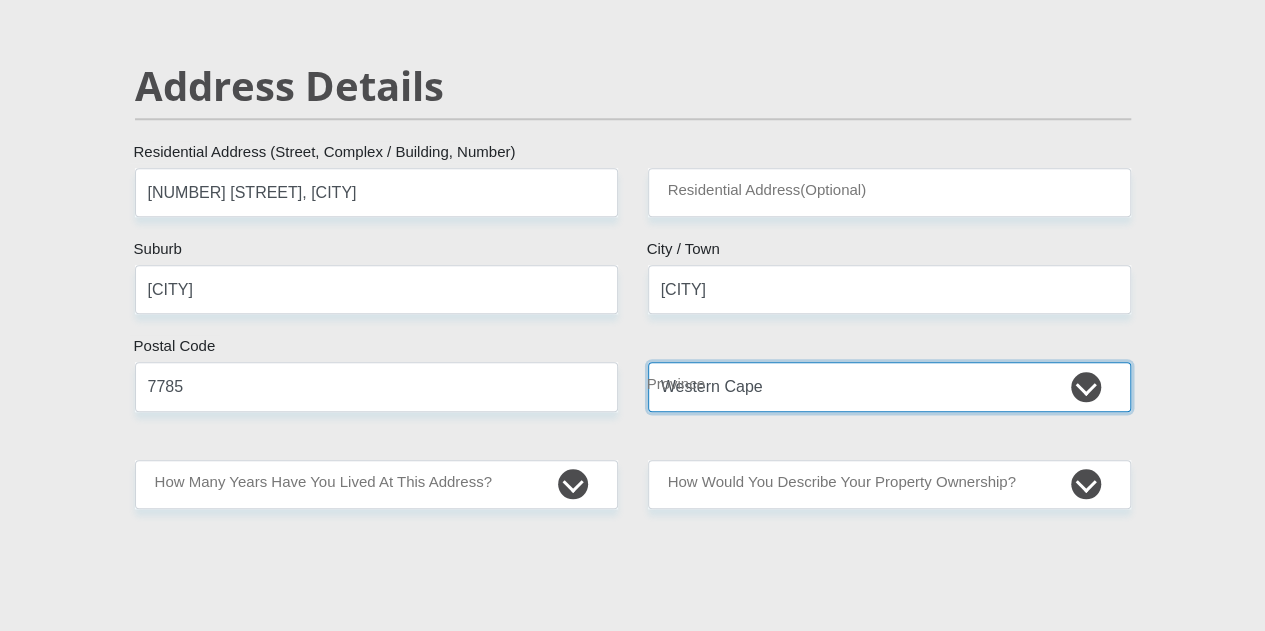 click on "Eastern Cape
Free State
Gauteng
KwaZulu-Natal
Limpopo
Mpumalanga
Northern Cape
North West
Western Cape" at bounding box center [889, 386] 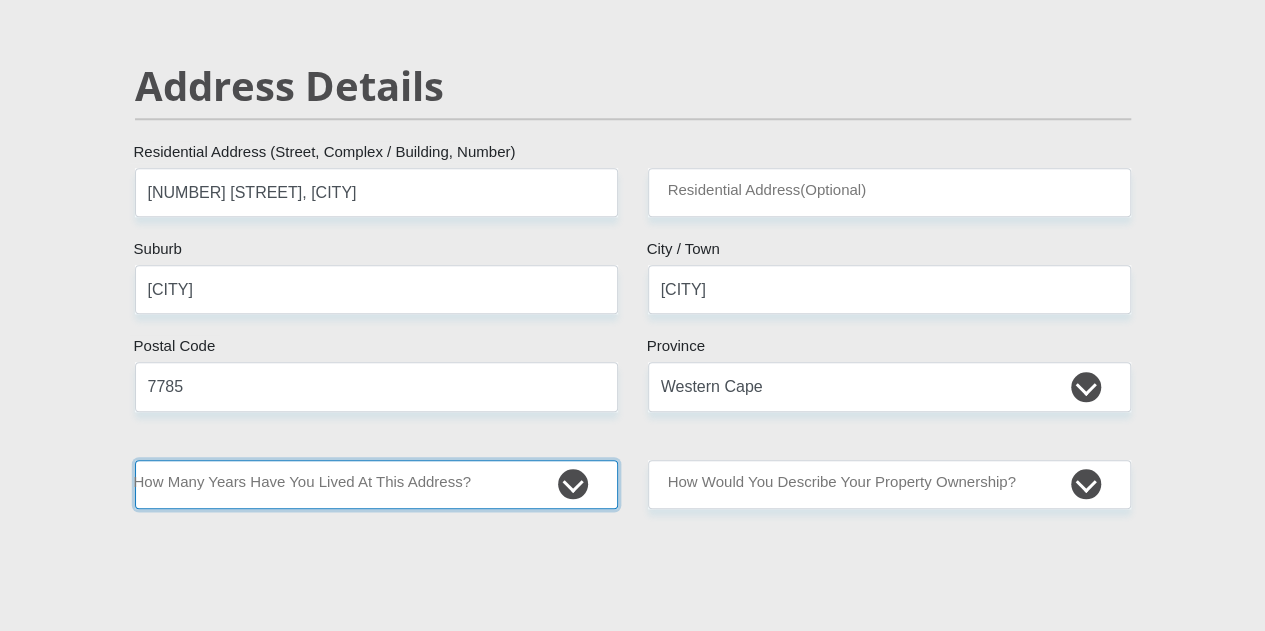 click on "less than 1 year
1-3 years
3-5 years
5+ years" at bounding box center [376, 484] 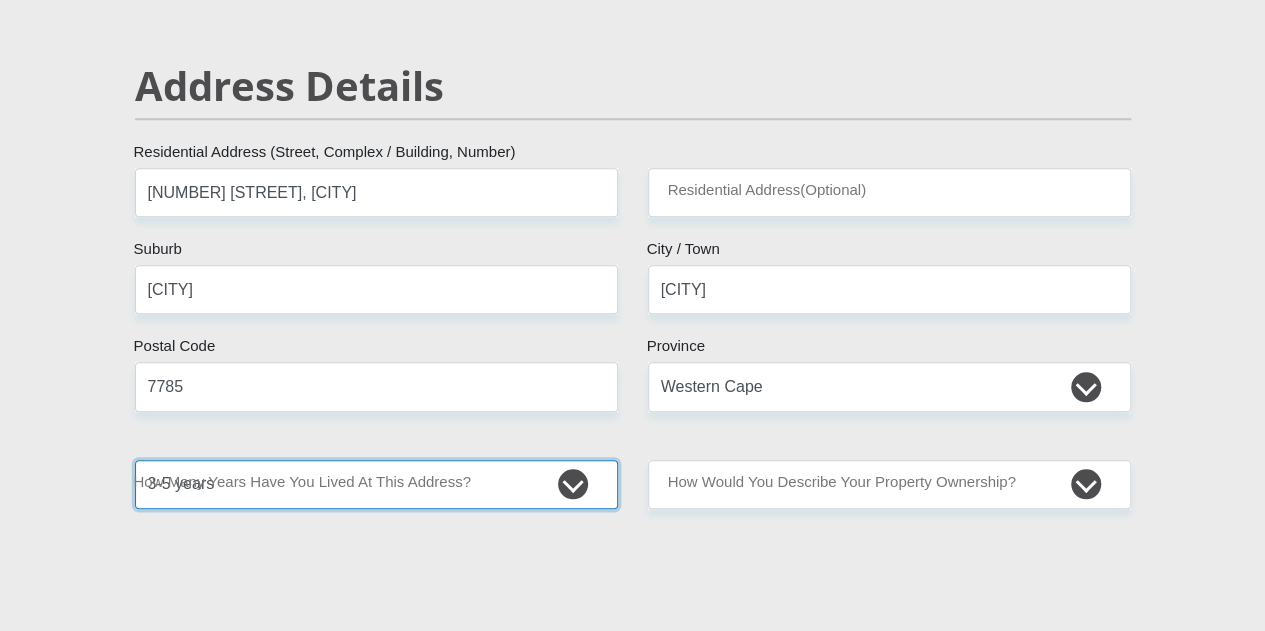 click on "less than 1 year
1-3 years
3-5 years
5+ years" at bounding box center [376, 484] 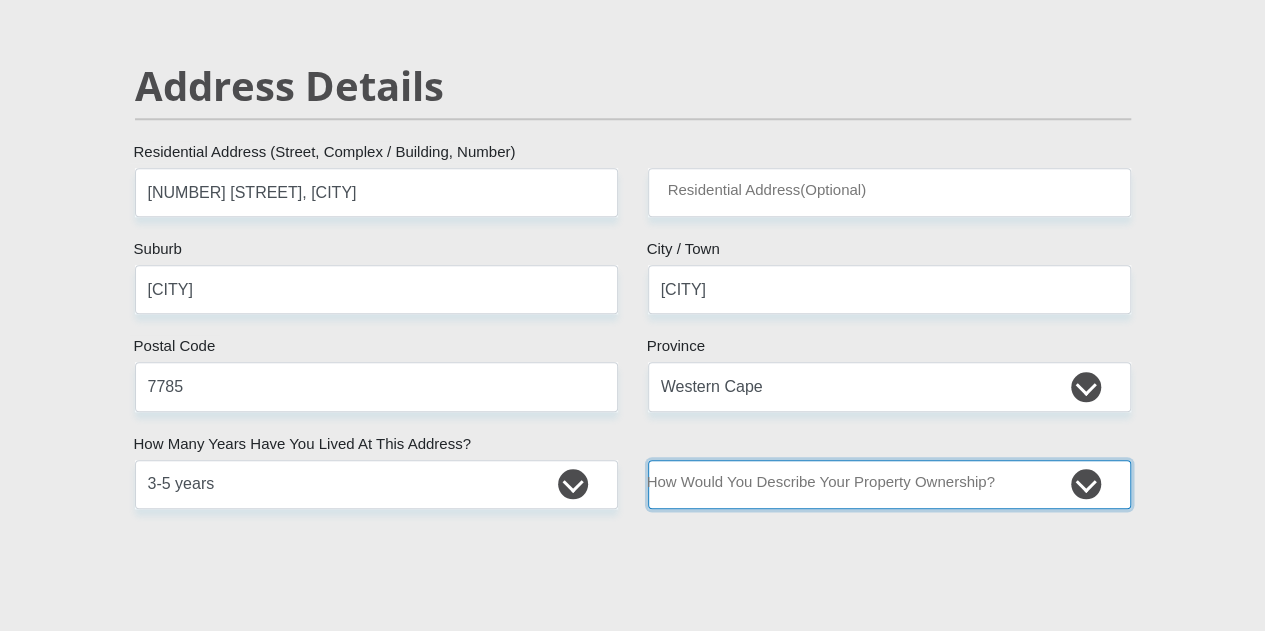 click on "Owned
Rented
Family Owned
Company Dwelling" at bounding box center (889, 484) 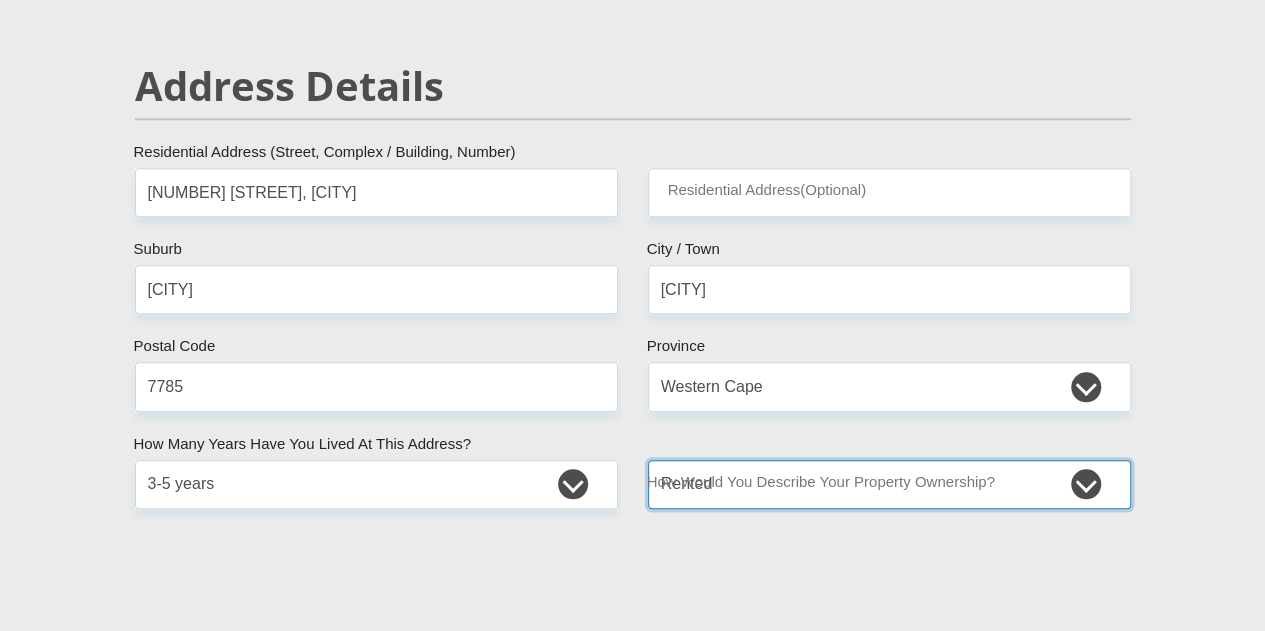 click on "Owned
Rented
Family Owned
Company Dwelling" at bounding box center (889, 484) 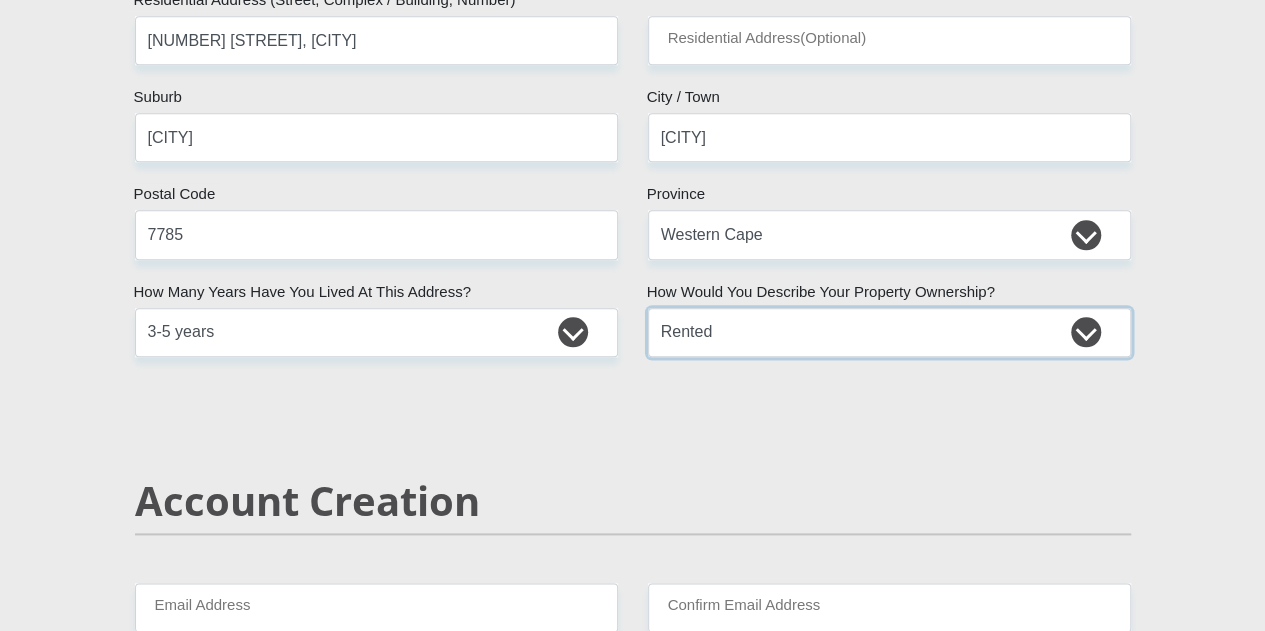scroll, scrollTop: 1300, scrollLeft: 0, axis: vertical 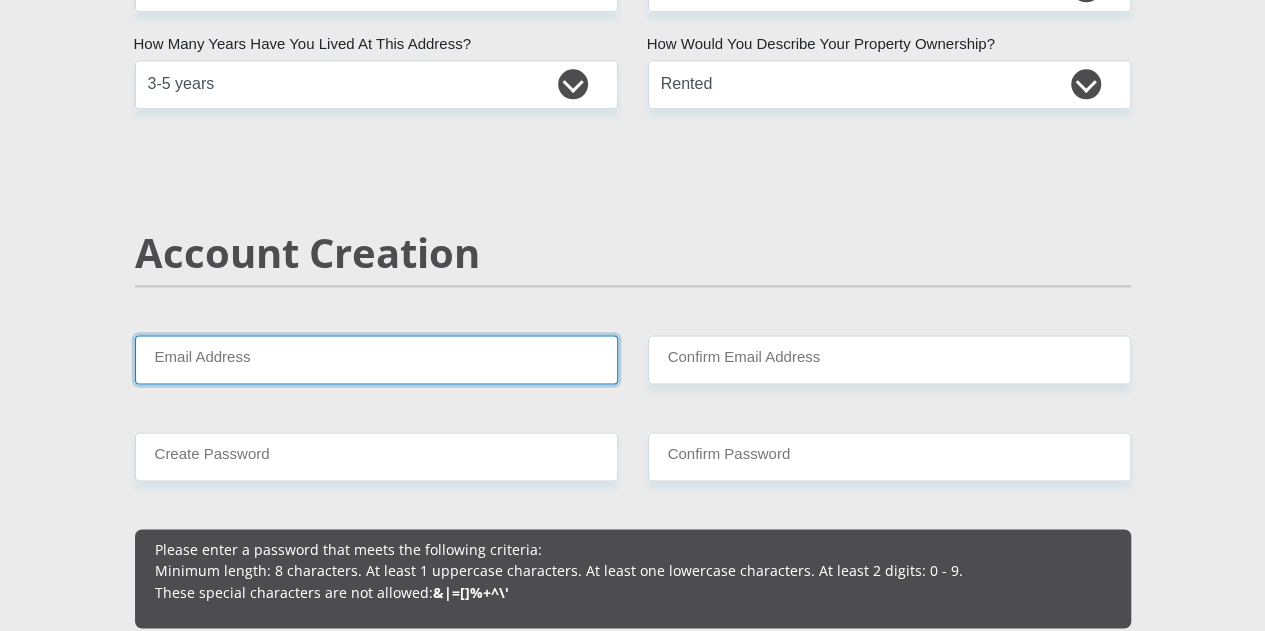 click on "Email Address" at bounding box center [376, 359] 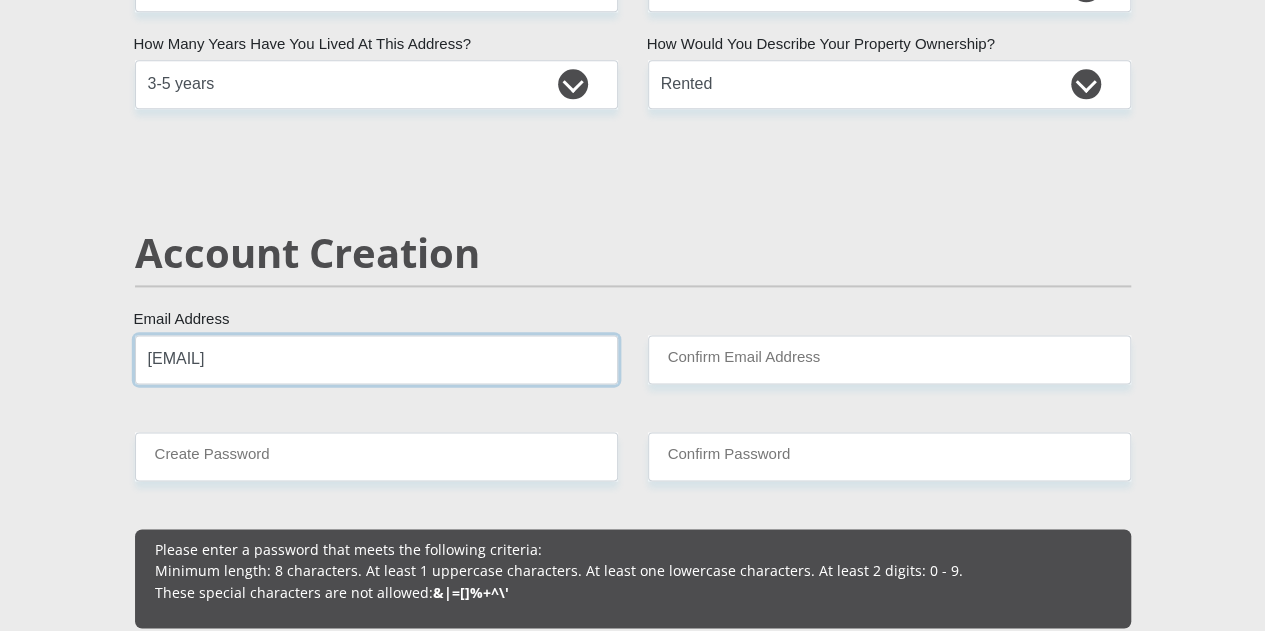 type on "[EMAIL]" 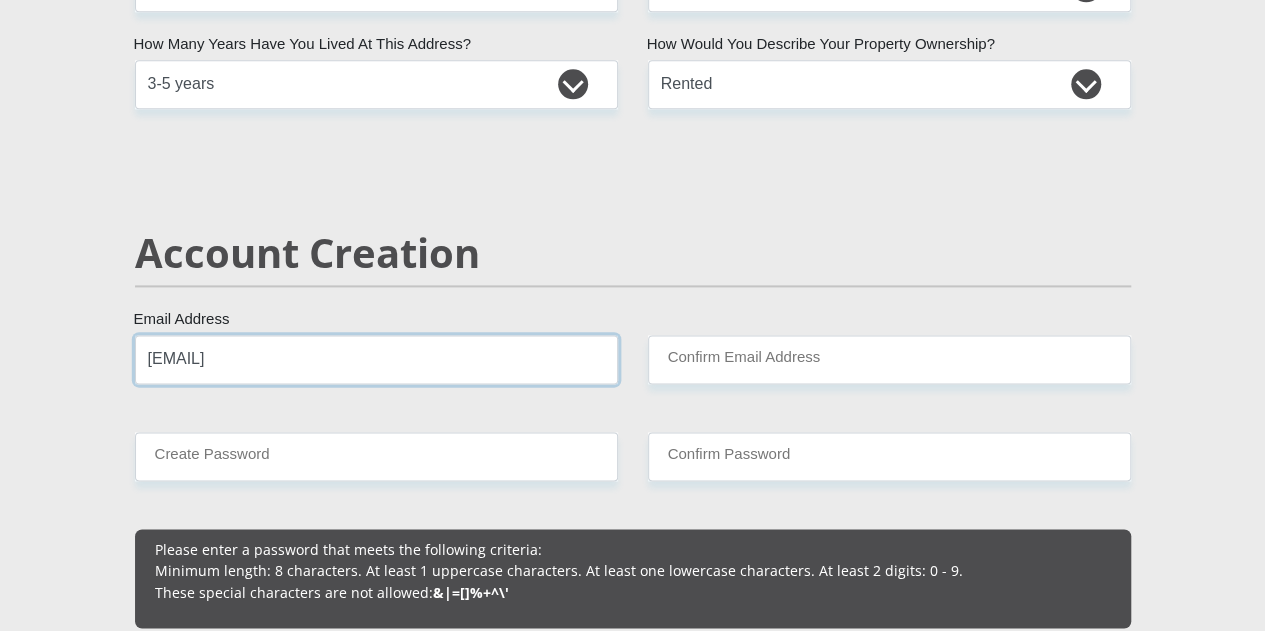 drag, startPoint x: 404, startPoint y: 290, endPoint x: 0, endPoint y: 314, distance: 404.71225 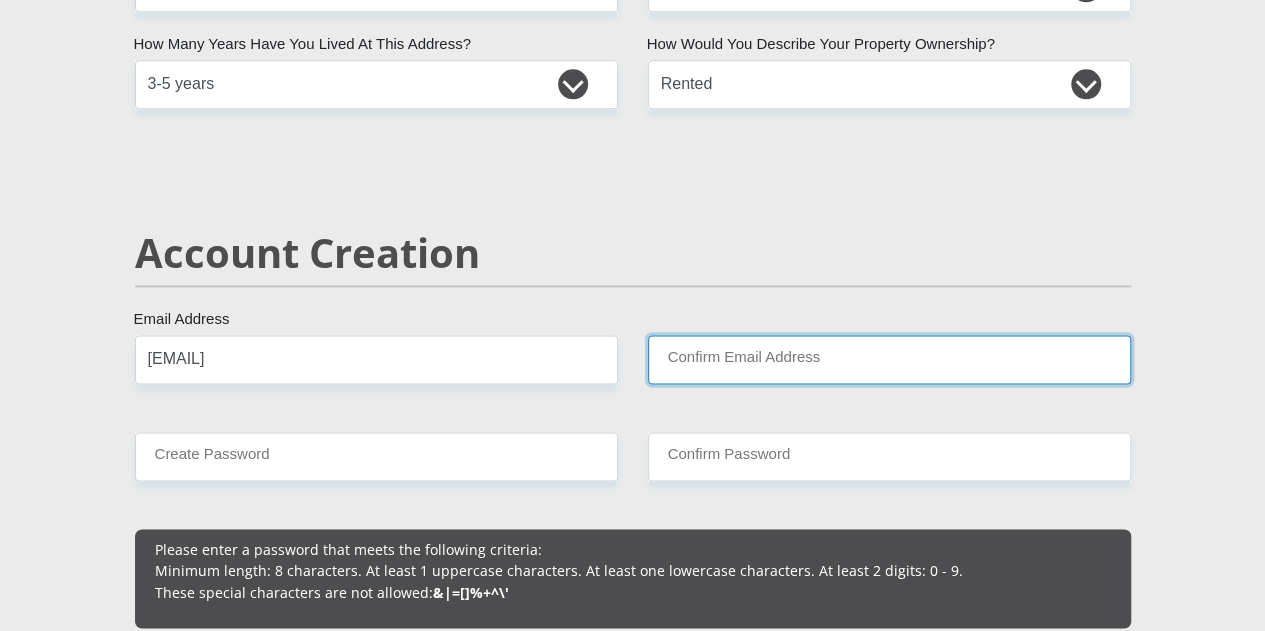 drag, startPoint x: 730, startPoint y: 290, endPoint x: 740, endPoint y: 295, distance: 11.18034 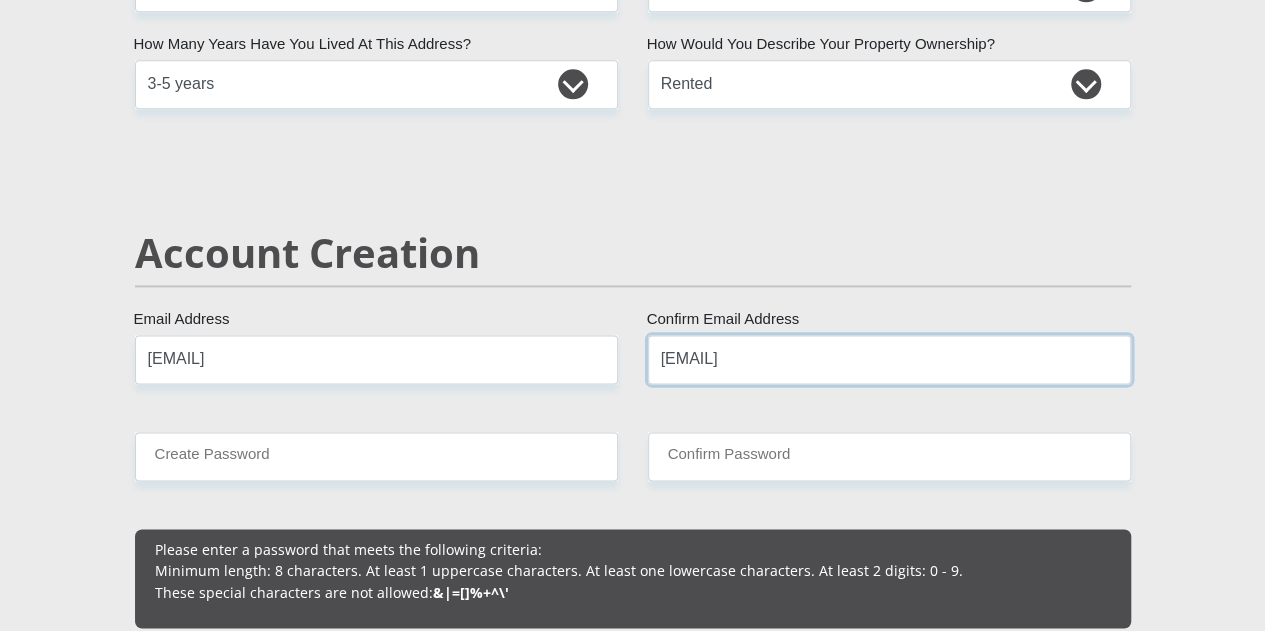 type on "[EMAIL]" 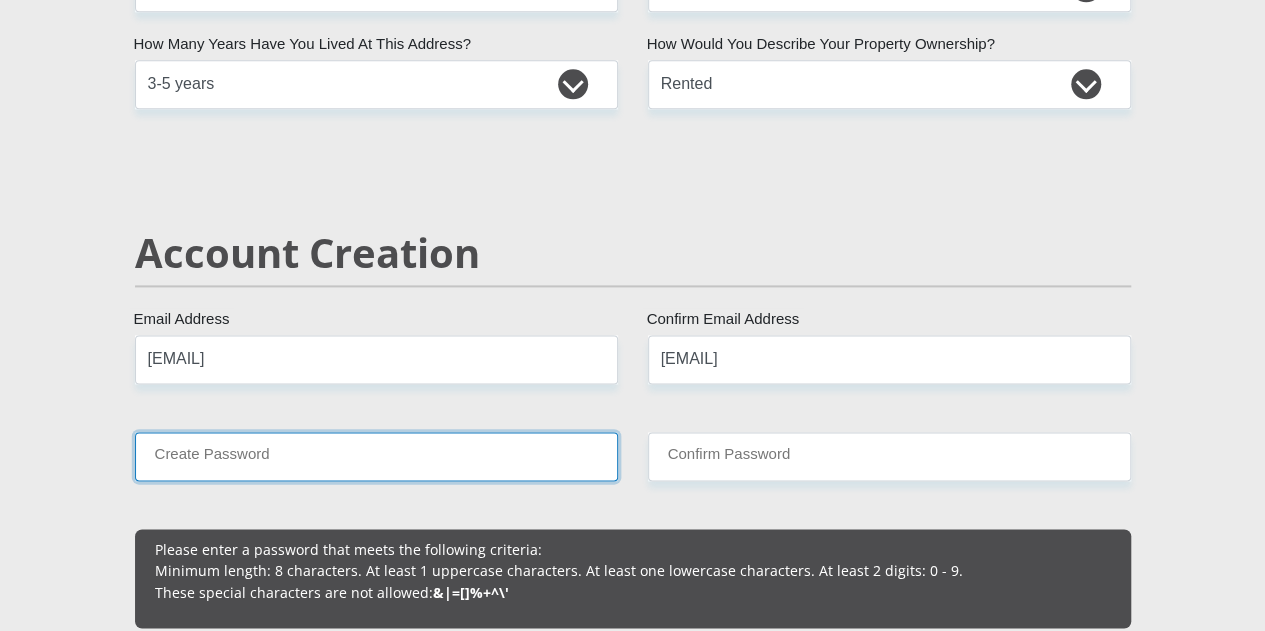click on "Create Password" at bounding box center (376, 456) 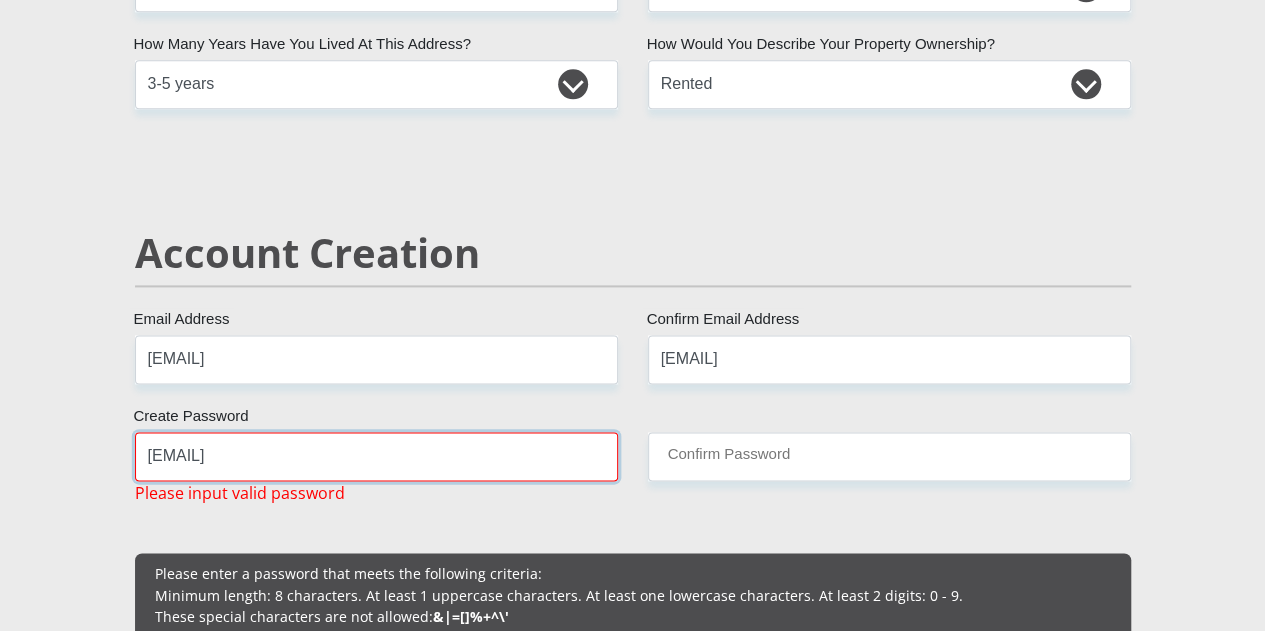 click on "[EMAIL]" at bounding box center [376, 456] 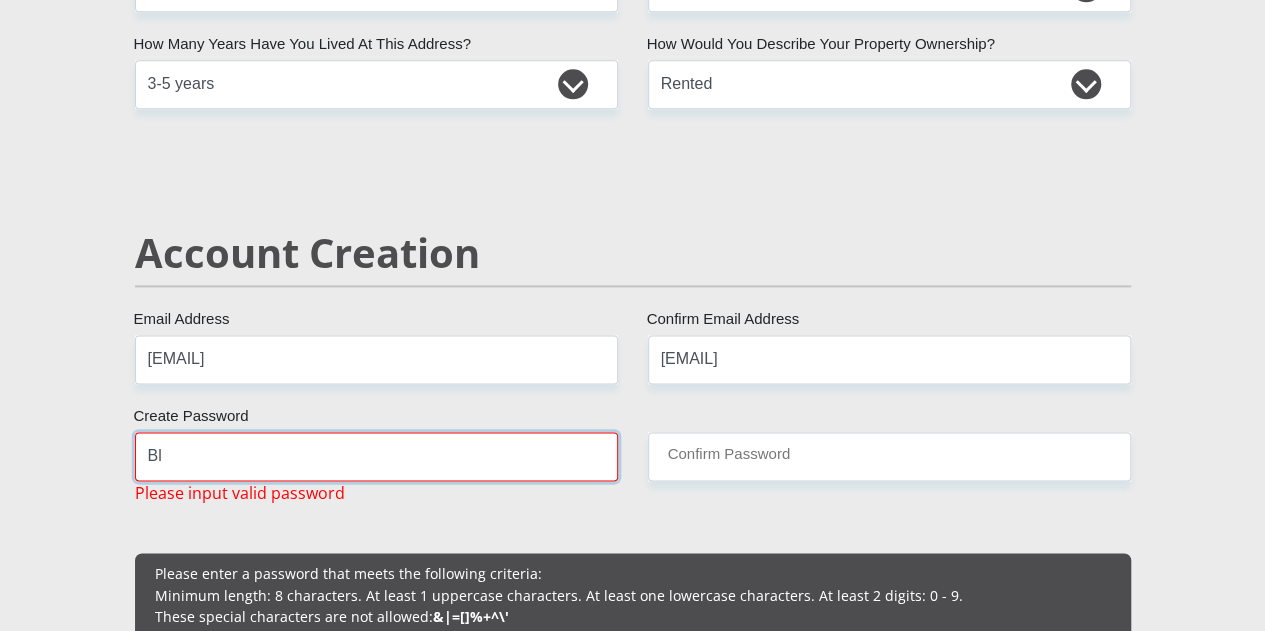 type on "B" 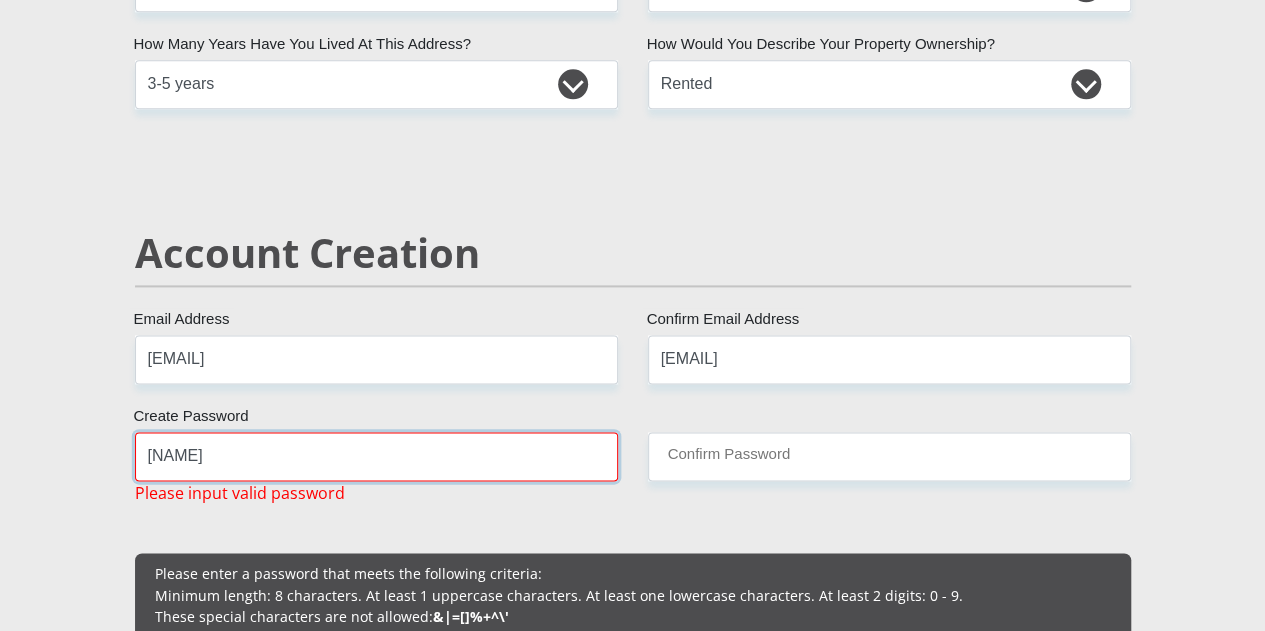 click on "[NAME]" at bounding box center [376, 456] 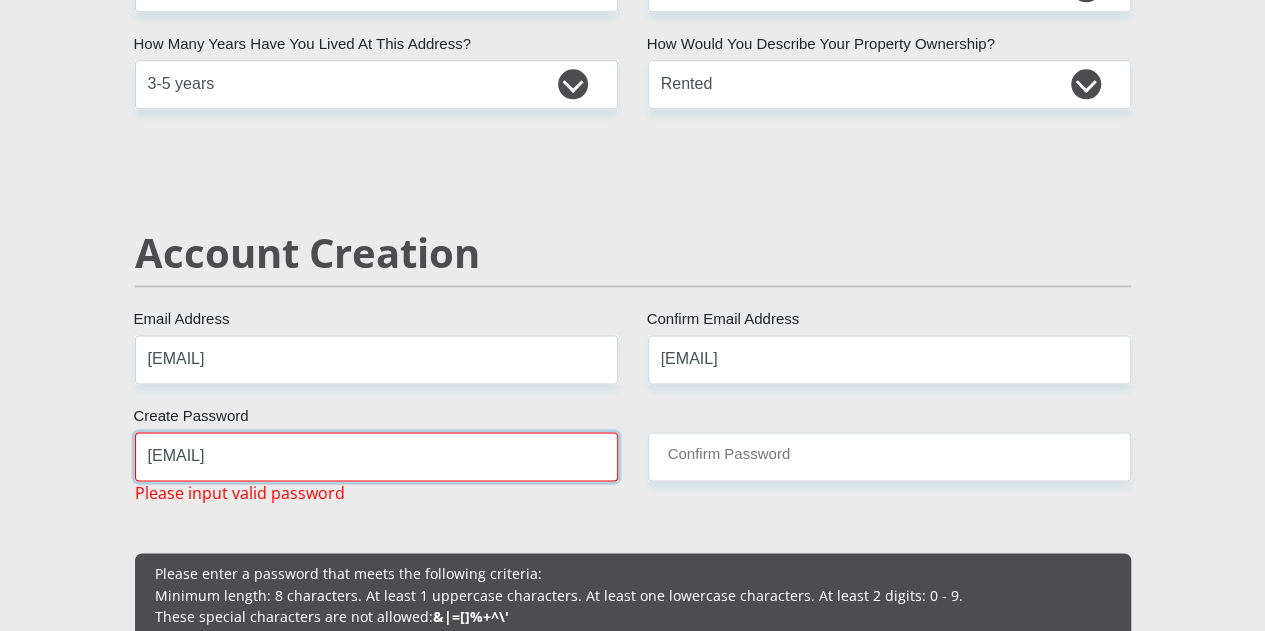 click on "[EMAIL]" at bounding box center [376, 456] 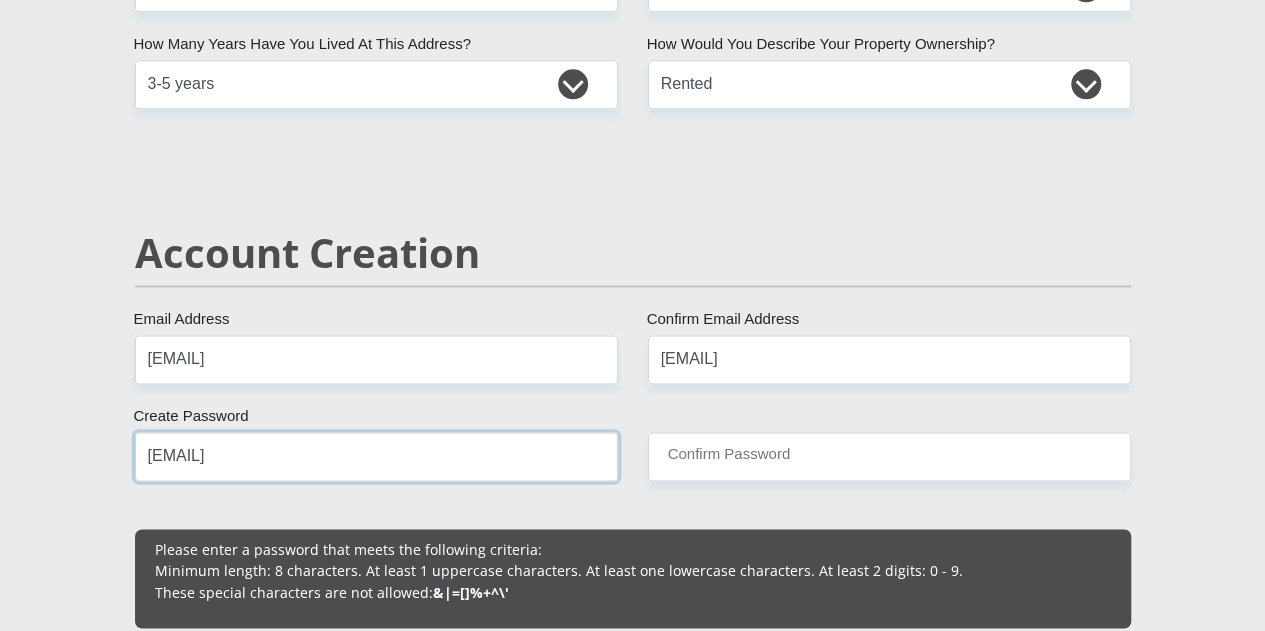 drag, startPoint x: 272, startPoint y: 399, endPoint x: 89, endPoint y: 395, distance: 183.04372 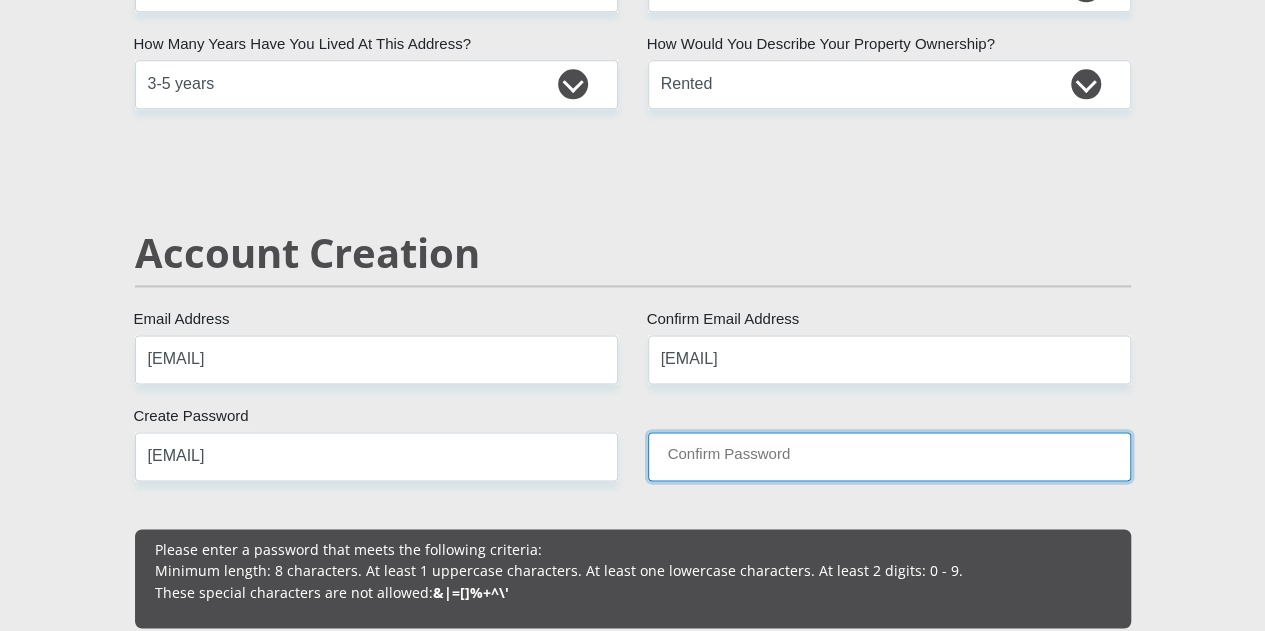 click on "Confirm Password" at bounding box center (889, 456) 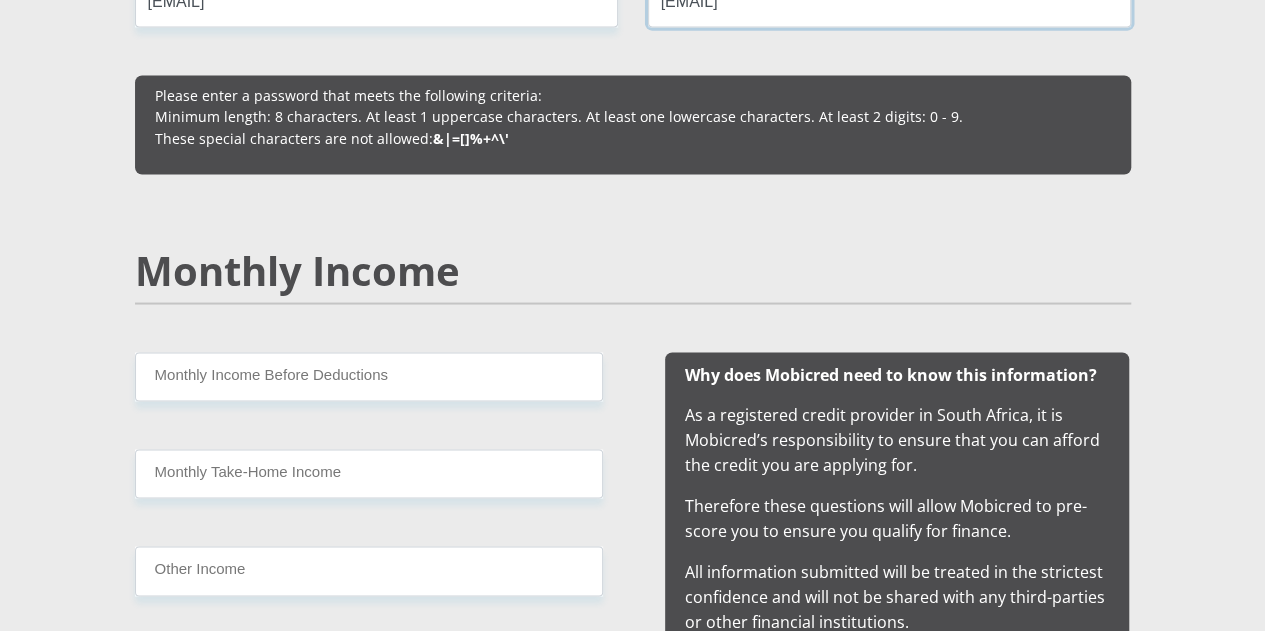 scroll, scrollTop: 1800, scrollLeft: 0, axis: vertical 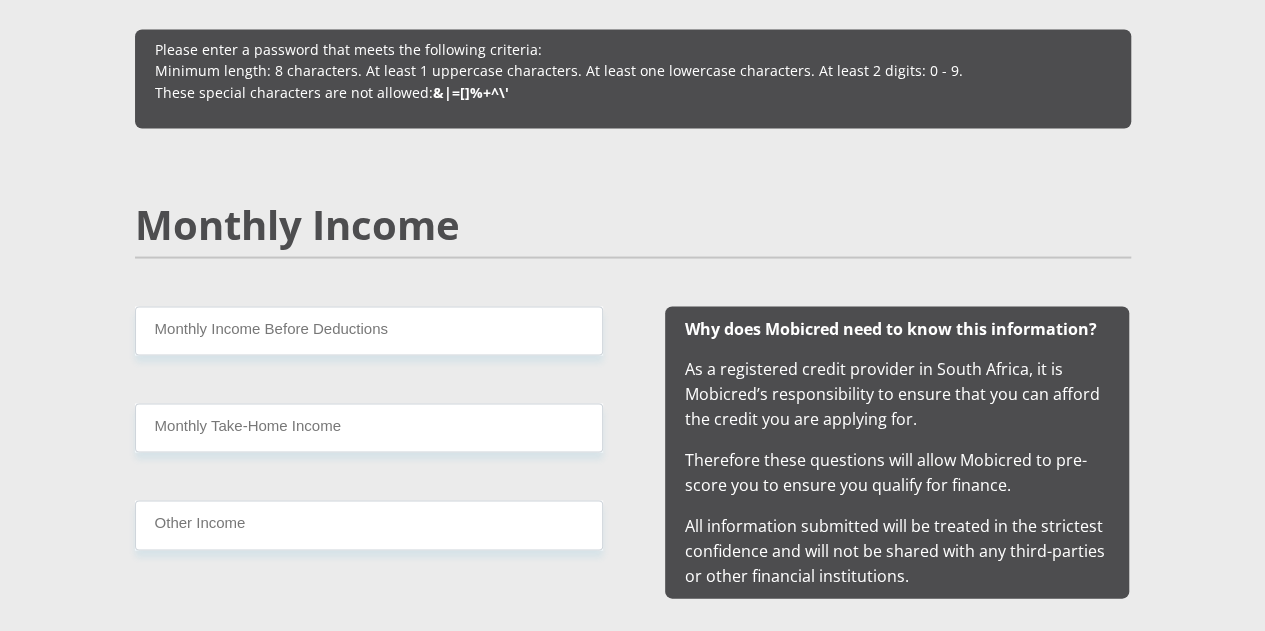 type on "[EMAIL]" 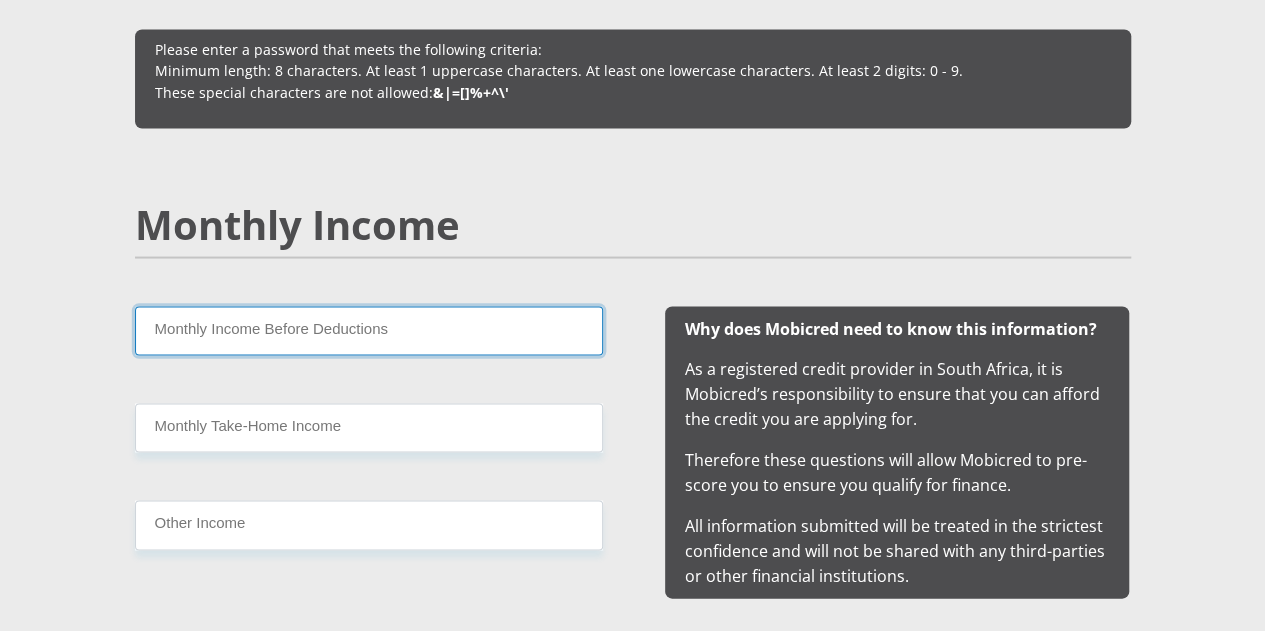 click on "Monthly Income Before Deductions" at bounding box center [369, 330] 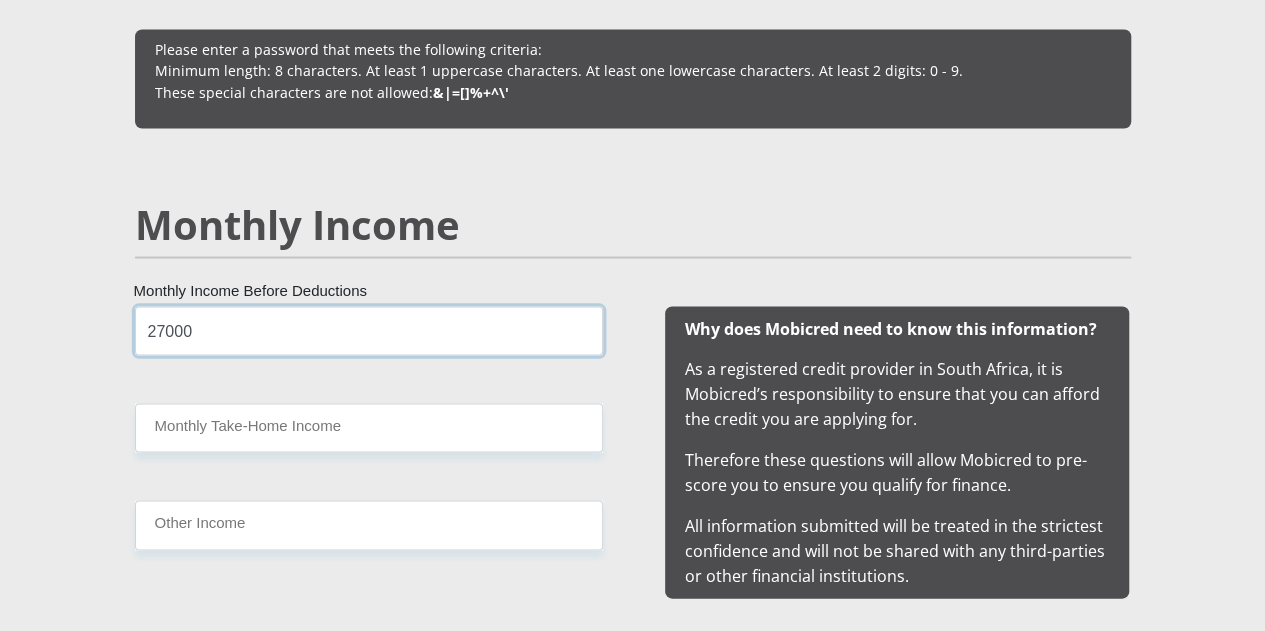 type on "27000" 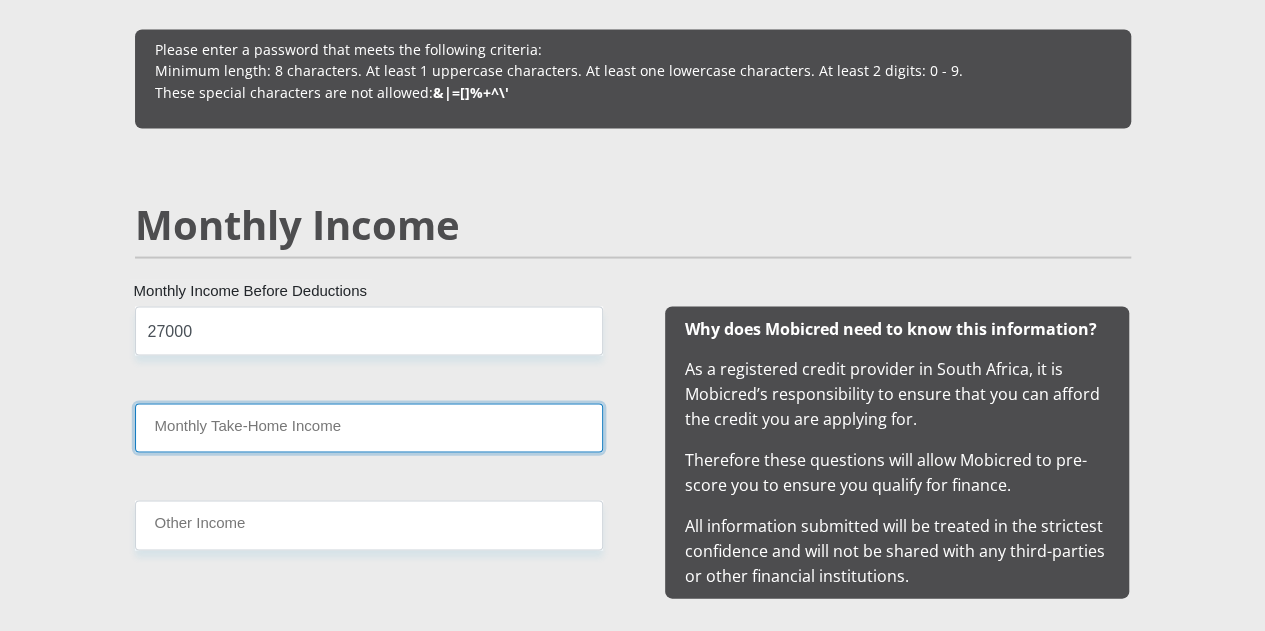 click on "Monthly Take-Home Income" at bounding box center (369, 427) 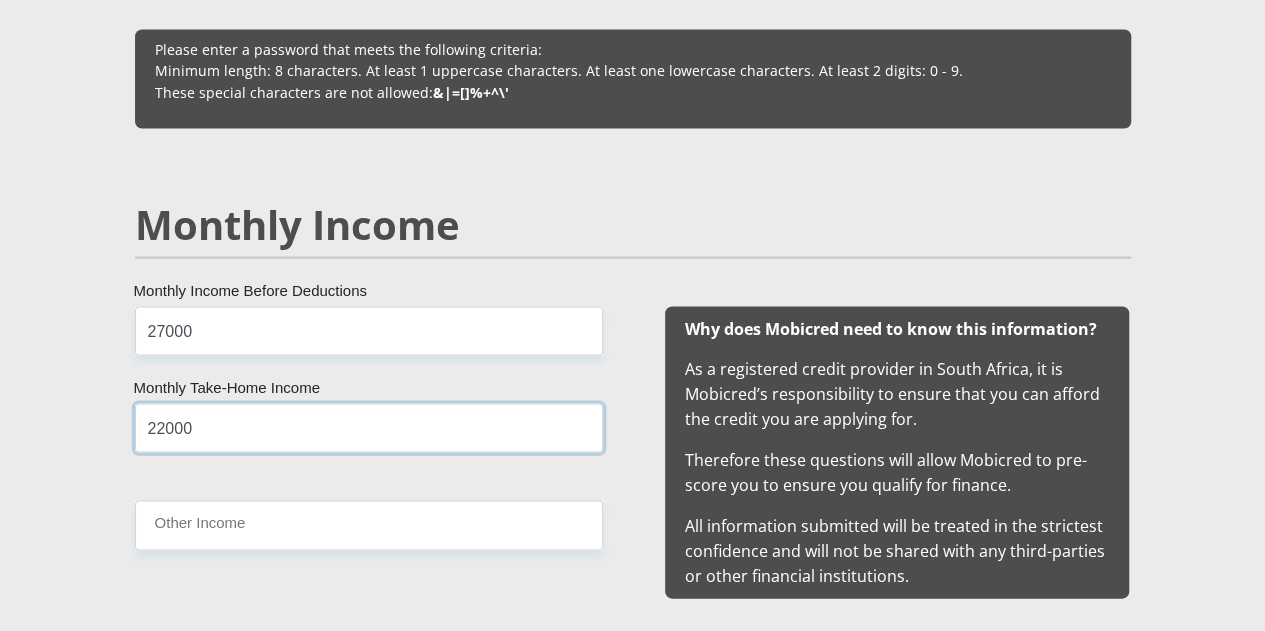 type on "22000" 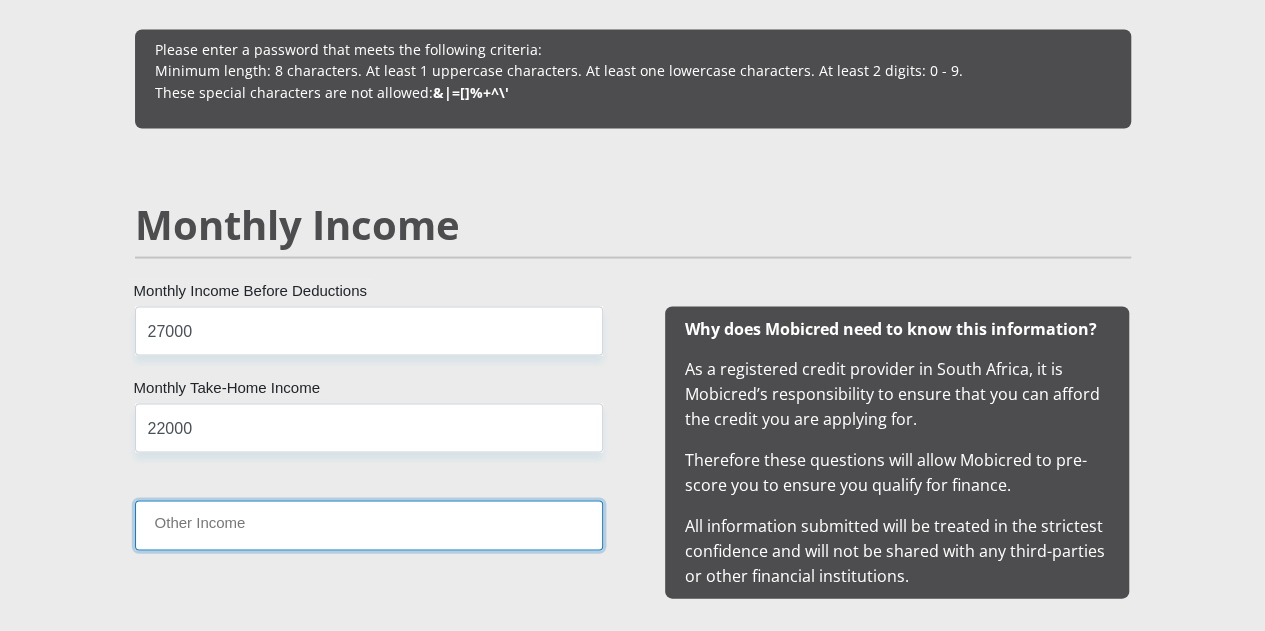 click on "Other Income" at bounding box center (369, 524) 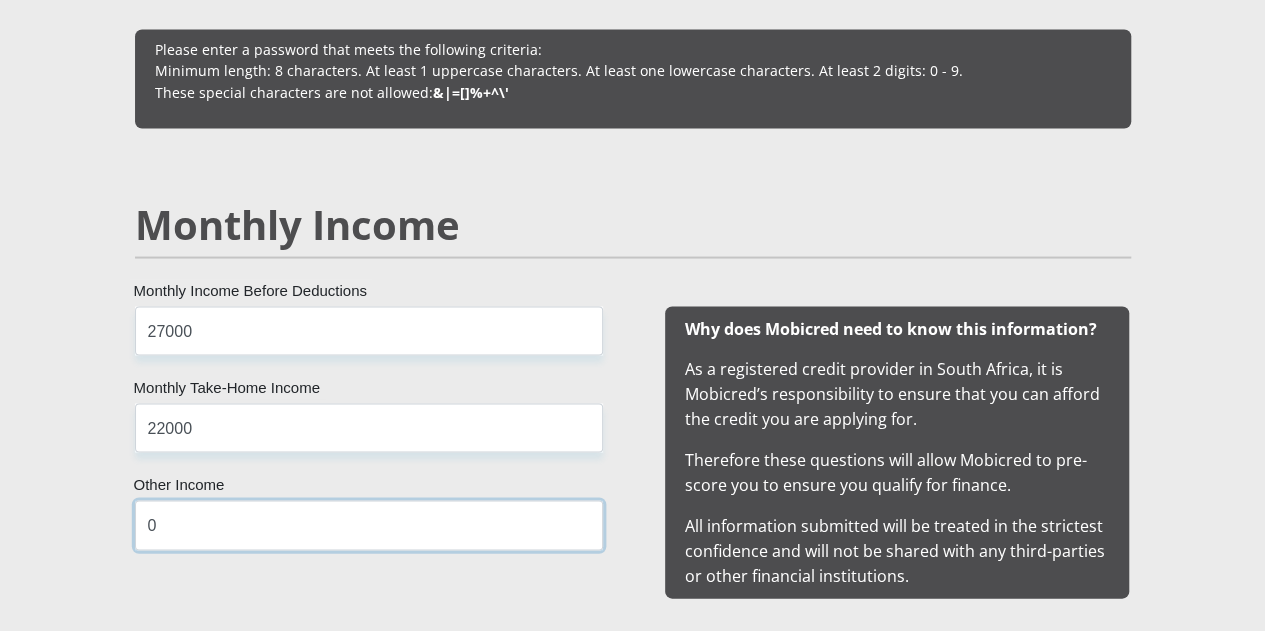 type on "0" 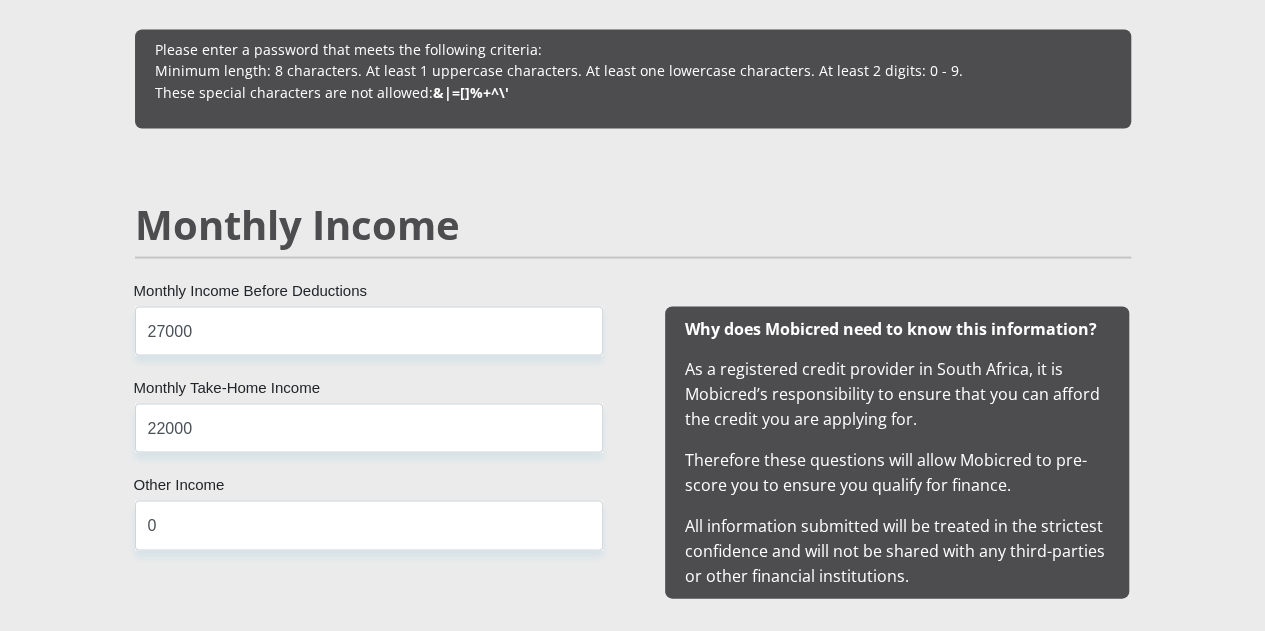 click on "[ID]
Please input valid ID number
South Africa
Afghanistan
Aland Islands
Albania
Algeria
America Samoa
American Virgin Islands
Andorra
Angola
Anguilla
Antarctica
Antigua and Barbuda
Argentina  Aruba" at bounding box center (633, 1444) 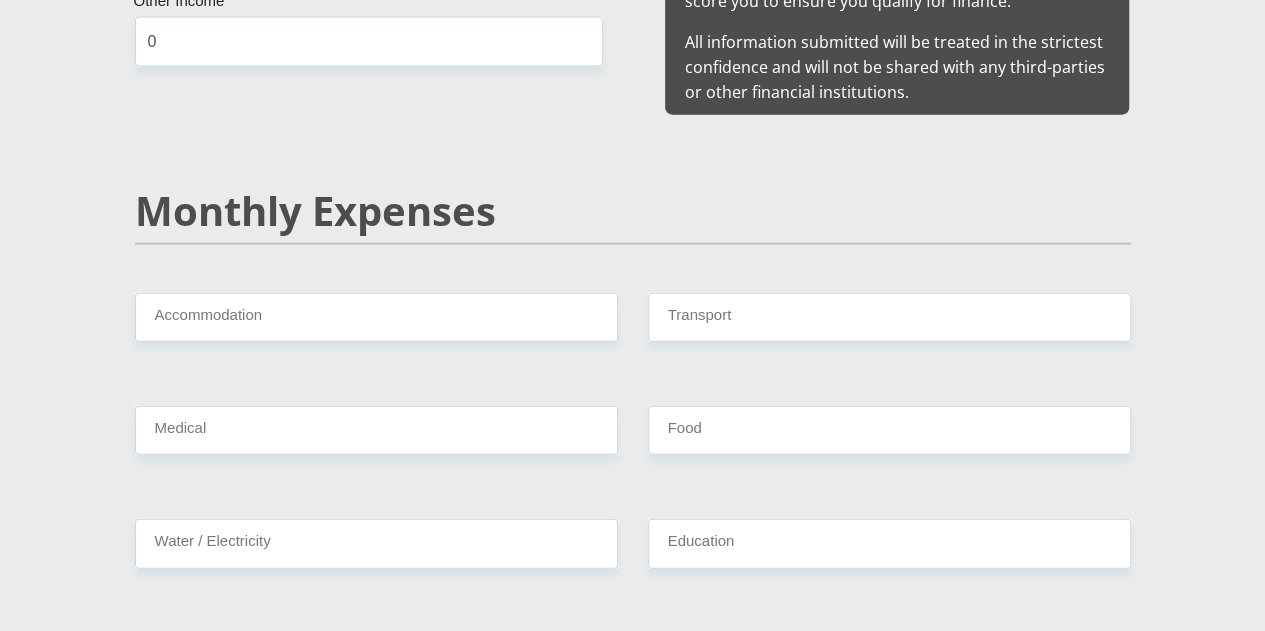scroll, scrollTop: 2400, scrollLeft: 0, axis: vertical 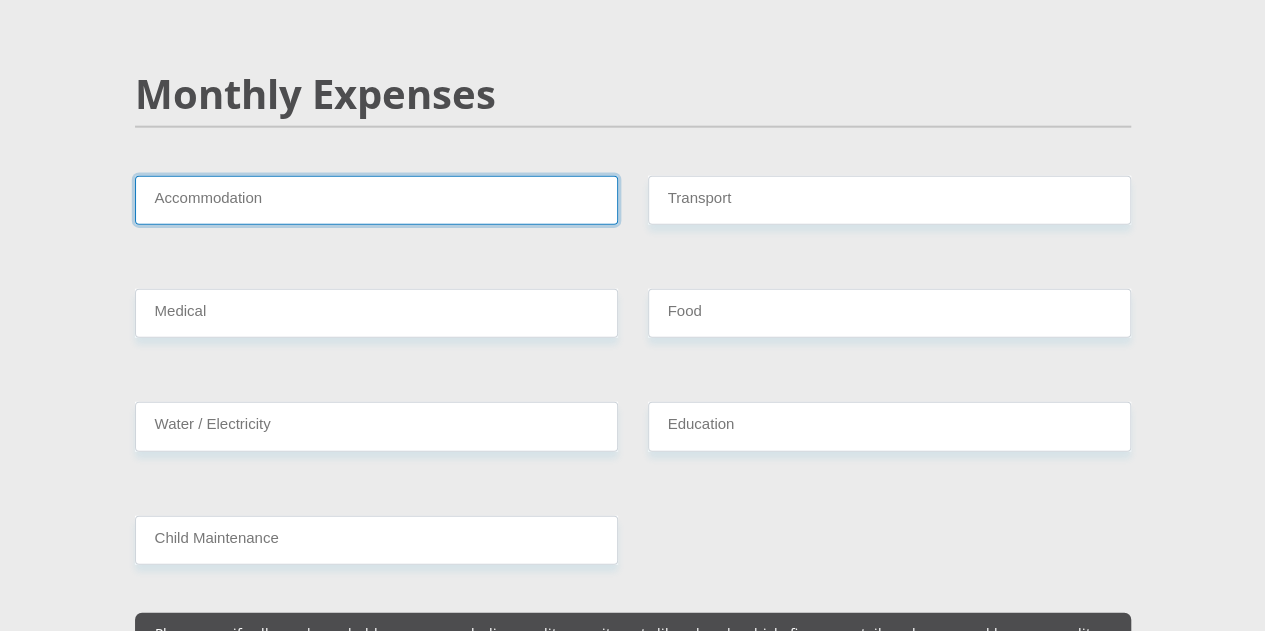 click on "Accommodation" at bounding box center [376, 200] 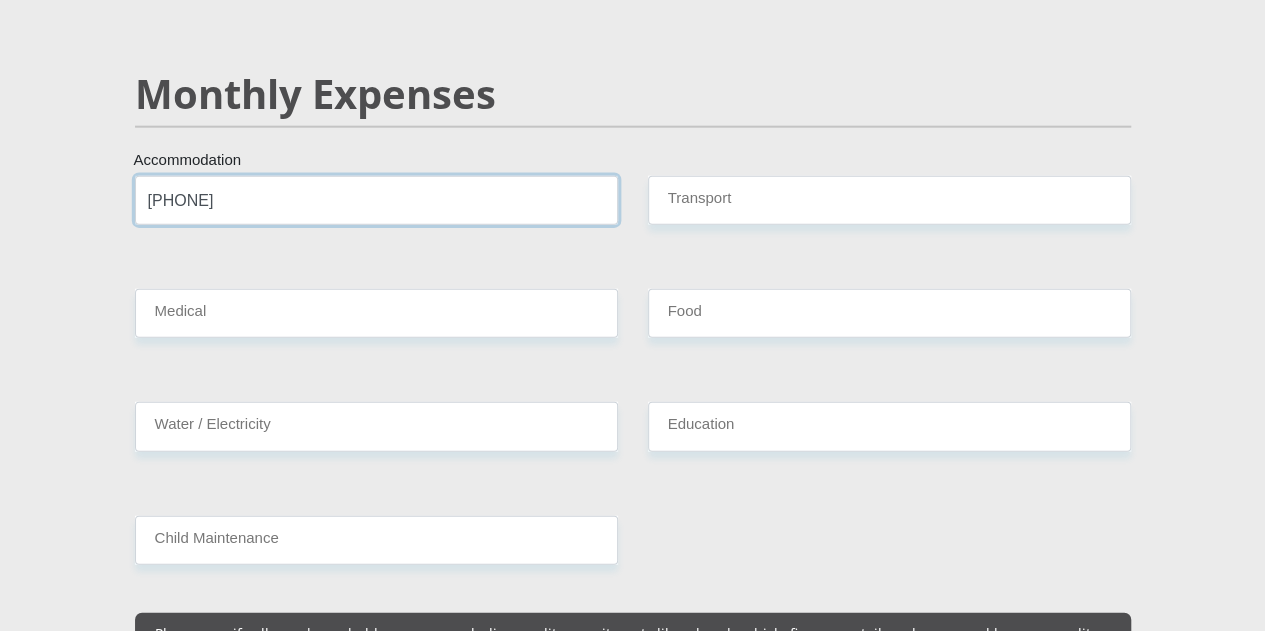 type on "[PHONE]" 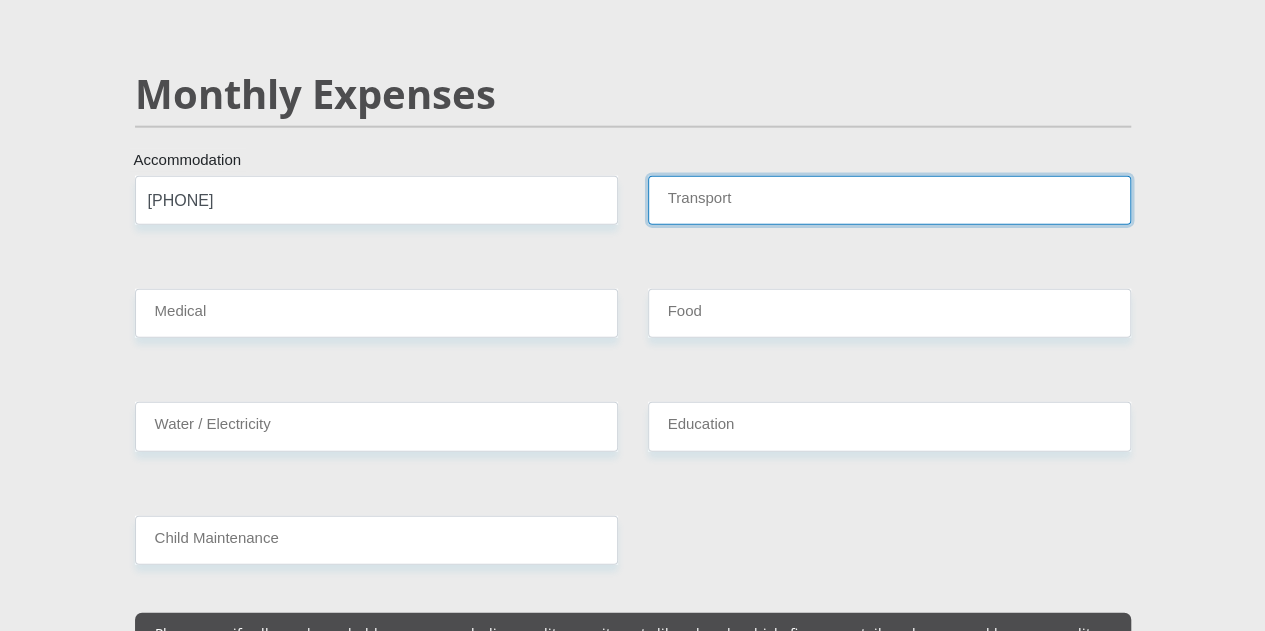 click on "Transport" at bounding box center (889, 200) 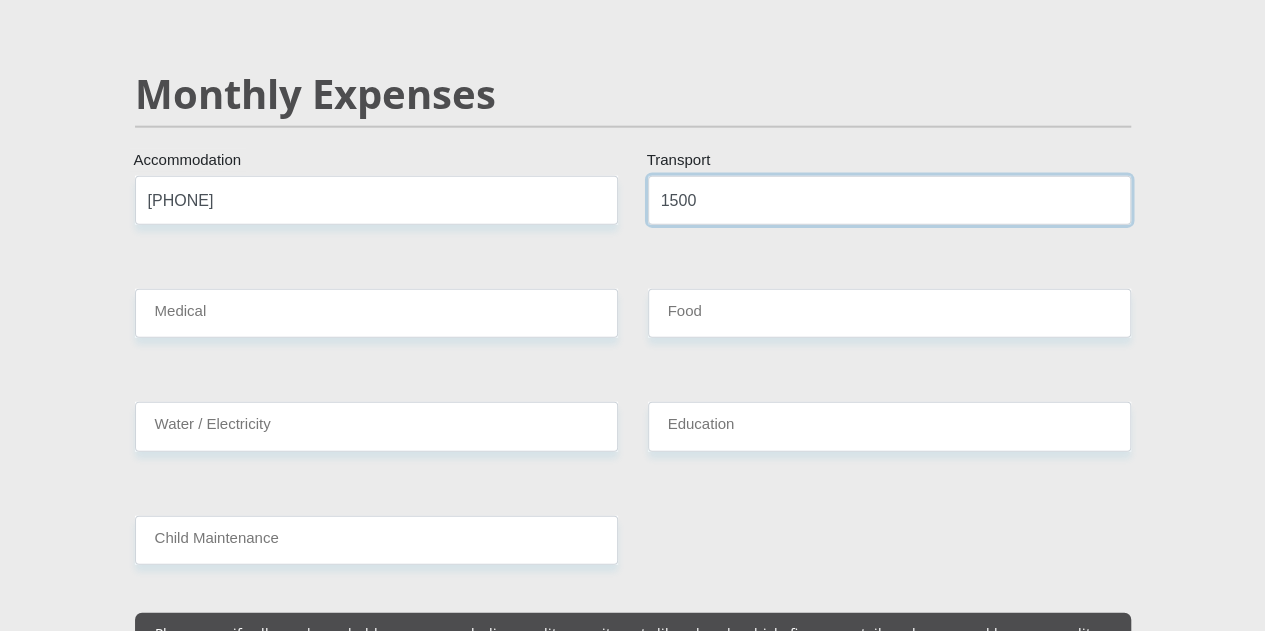 type on "1500" 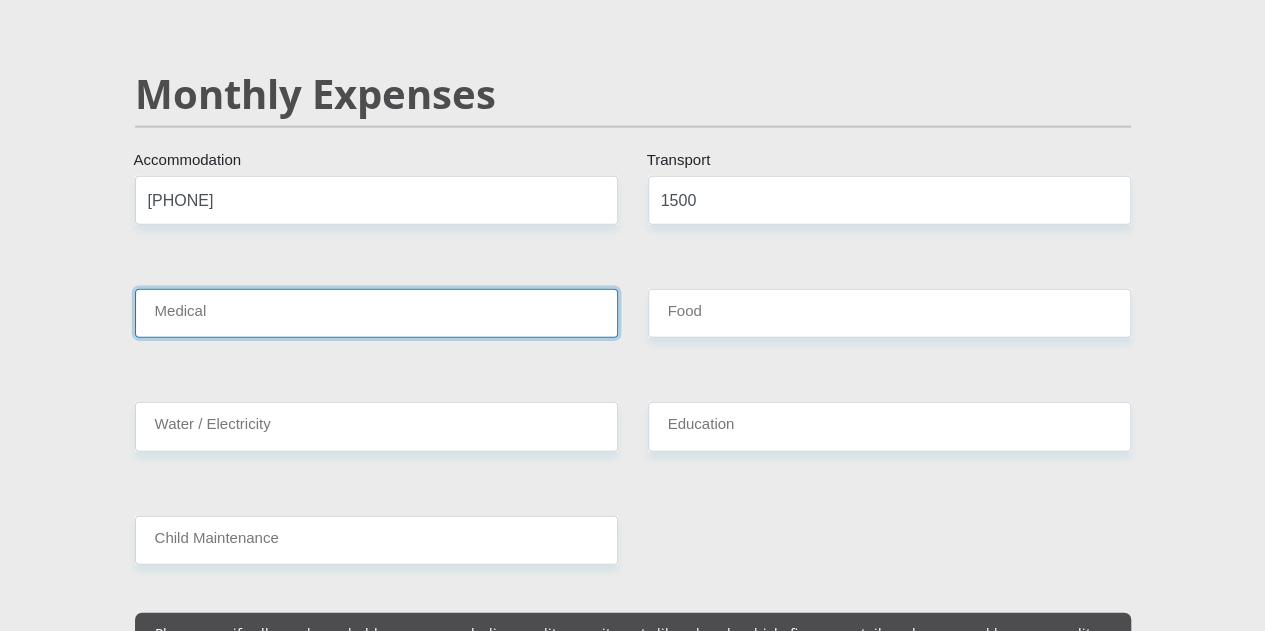 click on "Medical" at bounding box center [376, 313] 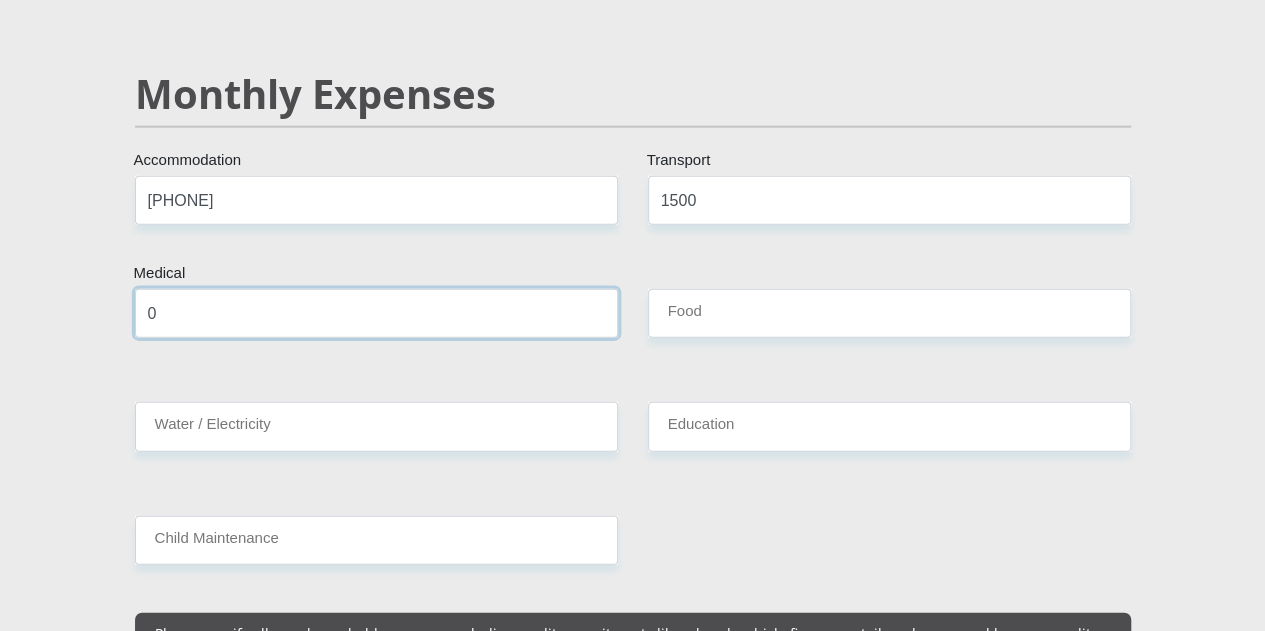 type on "0" 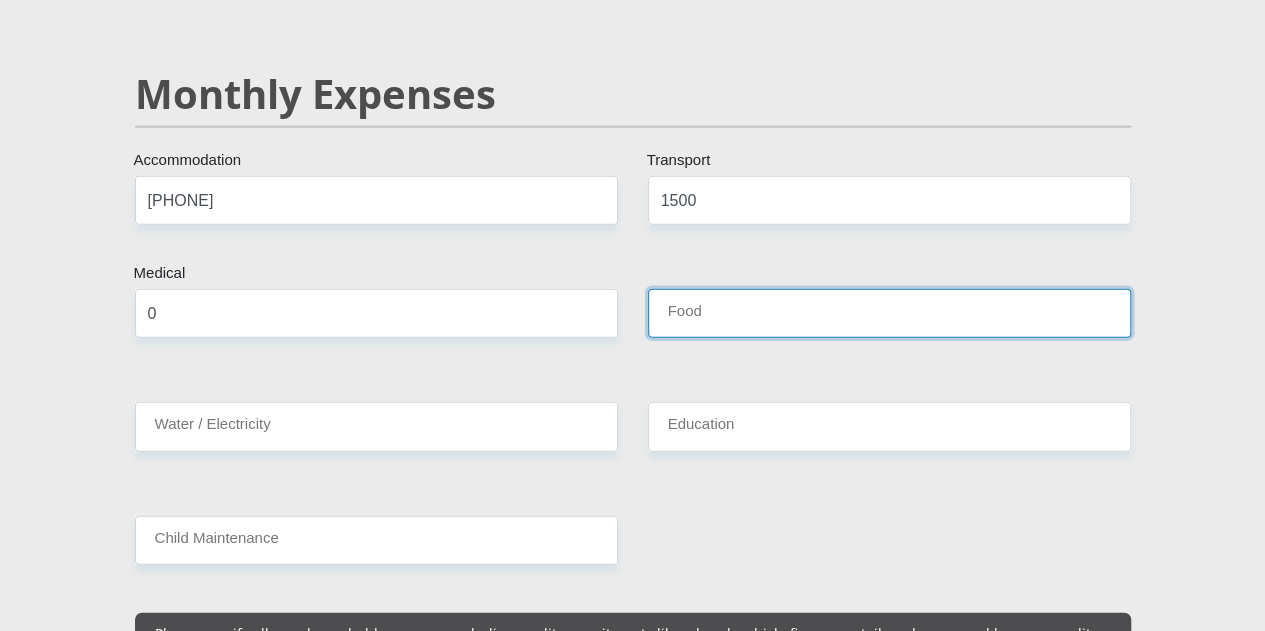 drag, startPoint x: 730, startPoint y: 245, endPoint x: 731, endPoint y: 235, distance: 10.049875 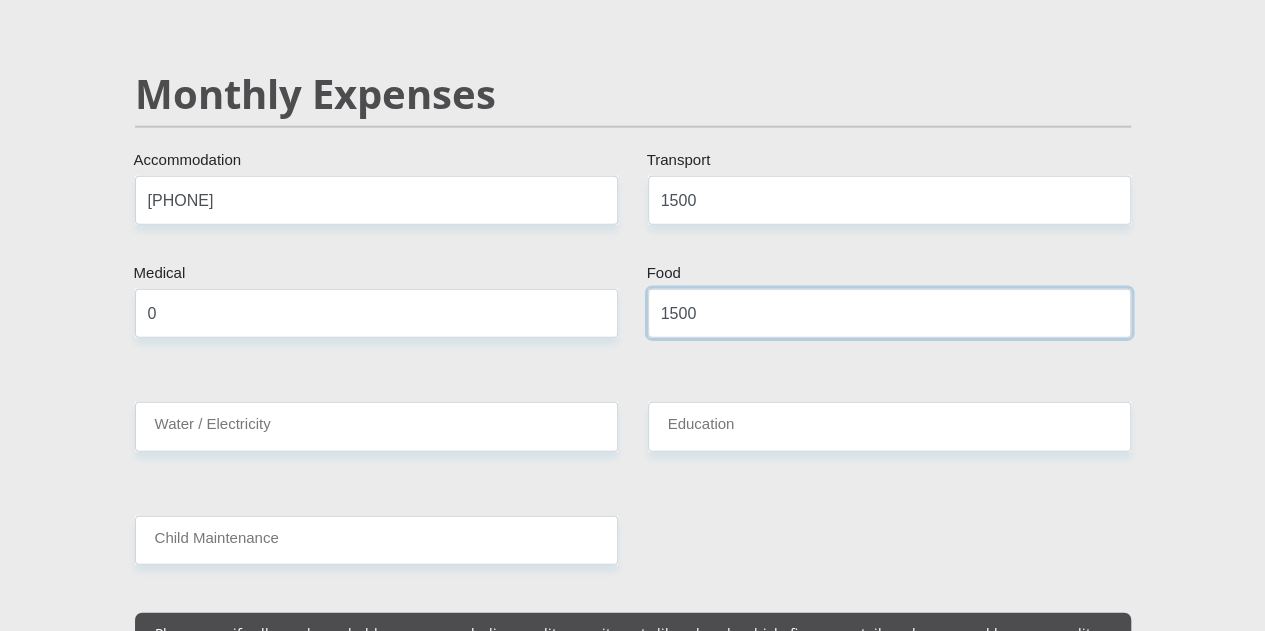 type on "1500" 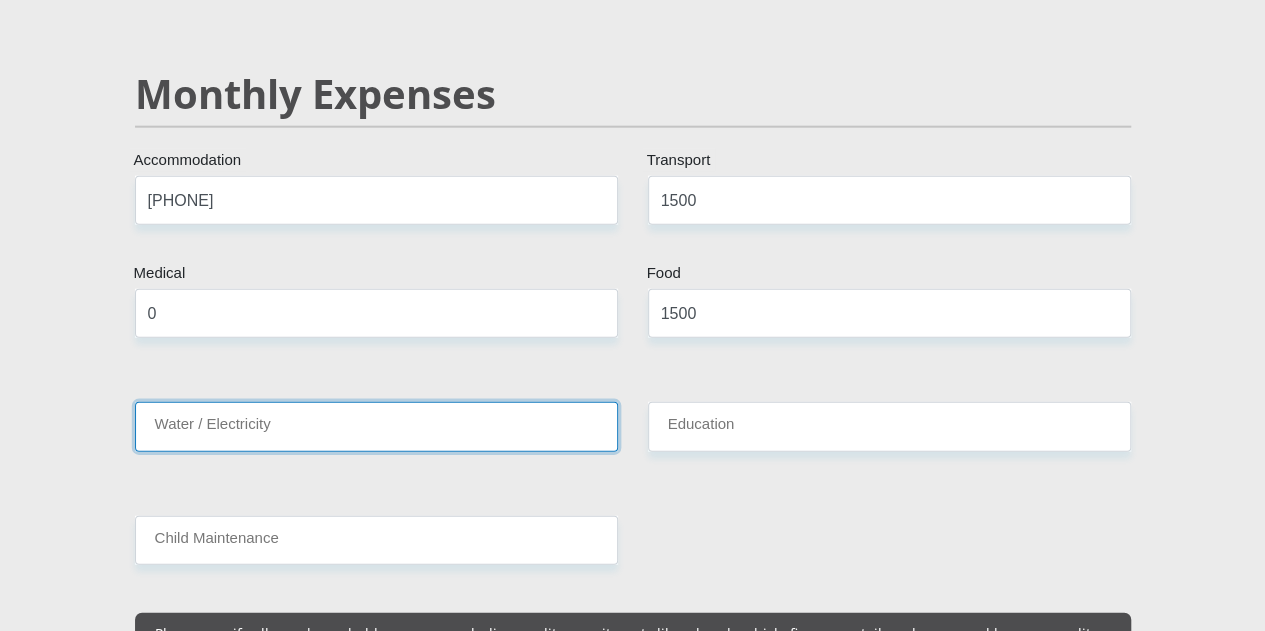 click on "Water / Electricity" at bounding box center [376, 426] 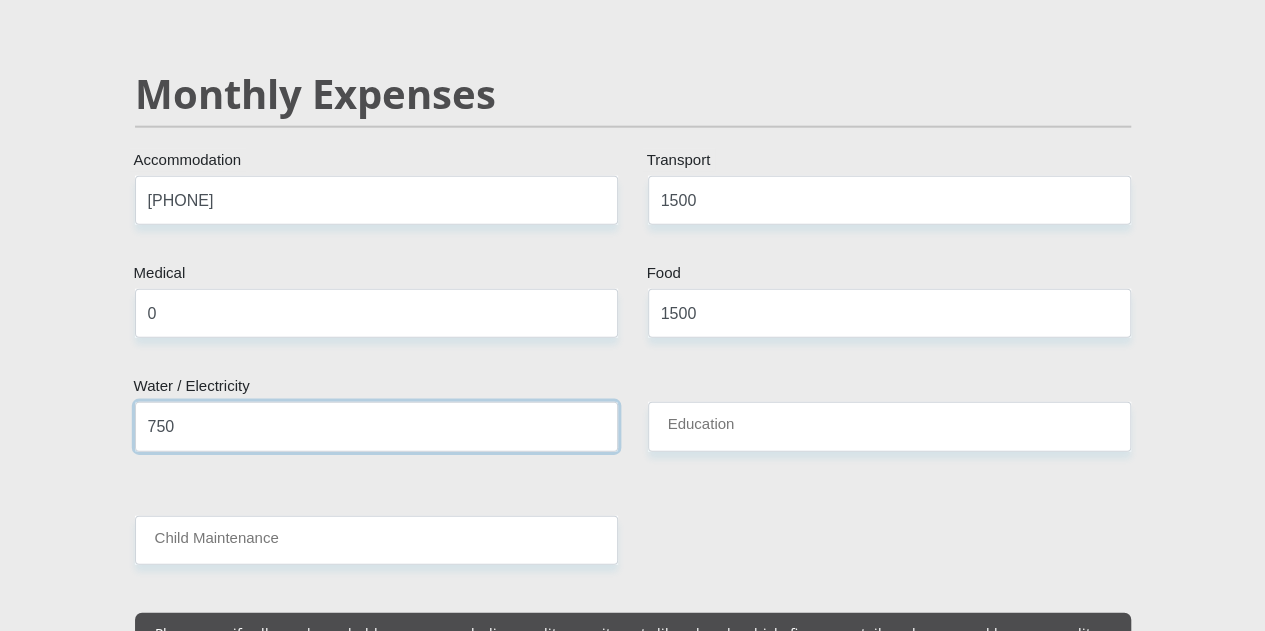 type on "750" 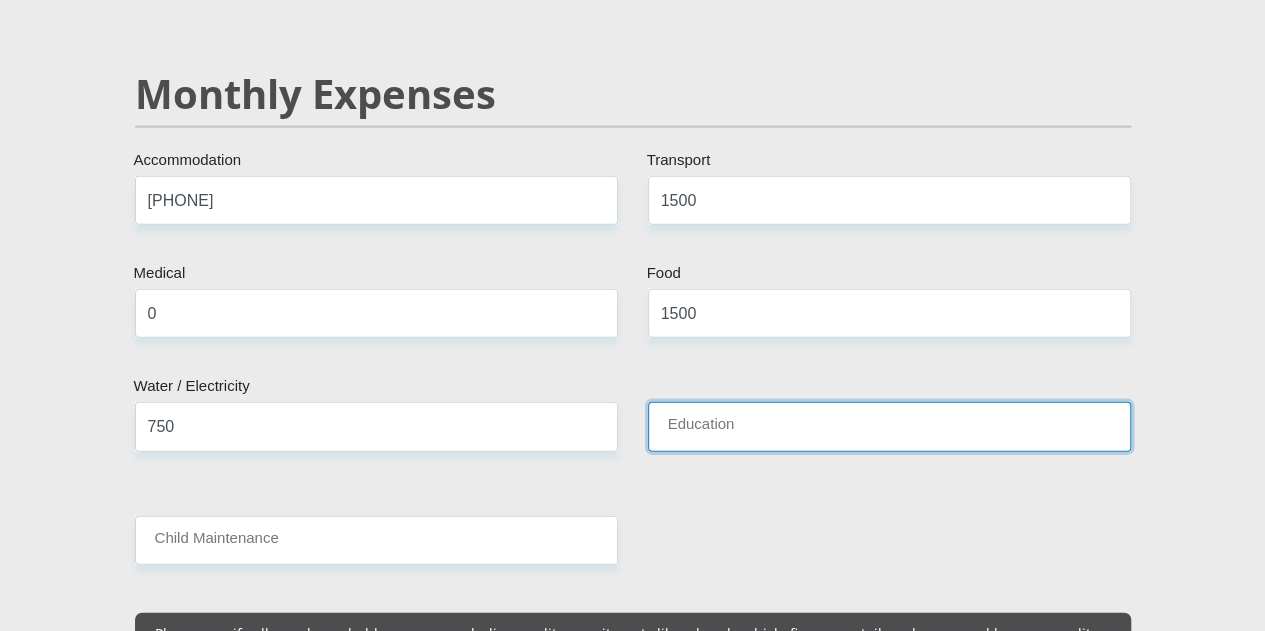 click on "Education" at bounding box center [889, 426] 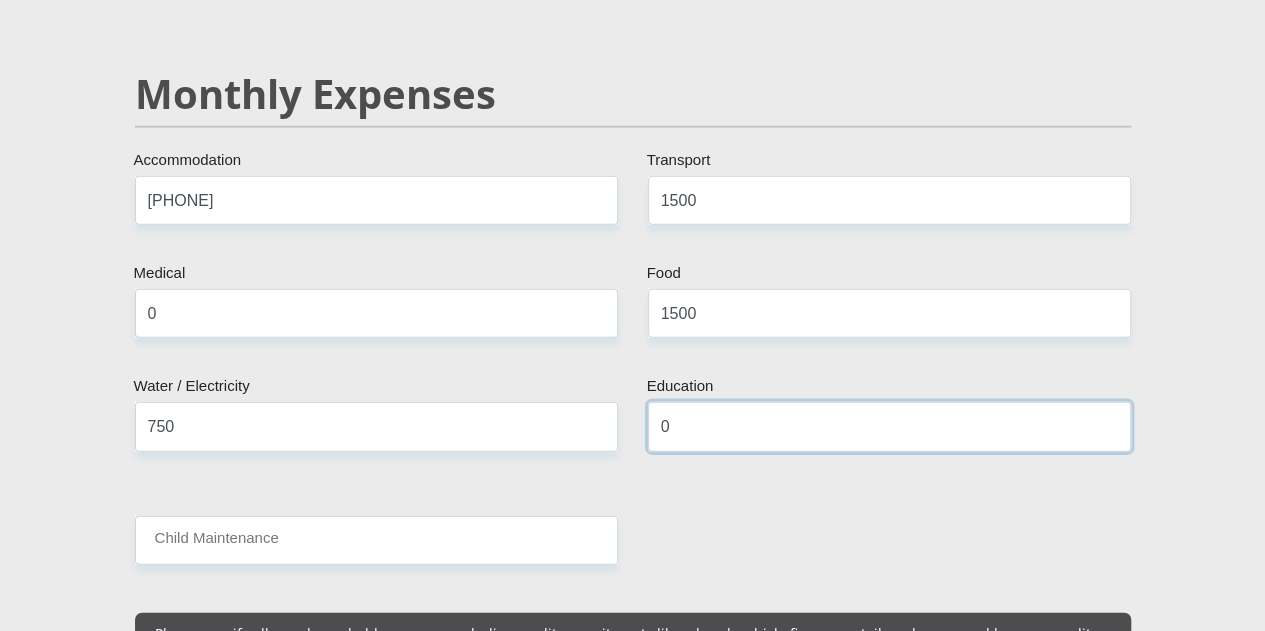 type on "0" 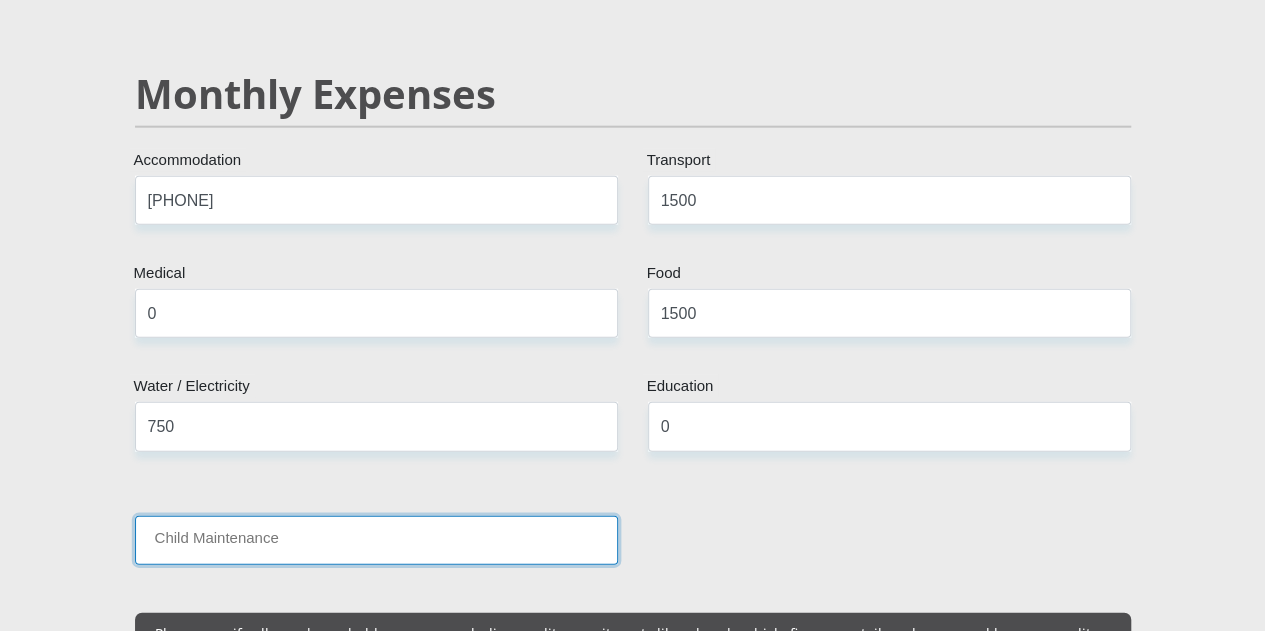 click on "Child Maintenance" at bounding box center [376, 540] 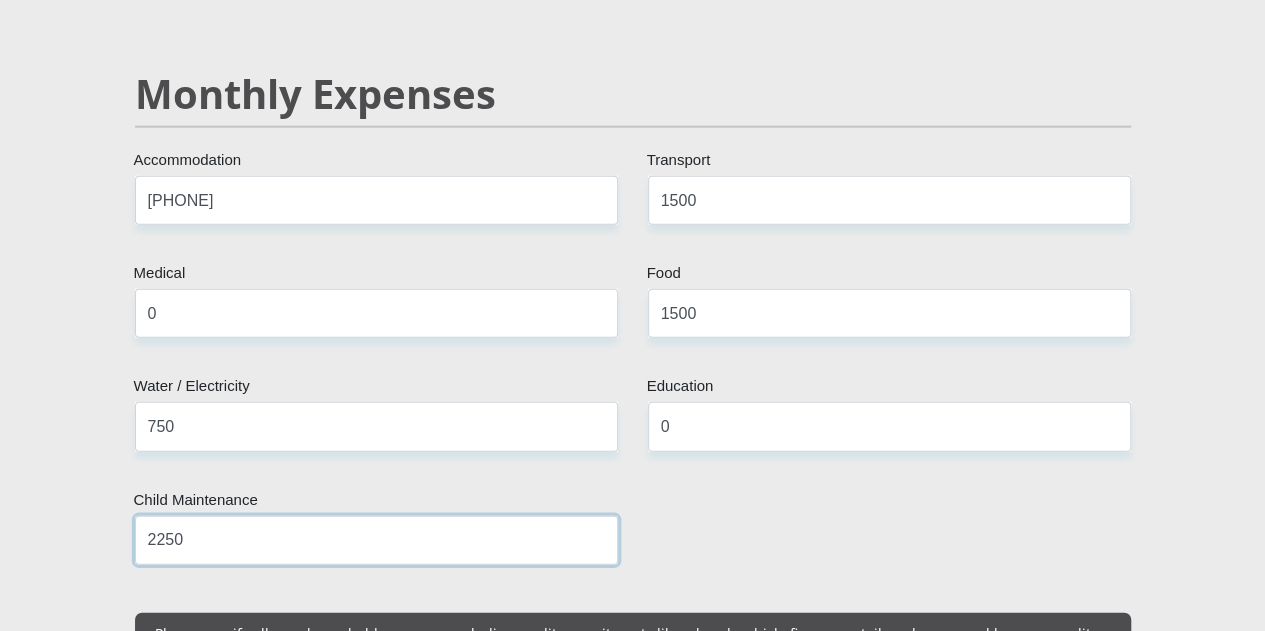type on "2250" 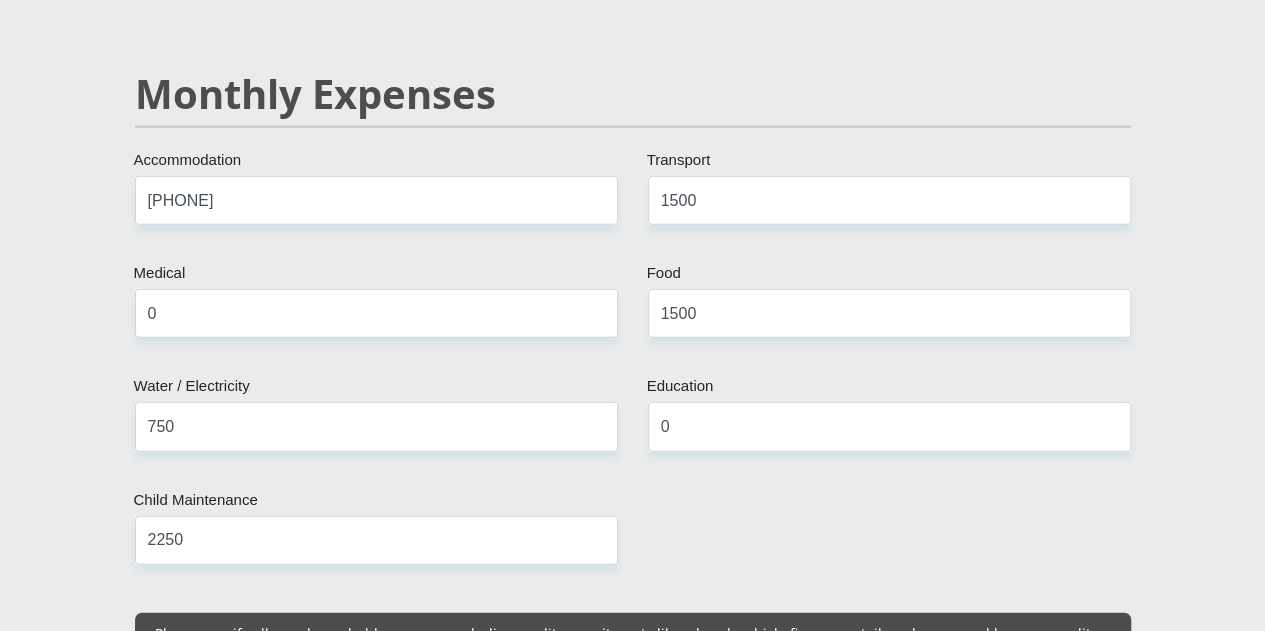 click on "[ID]
Please input valid ID number
South Africa
Afghanistan
Aland Islands
Albania
Algeria
America Samoa
American Virgin Islands
Andorra
Angola
Anguilla
Antarctica
Antigua and Barbuda
Argentina  Aruba" at bounding box center (633, 844) 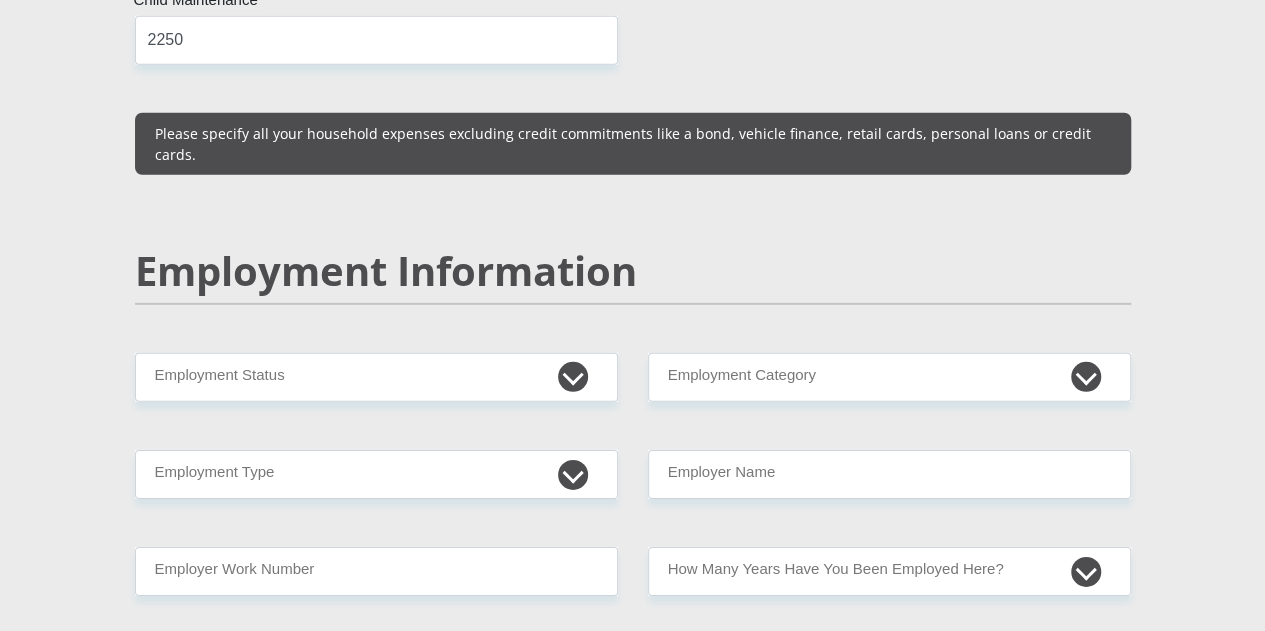 scroll, scrollTop: 3000, scrollLeft: 0, axis: vertical 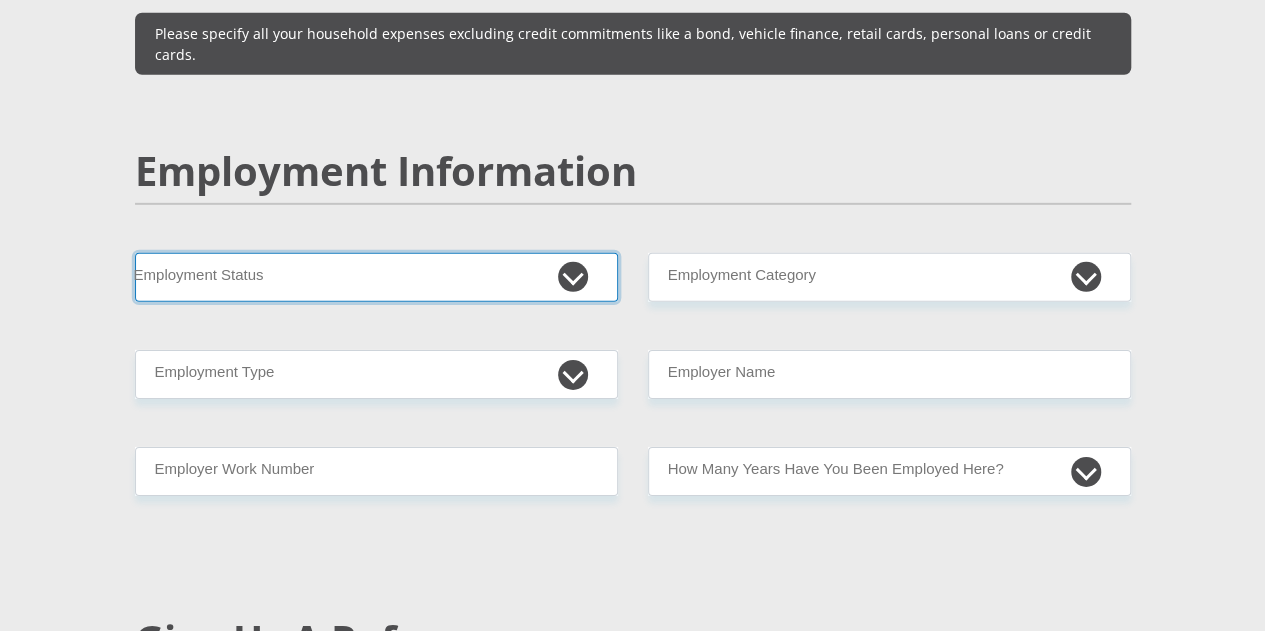 click on "Permanent/Full-time
Part-time/Casual
Contract Worker
Self-Employed
Housewife
Retired
Student
Medically Boarded
Disability
Unemployed" at bounding box center (376, 277) 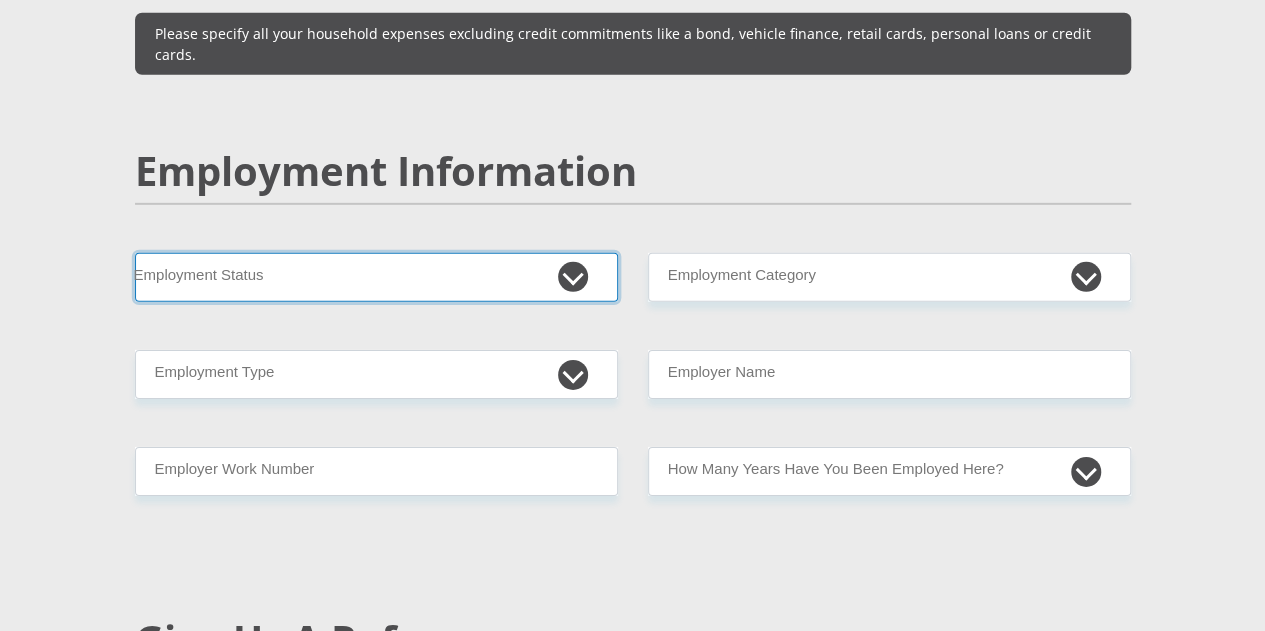 select on "1" 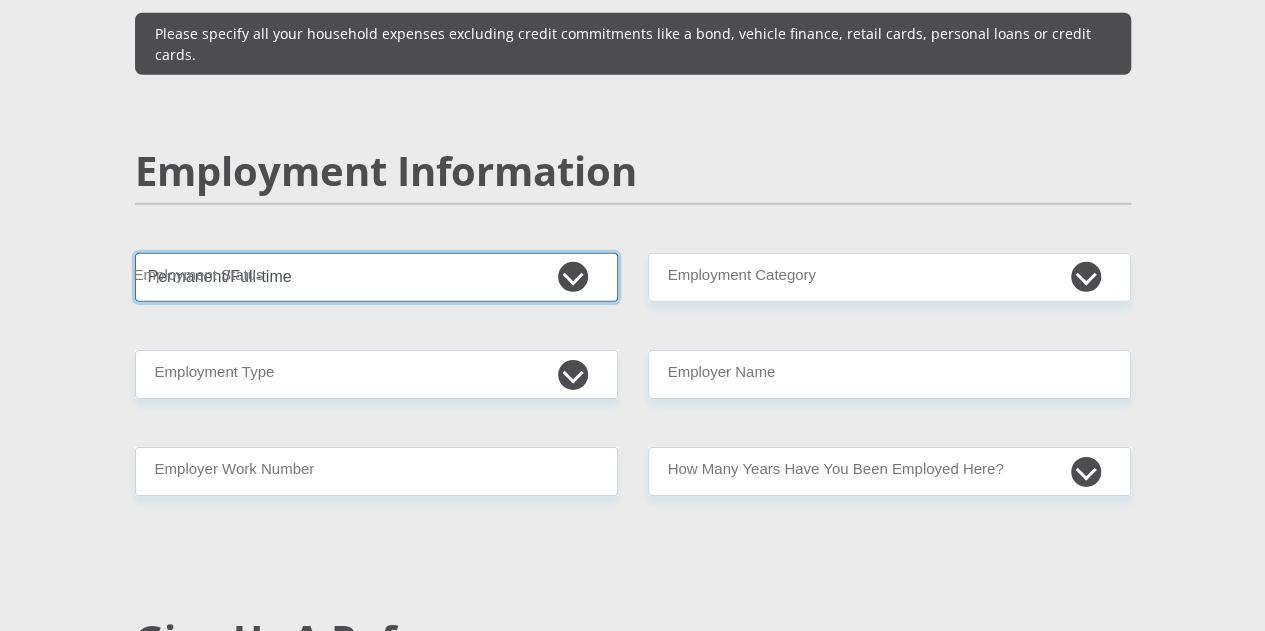 click on "Permanent/Full-time
Part-time/Casual
Contract Worker
Self-Employed
Housewife
Retired
Student
Medically Boarded
Disability
Unemployed" at bounding box center [376, 277] 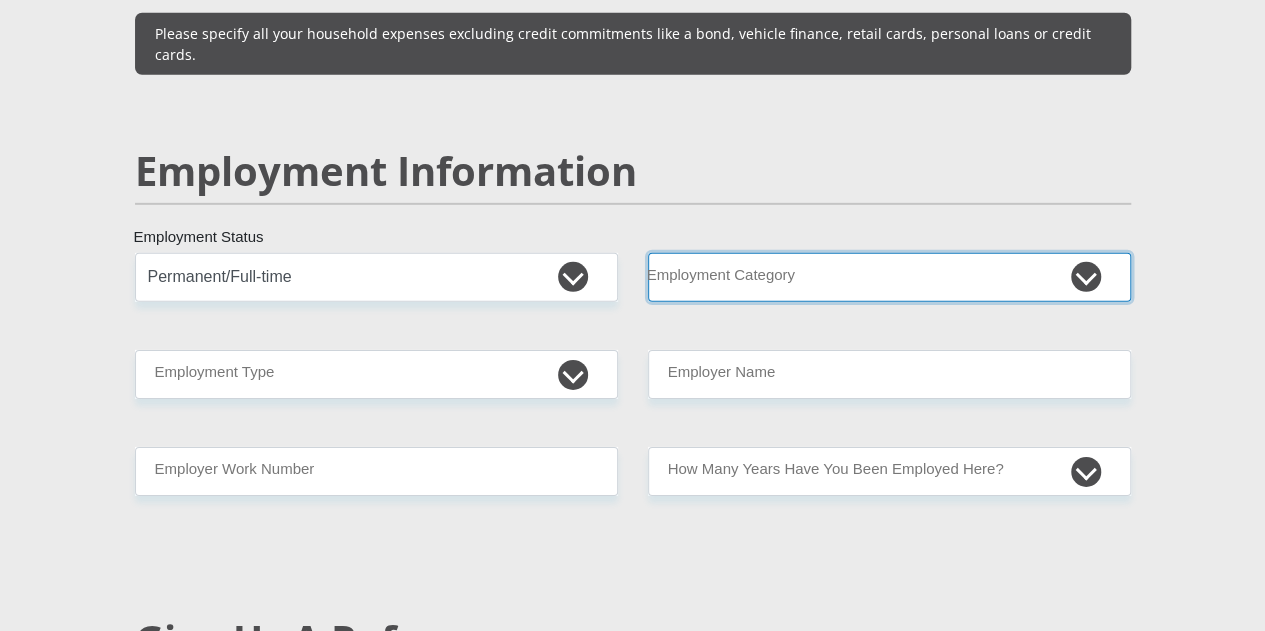 click on "AGRICULTURE
ALCOHOL & TOBACCO
CONSTRUCTION MATERIALS
METALLURGY
EQUIPMENT FOR RENEWABLE ENERGY
SPECIALIZED CONTRACTORS
CAR
GAMING (INCL. INTERNET
OTHER WHOLESALE
UNLICENSED PHARMACEUTICALS
CURRENCY EXCHANGE HOUSES
OTHER FINANCIAL INSTITUTIONS & INSURANCE
REAL ESTATE AGENTS
OIL & GAS
OTHER MATERIALS (E.G. IRON ORE)
PRECIOUS STONES & PRECIOUS METALS
POLITICAL ORGANIZATIONS
RELIGIOUS ORGANIZATIONS(NOT SECTS)
ACTI. HAVING BUSINESS DEAL WITH PUBLIC ADMINISTRATION
LAUNDROMATS" at bounding box center [889, 277] 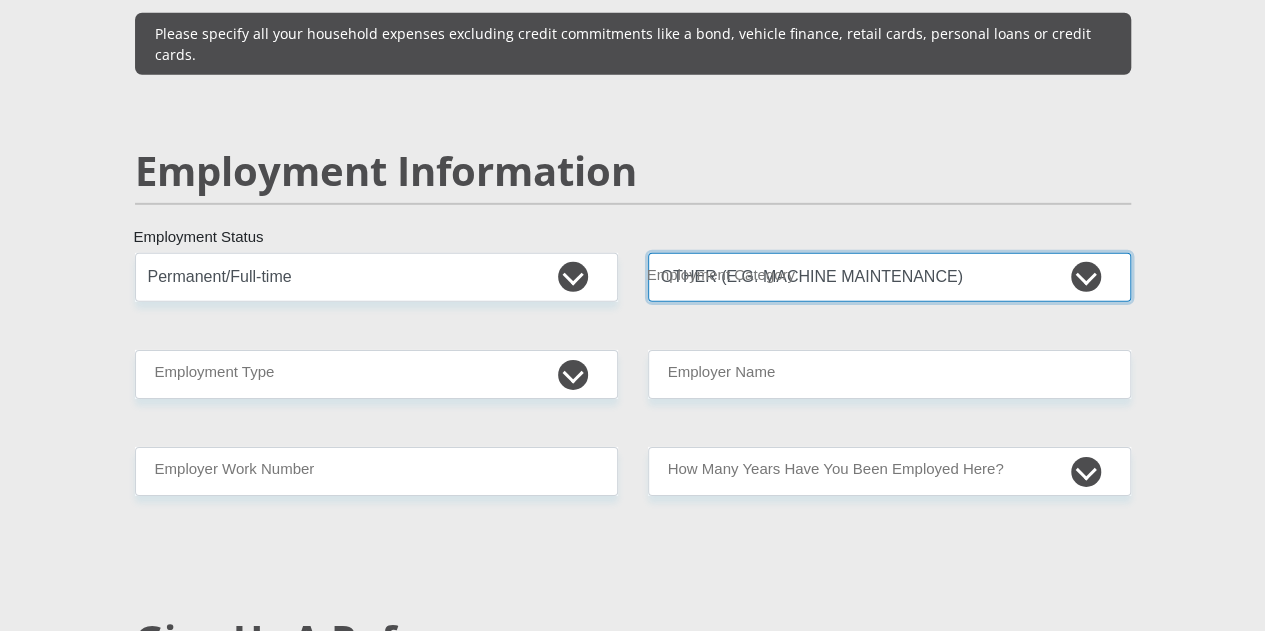 click on "AGRICULTURE
ALCOHOL & TOBACCO
CONSTRUCTION MATERIALS
METALLURGY
EQUIPMENT FOR RENEWABLE ENERGY
SPECIALIZED CONTRACTORS
CAR
GAMING (INCL. INTERNET
OTHER WHOLESALE
UNLICENSED PHARMACEUTICALS
CURRENCY EXCHANGE HOUSES
OTHER FINANCIAL INSTITUTIONS & INSURANCE
REAL ESTATE AGENTS
OIL & GAS
OTHER MATERIALS (E.G. IRON ORE)
PRECIOUS STONES & PRECIOUS METALS
POLITICAL ORGANIZATIONS
RELIGIOUS ORGANIZATIONS(NOT SECTS)
ACTI. HAVING BUSINESS DEAL WITH PUBLIC ADMINISTRATION
LAUNDROMATS" at bounding box center [889, 277] 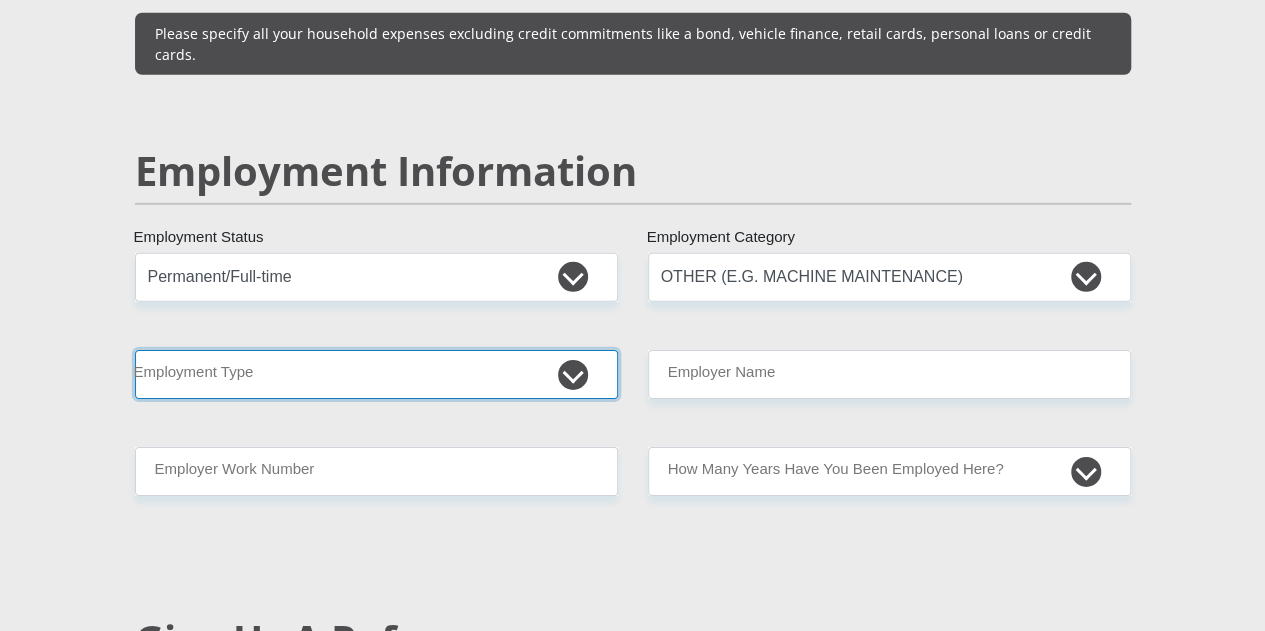 click on "College/Lecturer
Craft Seller
Creative
Driver
Executive
Farmer
Forces - Non Commissioned
Forces - Officer
Hawker
Housewife
Labourer
Licenced Professional
Manager
Miner
Non Licenced Professional
Office Staff/Clerk
Outside Worker
Pensioner
Permanent Teacher
Production/Manufacturing
Sales
Self-Employed
Semi-Professional Worker
Service Industry  Social Worker  Student" at bounding box center (376, 374) 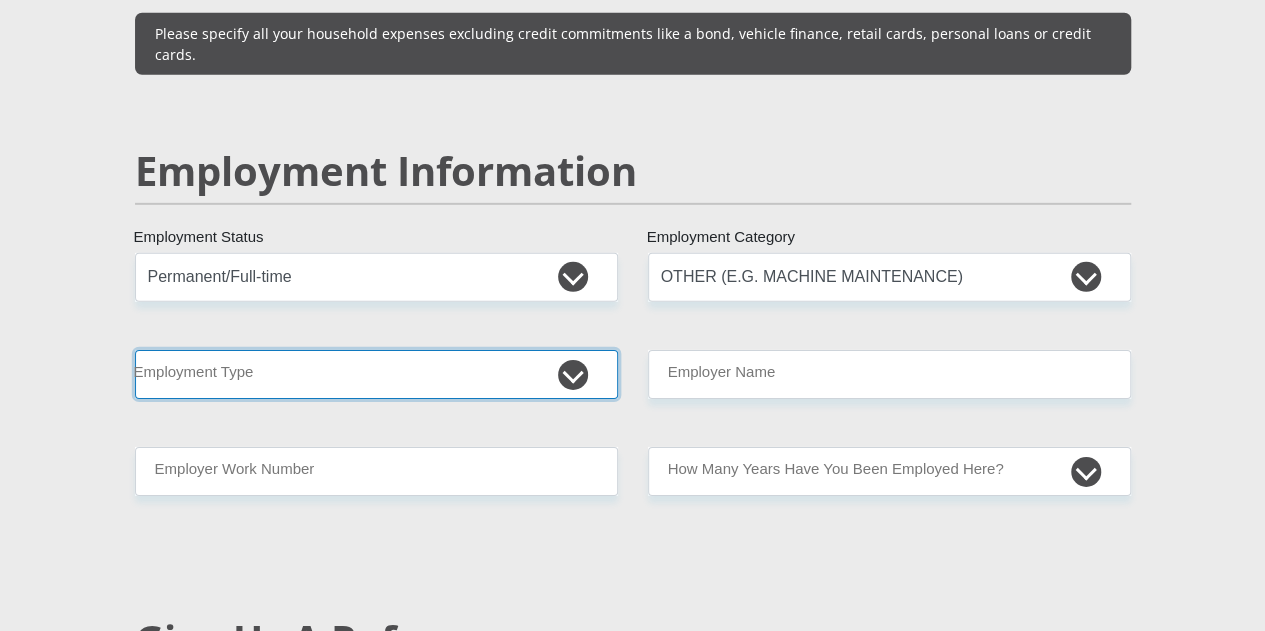 select on "Unknown/Other" 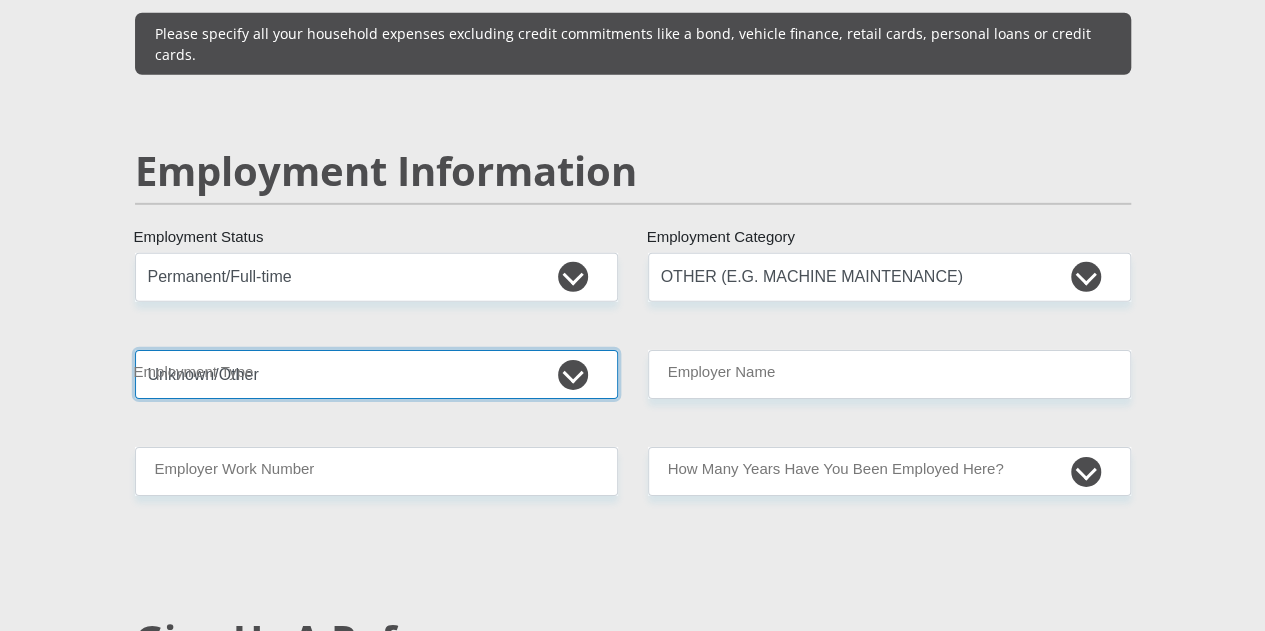 click on "College/Lecturer
Craft Seller
Creative
Driver
Executive
Farmer
Forces - Non Commissioned
Forces - Officer
Hawker
Housewife
Labourer
Licenced Professional
Manager
Miner
Non Licenced Professional
Office Staff/Clerk
Outside Worker
Pensioner
Permanent Teacher
Production/Manufacturing
Sales
Self-Employed
Semi-Professional Worker
Service Industry  Social Worker  Student" at bounding box center [376, 374] 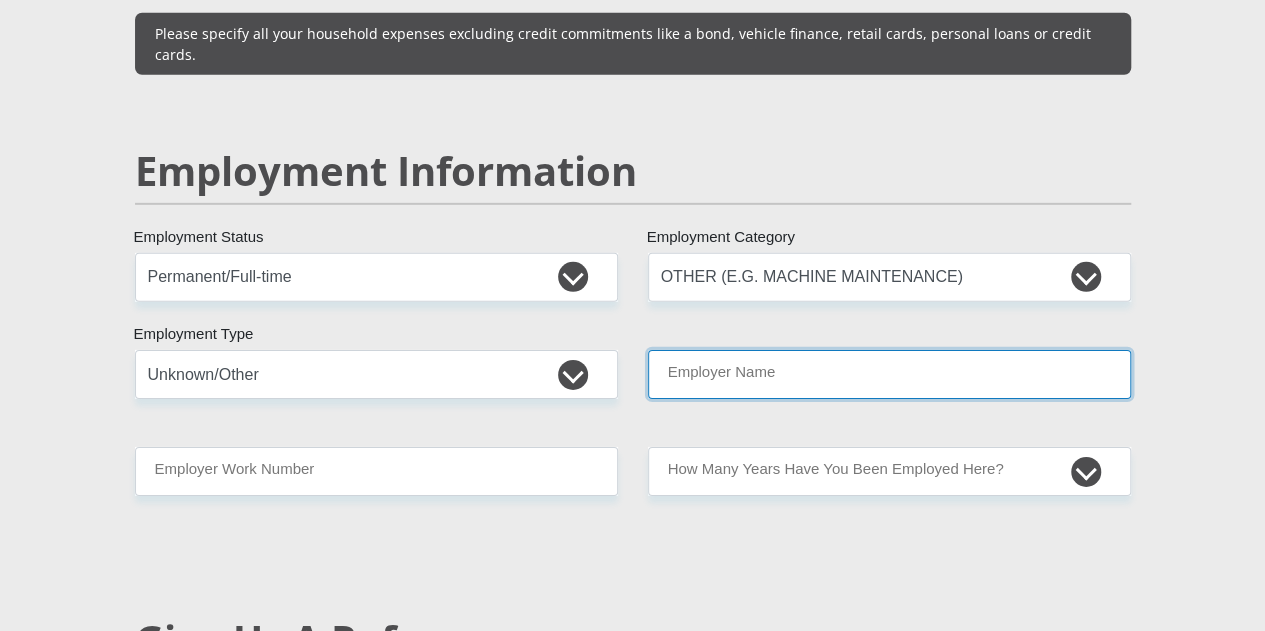 click on "Employer Name" at bounding box center (889, 374) 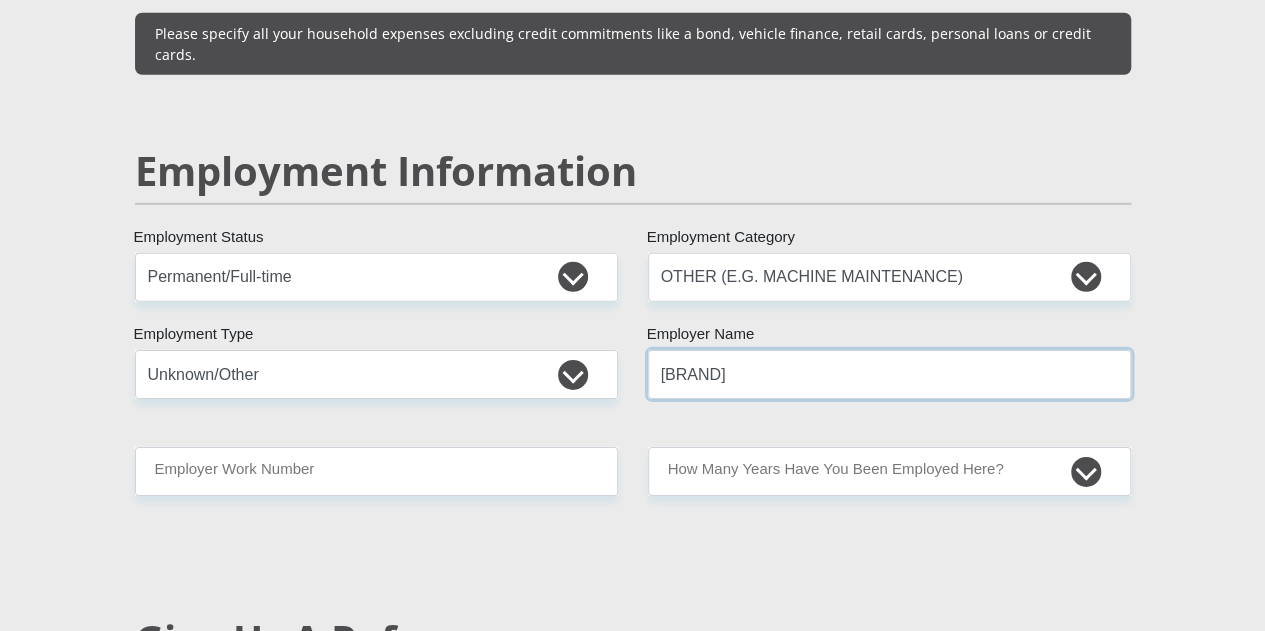 click on "[BRAND]" at bounding box center [889, 374] 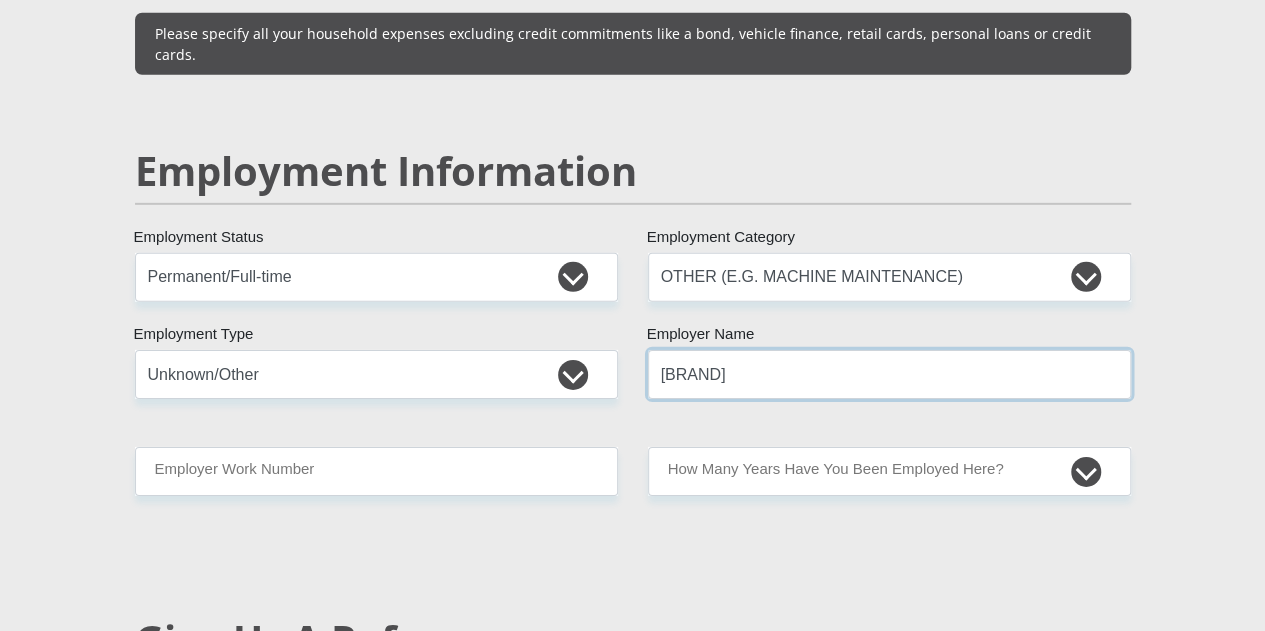 drag, startPoint x: 808, startPoint y: 281, endPoint x: 734, endPoint y: 289, distance: 74.431175 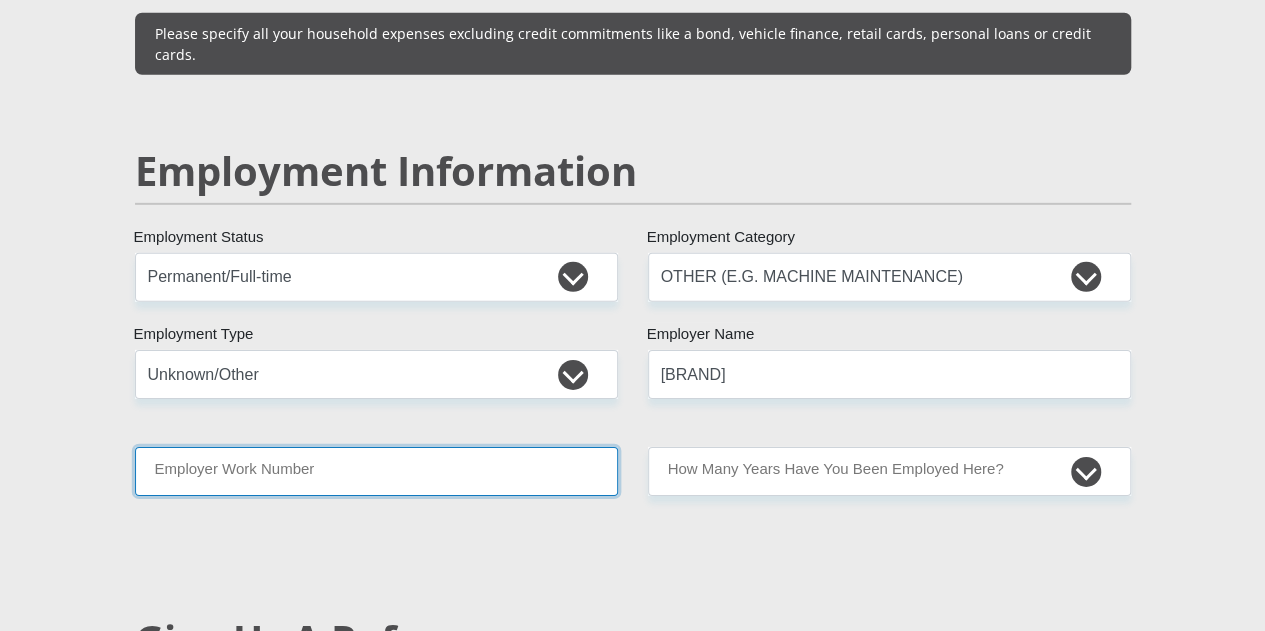 click on "Employer Work Number" at bounding box center (376, 471) 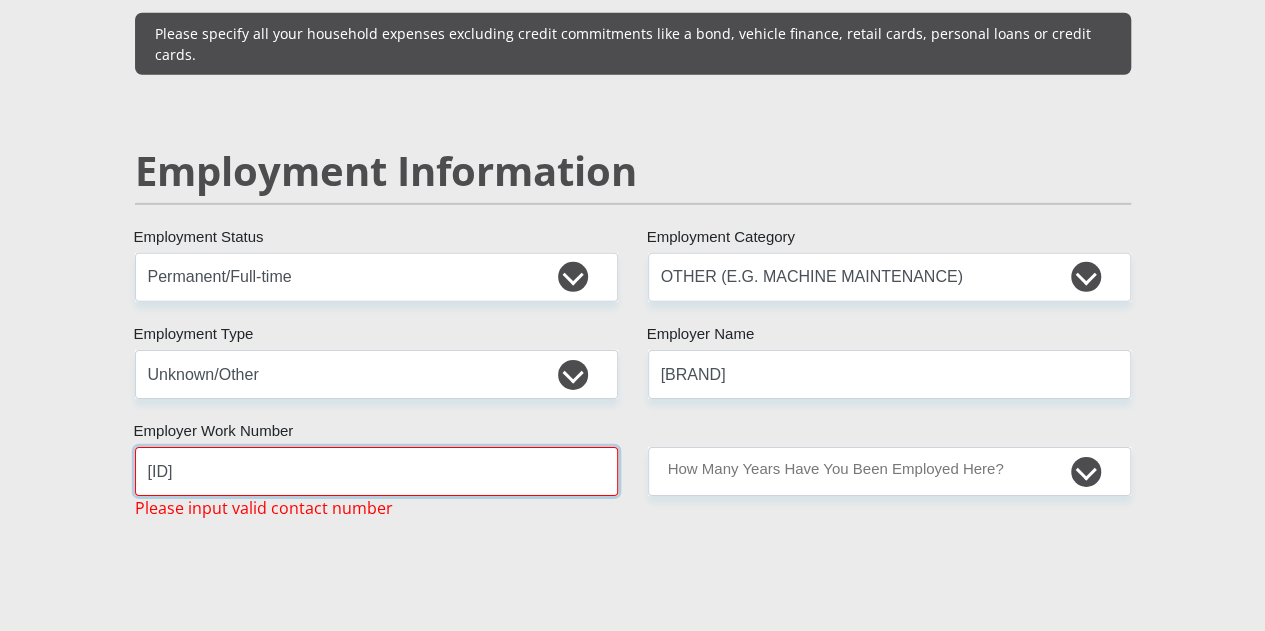 type on "[ID]" 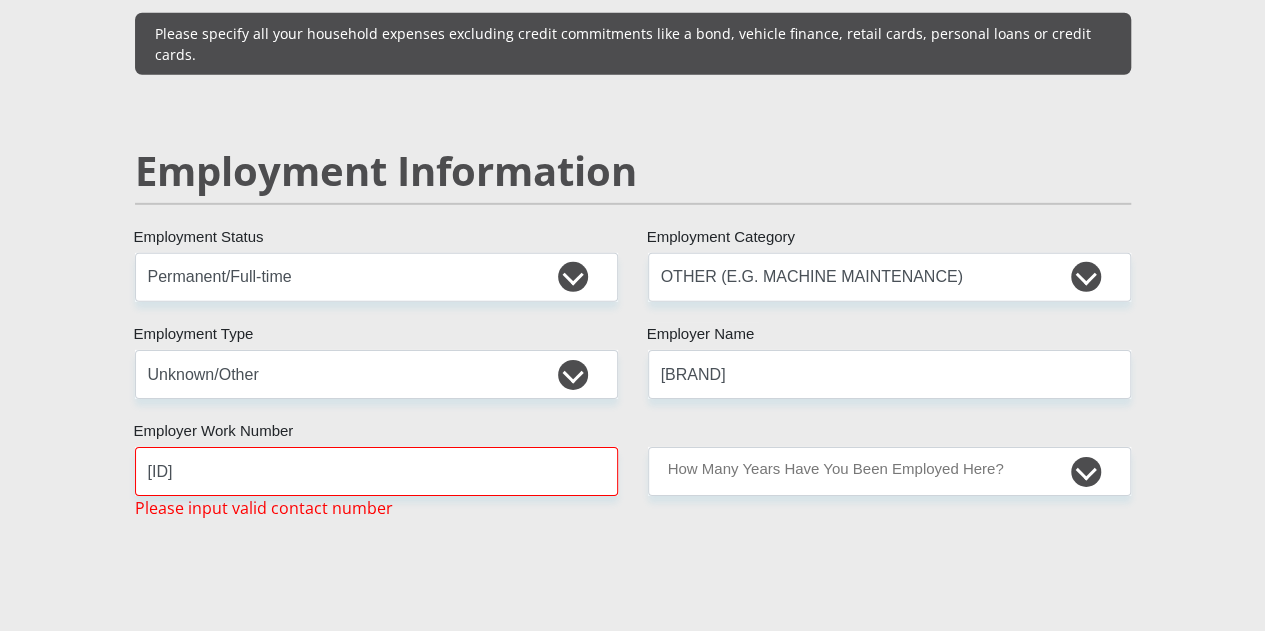 click on "[ID]
Please input valid ID number
South Africa
Afghanistan
Aland Islands
Albania
Algeria
America Samoa
American Virgin Islands
Andorra
Angola
Anguilla
Antarctica
Antigua and Barbuda
Argentina  Aruba" at bounding box center (633, 256) 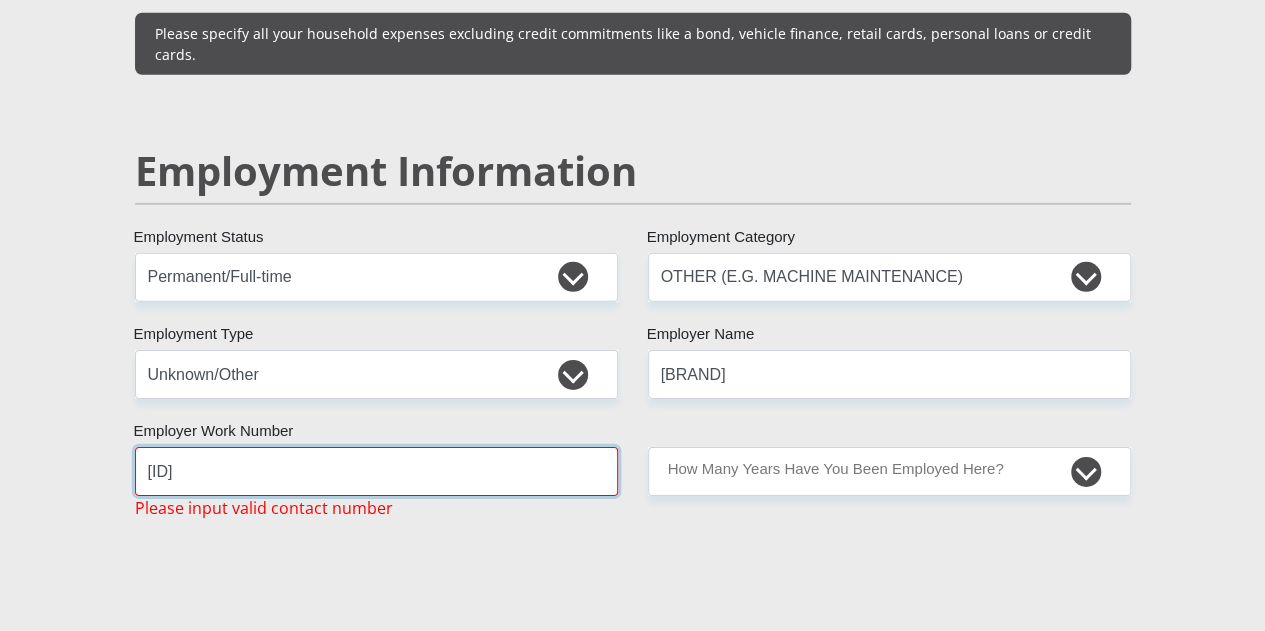 click on "[ID]" at bounding box center (376, 471) 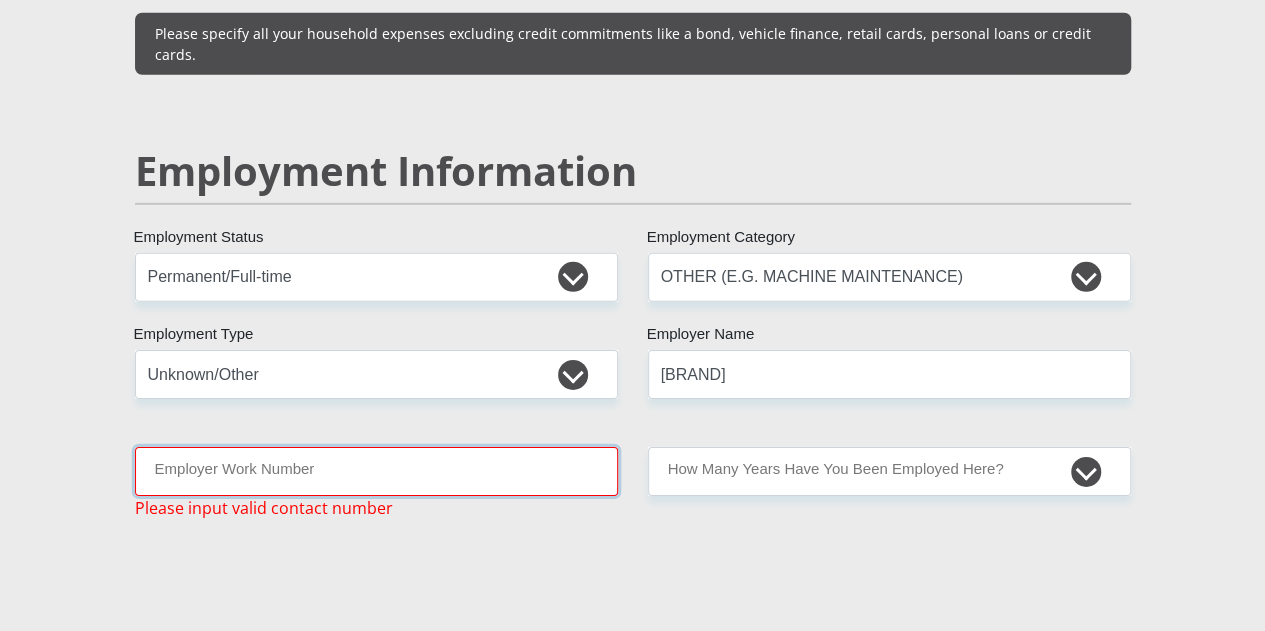 click on "Employer Work Number" at bounding box center [376, 471] 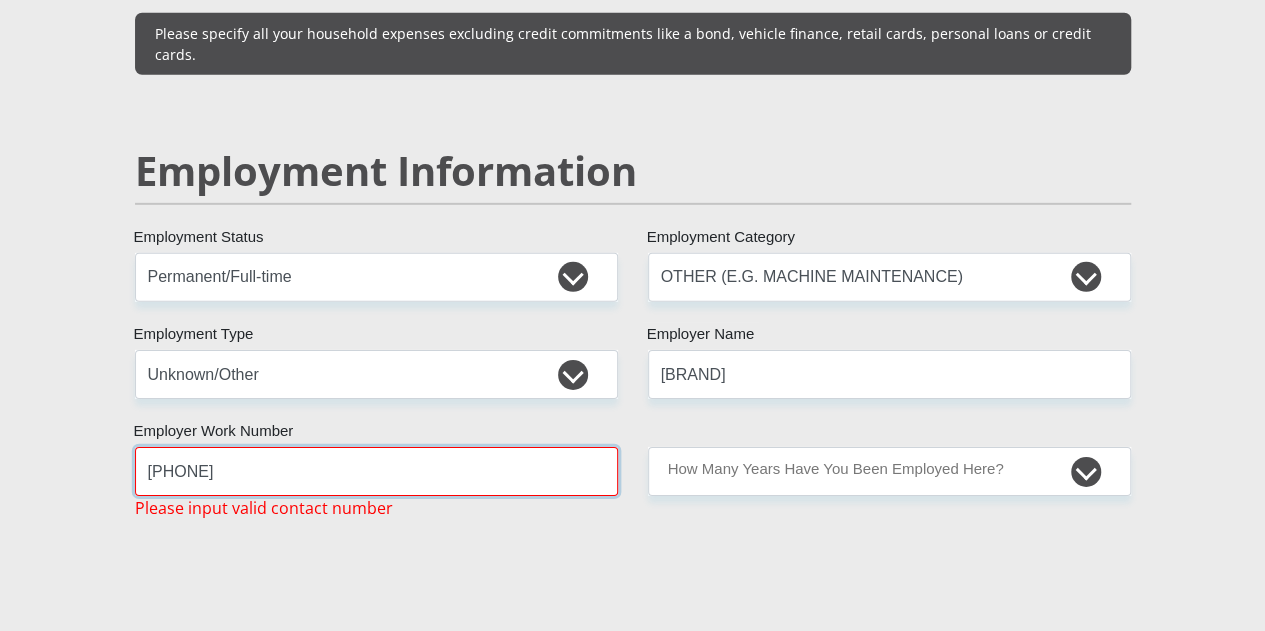 type on "[PHONE]" 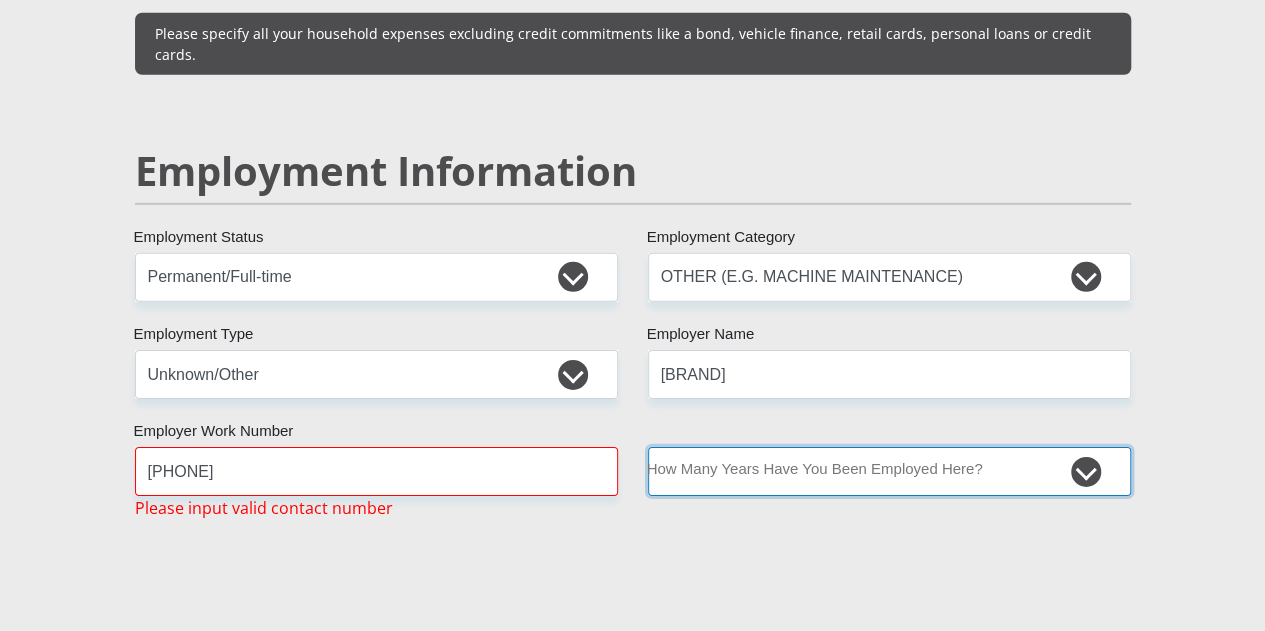 click on "less than 1 year
1-3 years
3-5 years
5+ years" at bounding box center (889, 471) 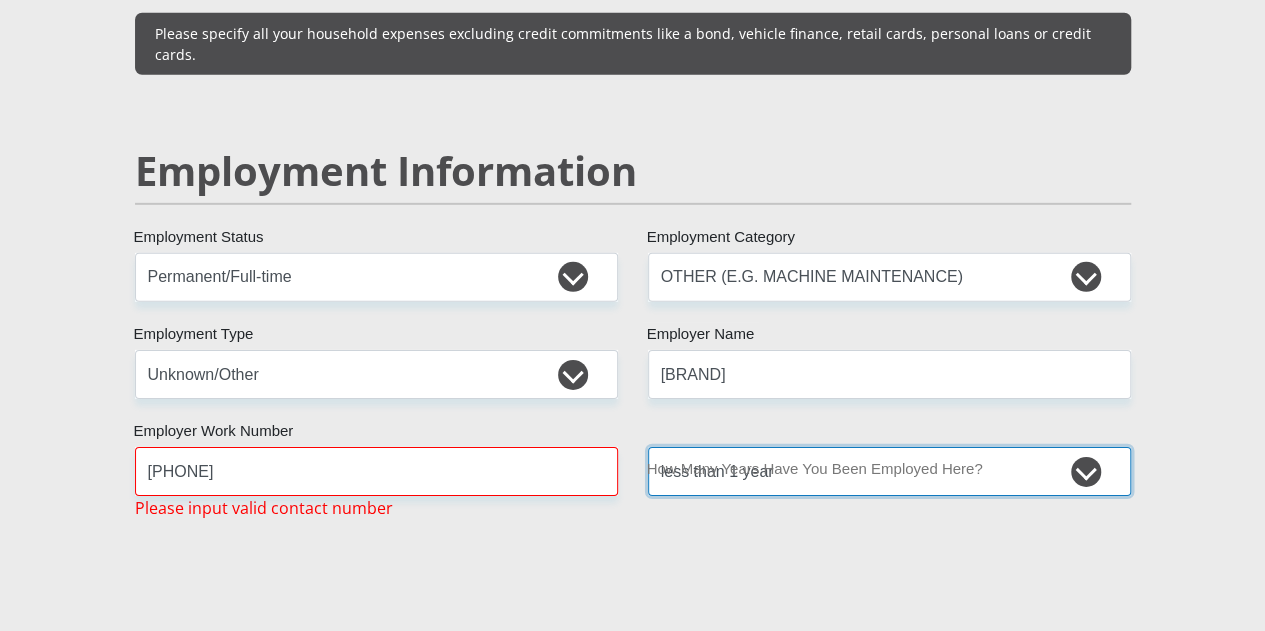 click on "less than 1 year
1-3 years
3-5 years
5+ years" at bounding box center (889, 471) 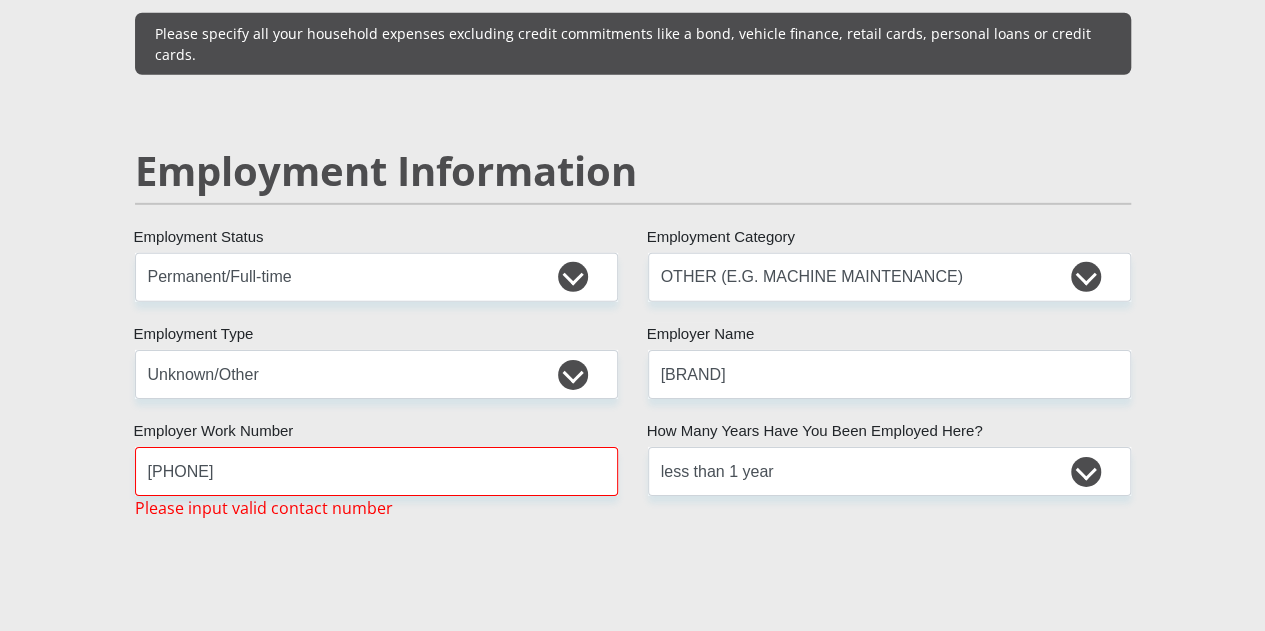 click on "[ID]
Please input valid ID number
South Africa
Afghanistan
Aland Islands
Albania
Algeria
America Samoa
American Virgin Islands
Andorra
Angola
Anguilla
Antarctica
Antigua and Barbuda
Argentina  Aruba" at bounding box center [633, 256] 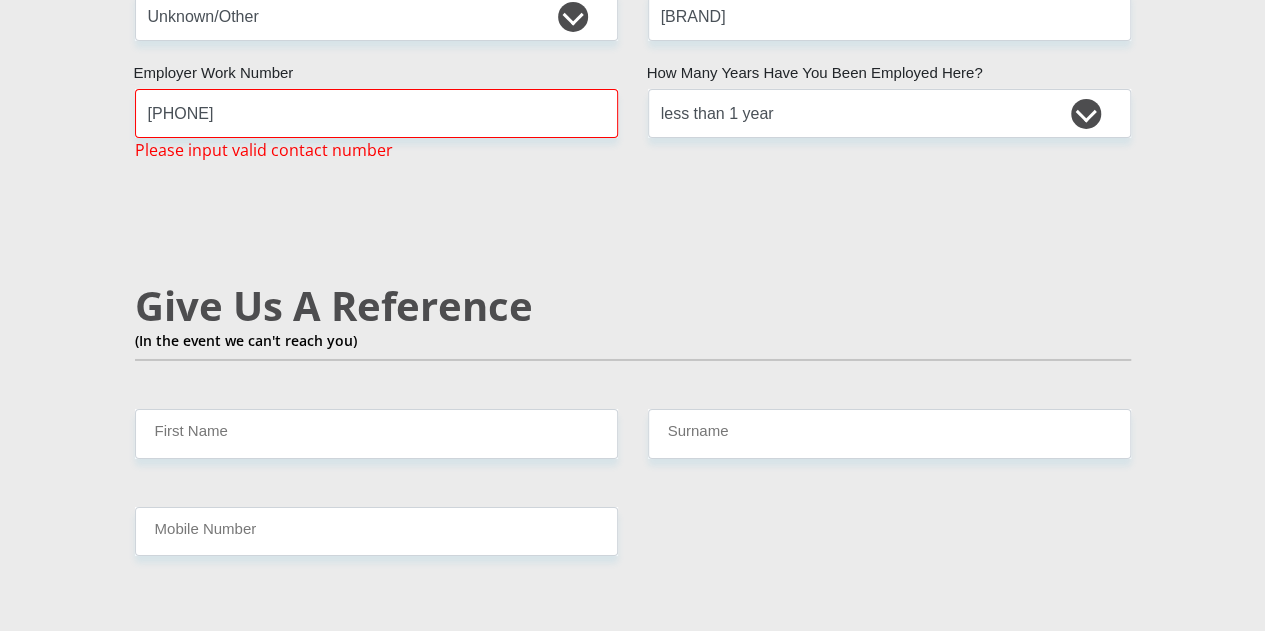 scroll, scrollTop: 3400, scrollLeft: 0, axis: vertical 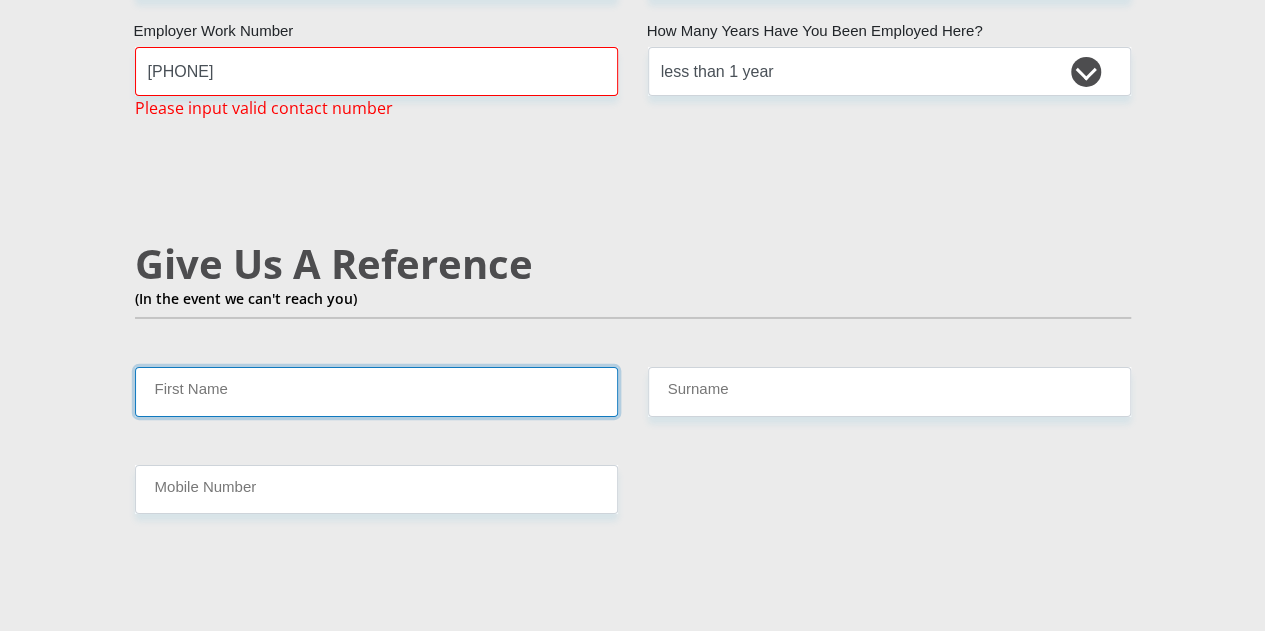 click on "First Name" at bounding box center (376, 391) 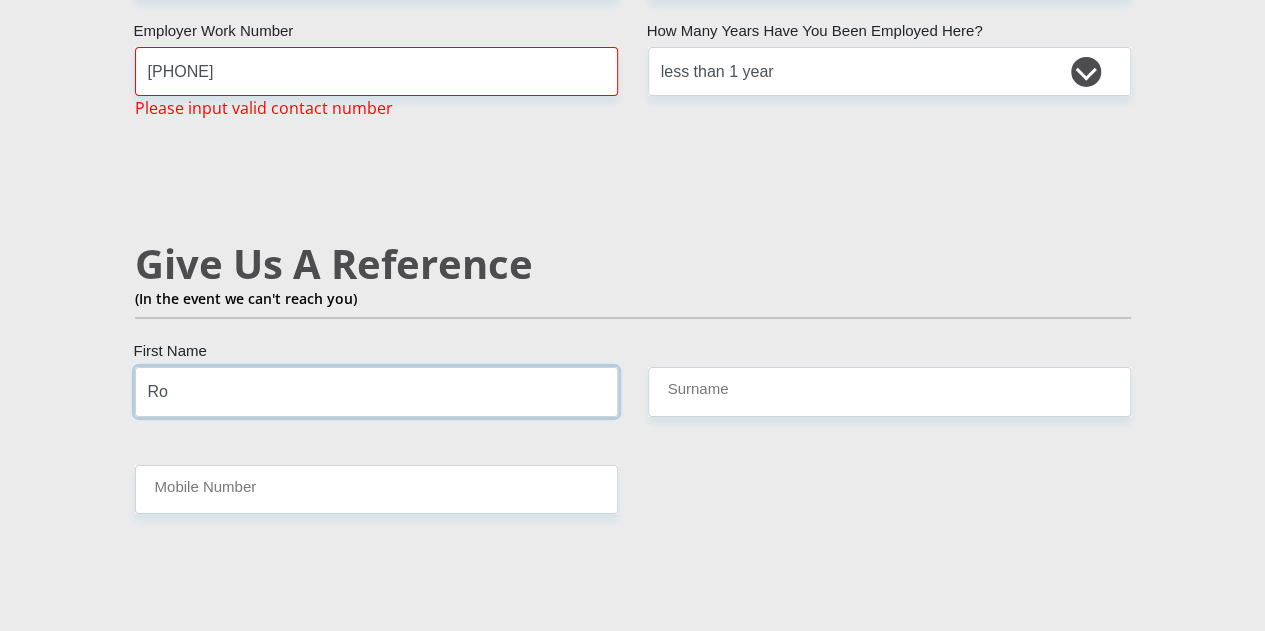 type on "R" 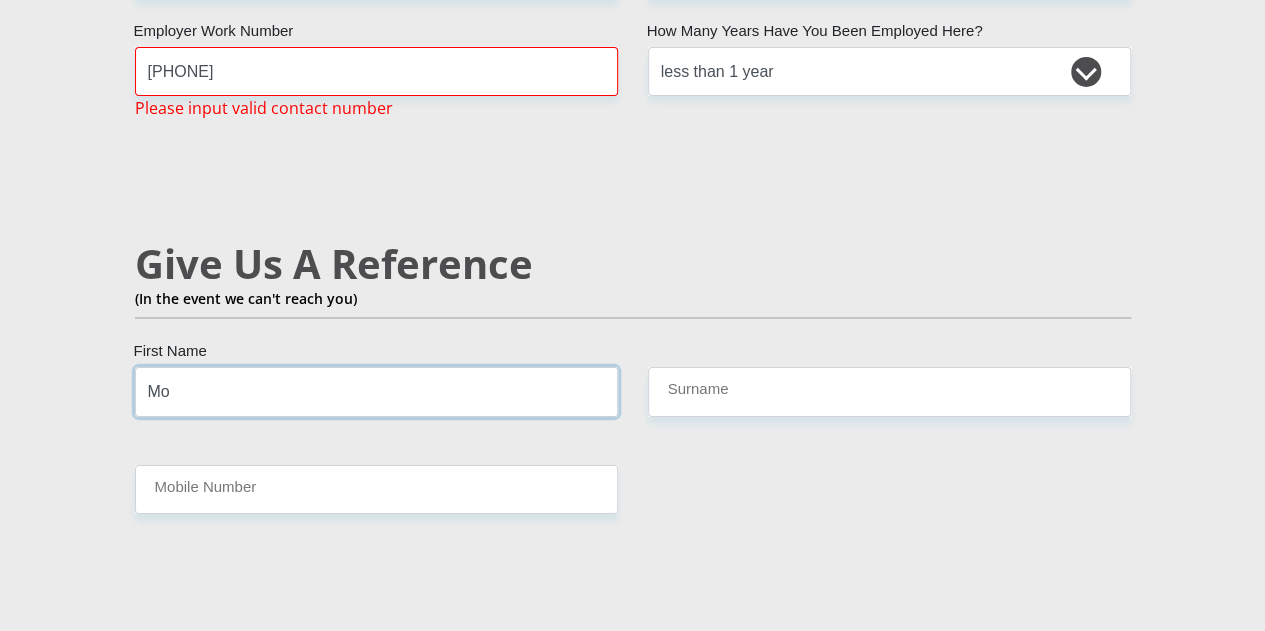 type on "M" 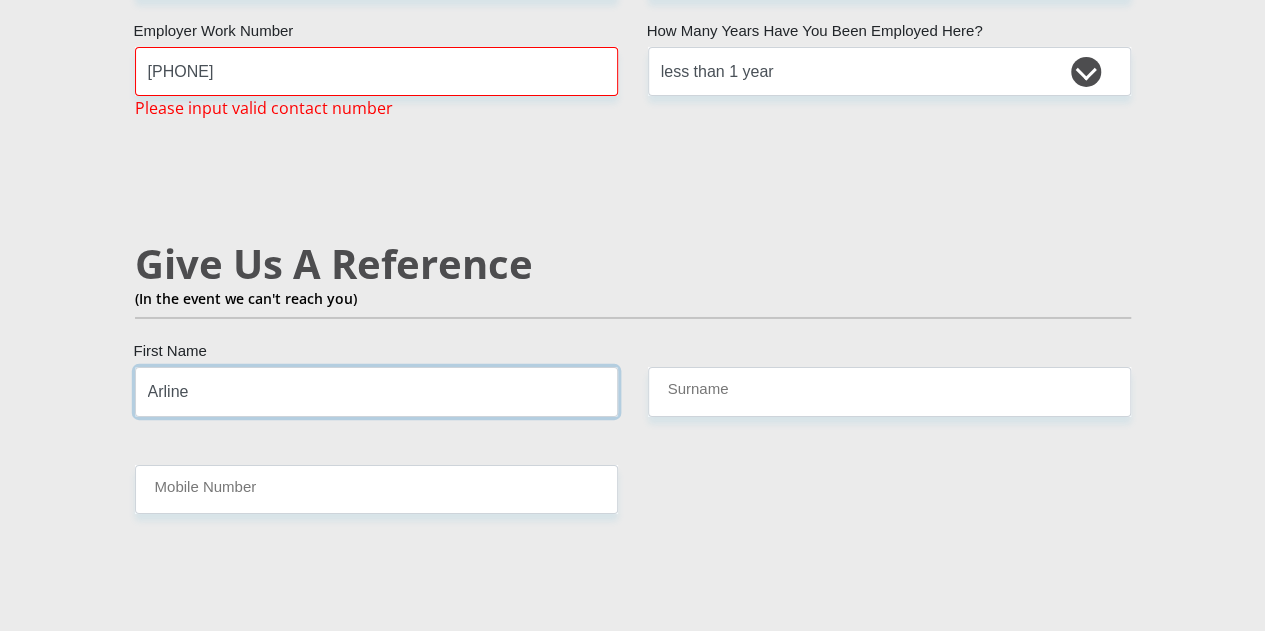 type on "Arline" 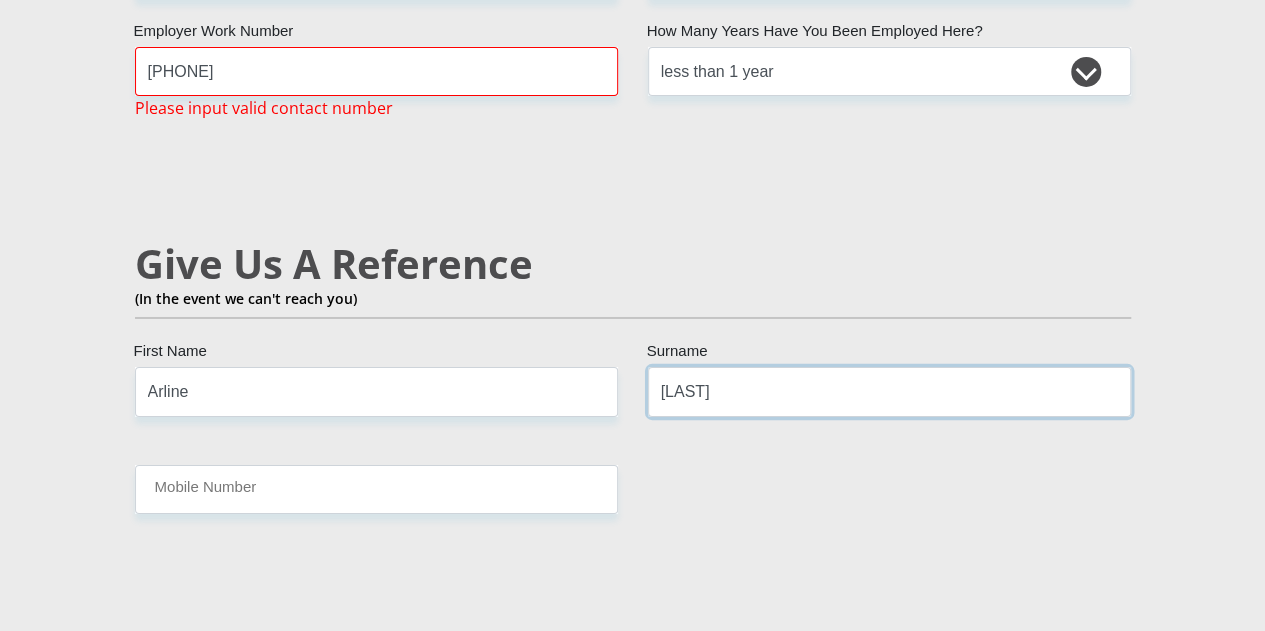 type on "[LAST]" 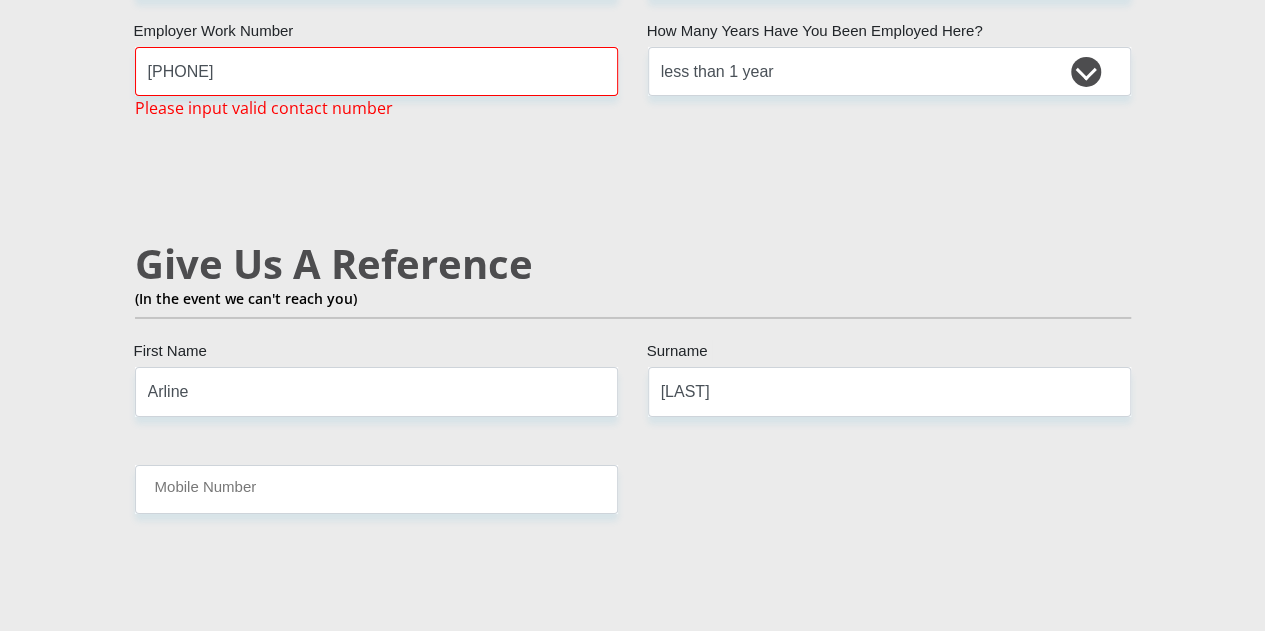 click on "[ID]
Please input valid ID number
South Africa
Afghanistan
Aland Islands
Albania
Algeria
America Samoa
American Virgin Islands
Andorra
Angola
Anguilla
Antarctica
Antigua and Barbuda
Argentina  Aruba" at bounding box center (633, -144) 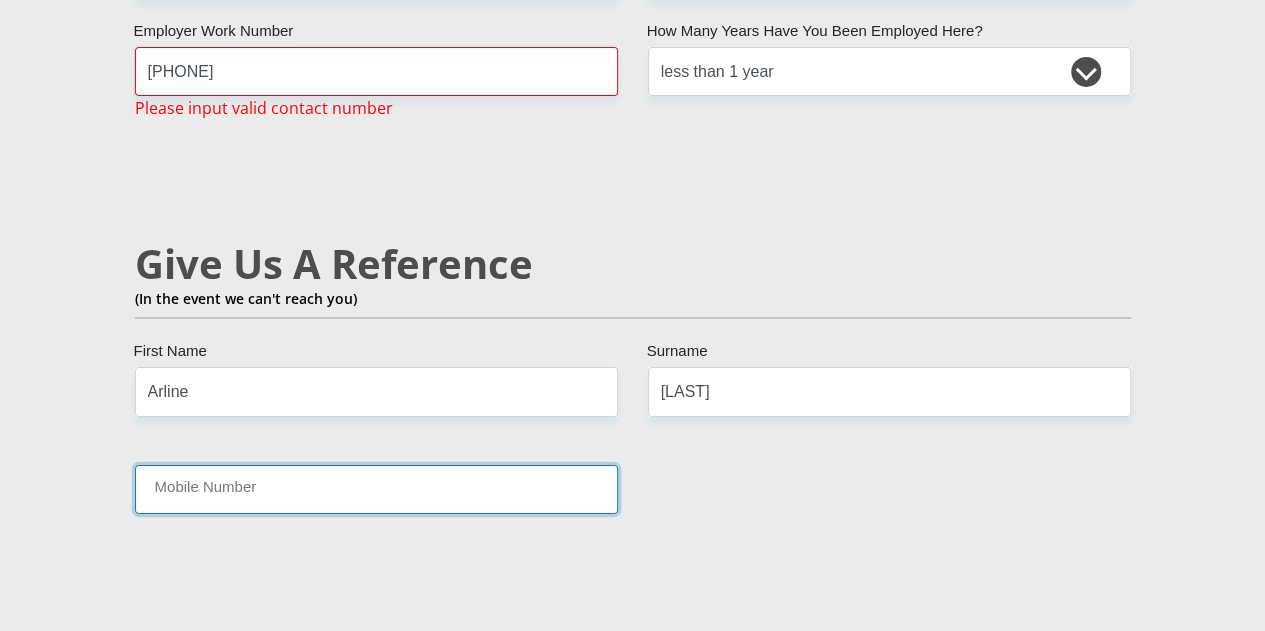 click on "Mobile Number" at bounding box center [376, 489] 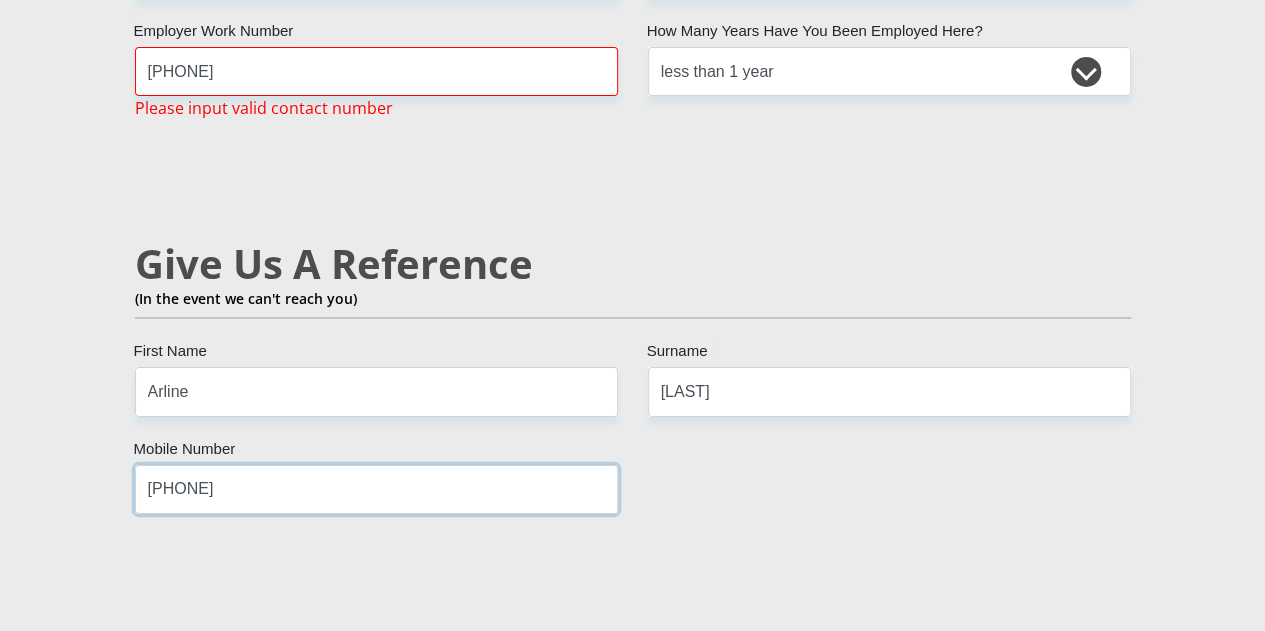 type on "[PHONE]" 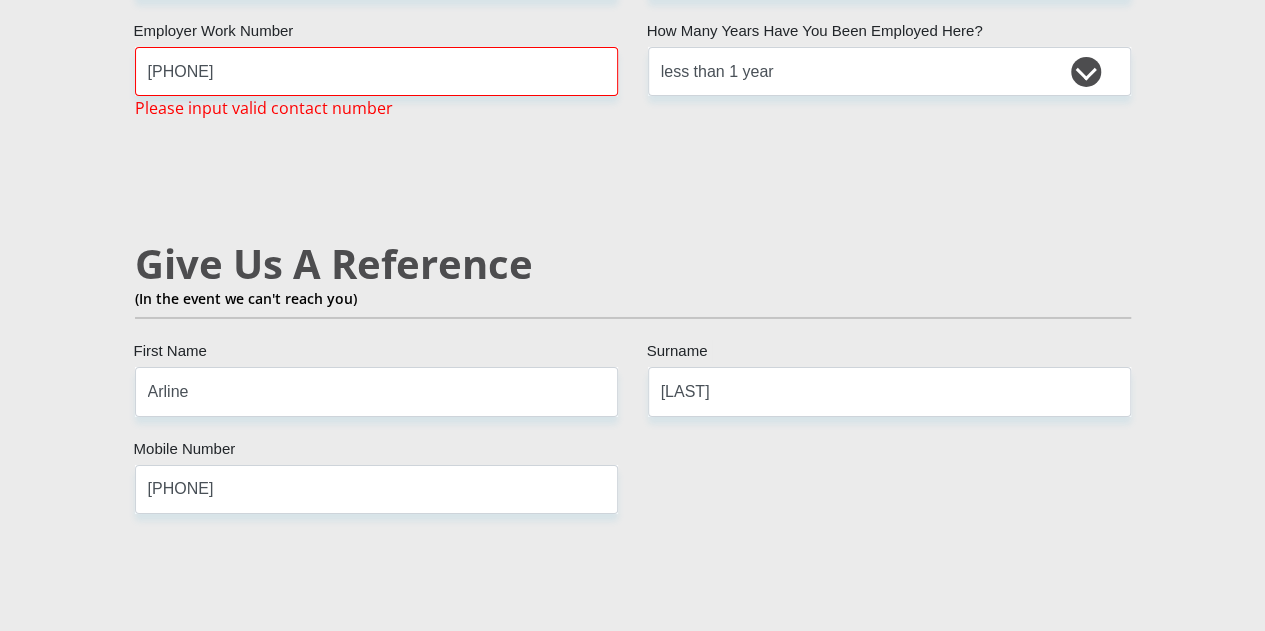 click on "[ID]
Please input valid ID number
South Africa
Afghanistan
Aland Islands
Albania
Algeria
America Samoa
American Virgin Islands
Andorra
Angola
Anguilla
Antarctica
Antigua and Barbuda
Argentina  Aruba" at bounding box center [633, -144] 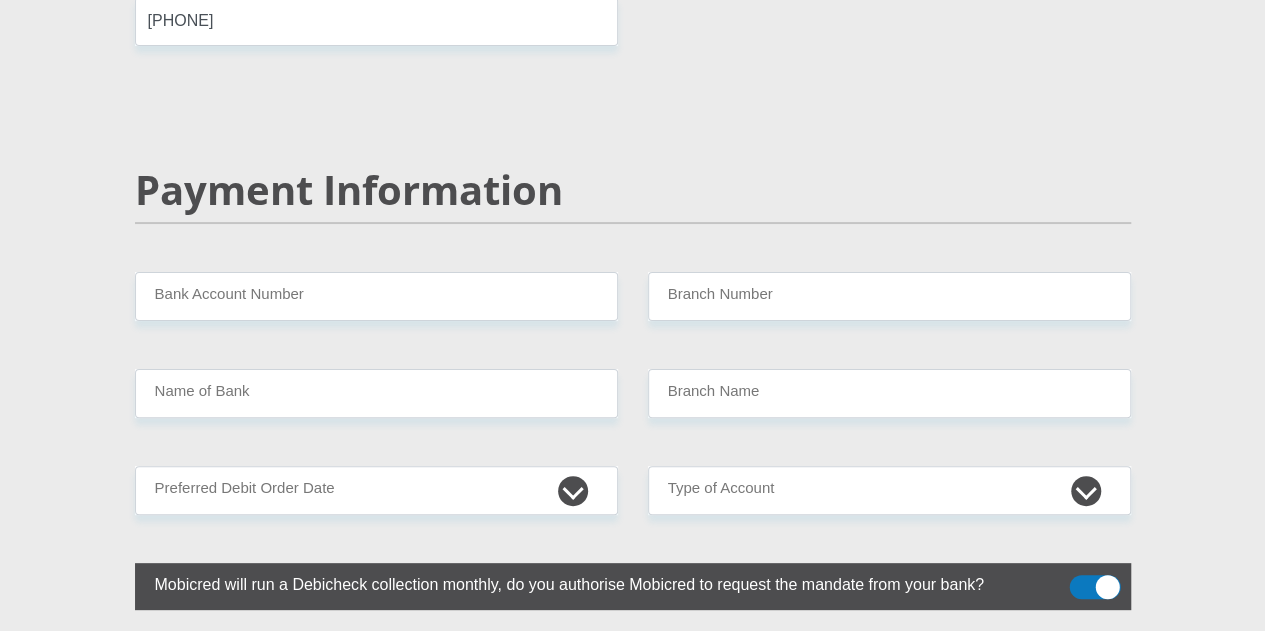 scroll, scrollTop: 3900, scrollLeft: 0, axis: vertical 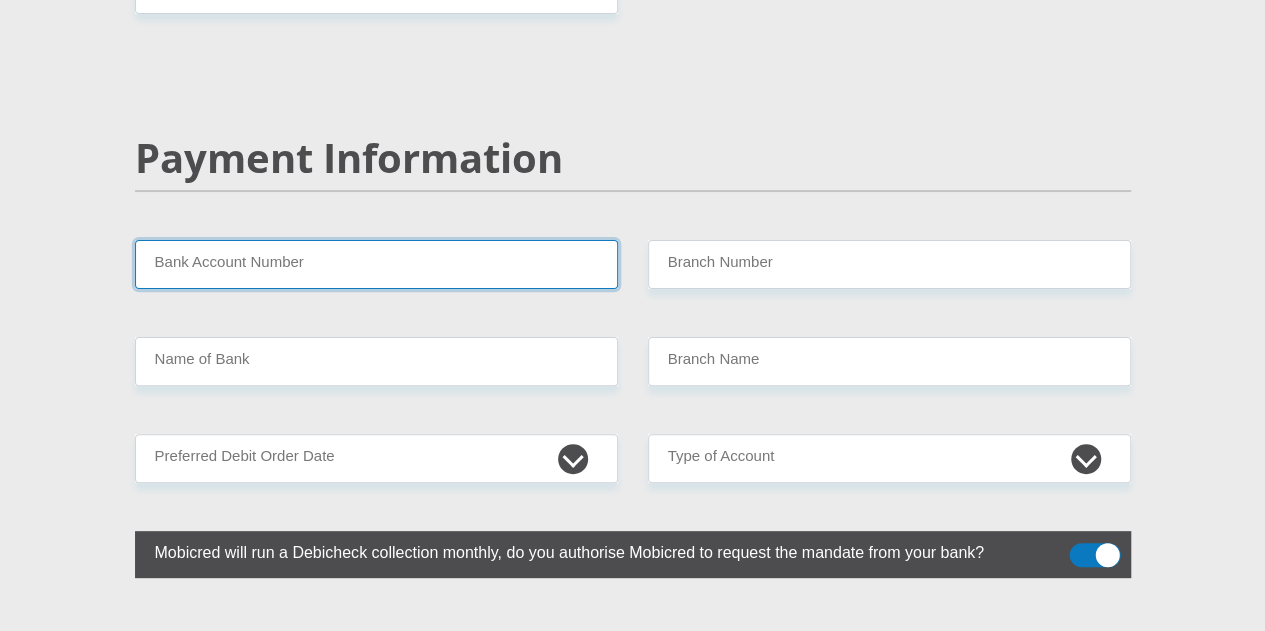 click on "Bank Account Number" at bounding box center [376, 264] 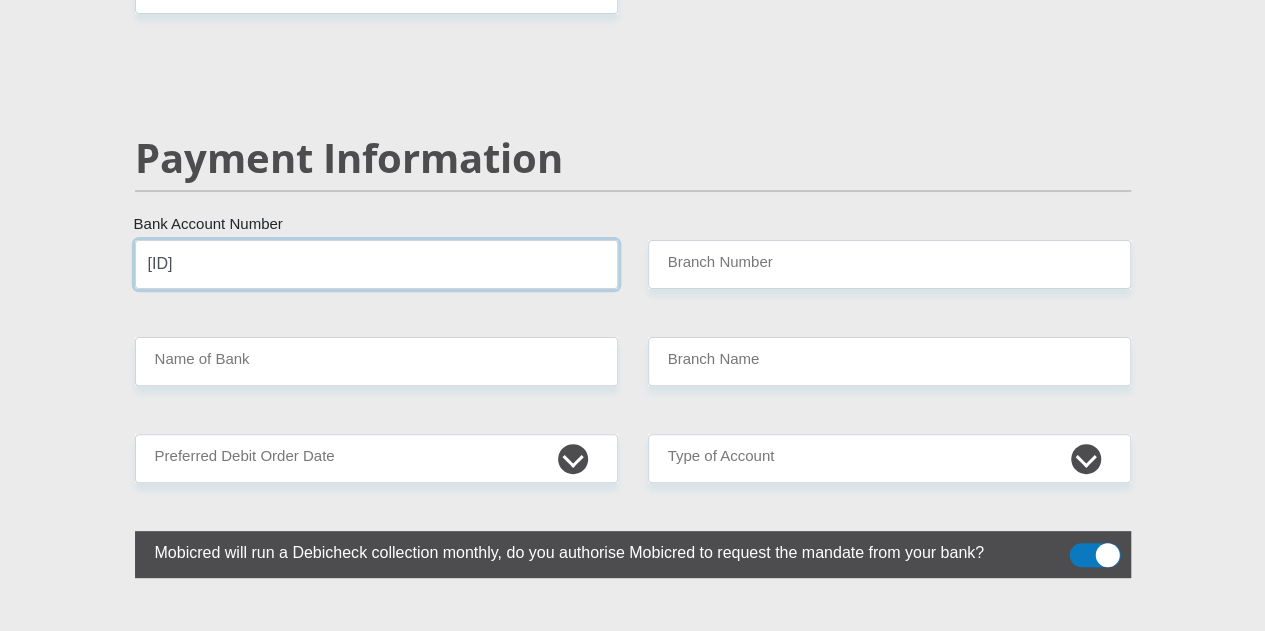 type on "[ID]" 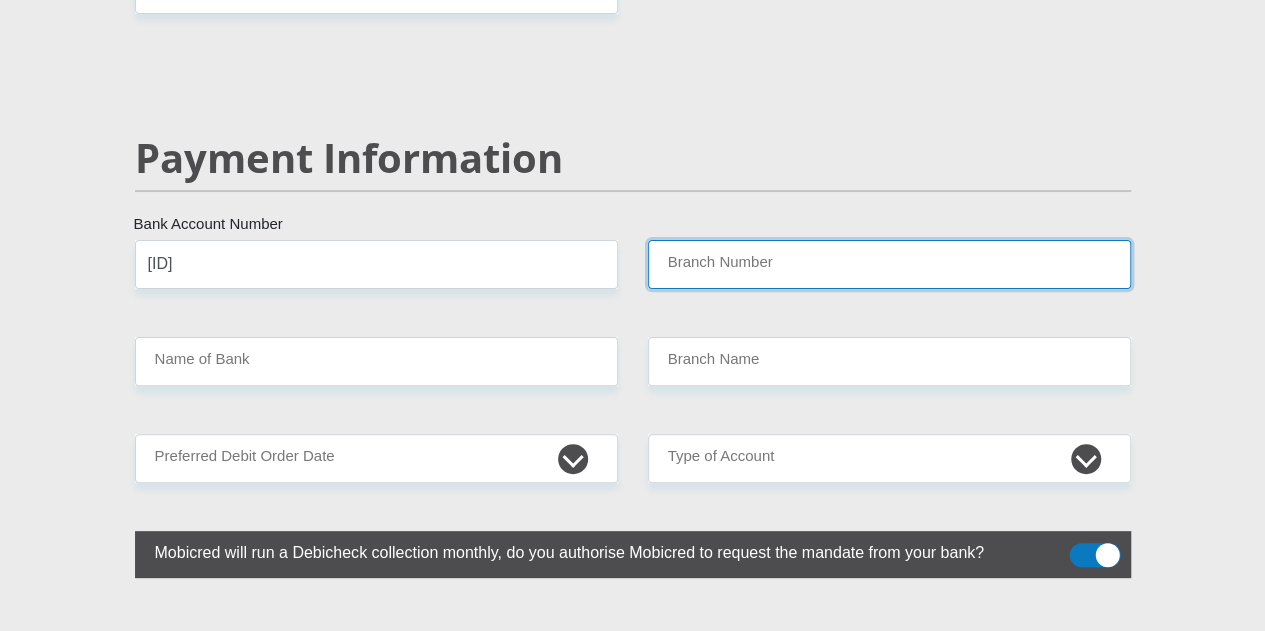 click on "Branch Number" at bounding box center [889, 264] 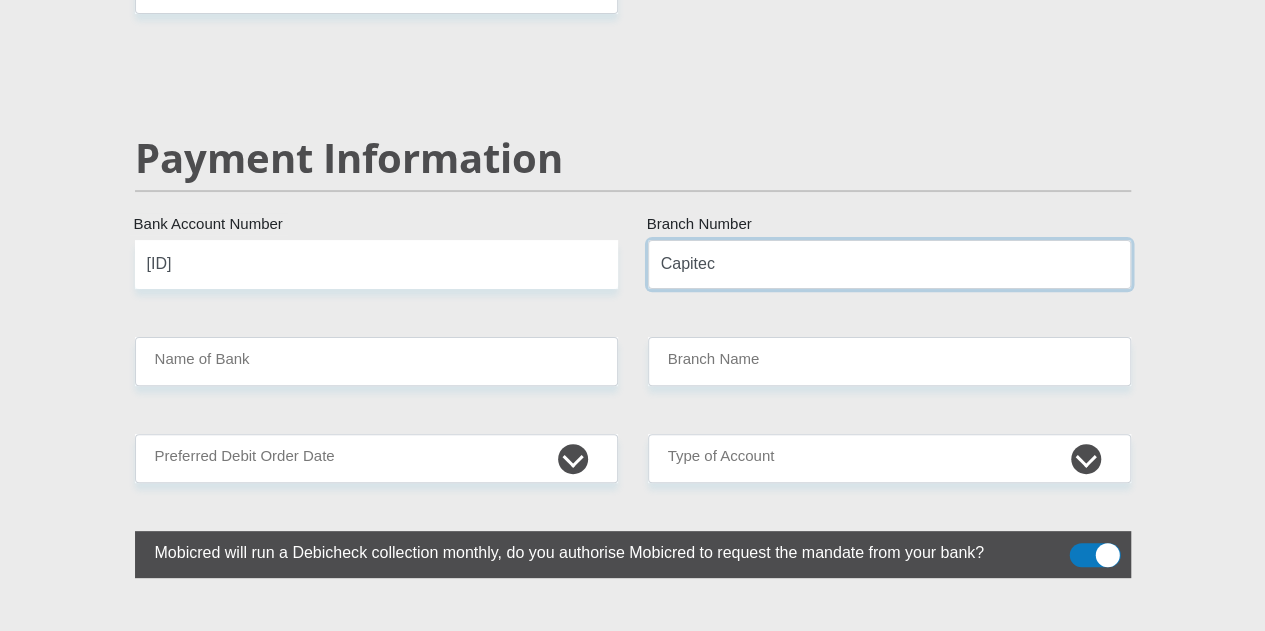 type on "Capitec" 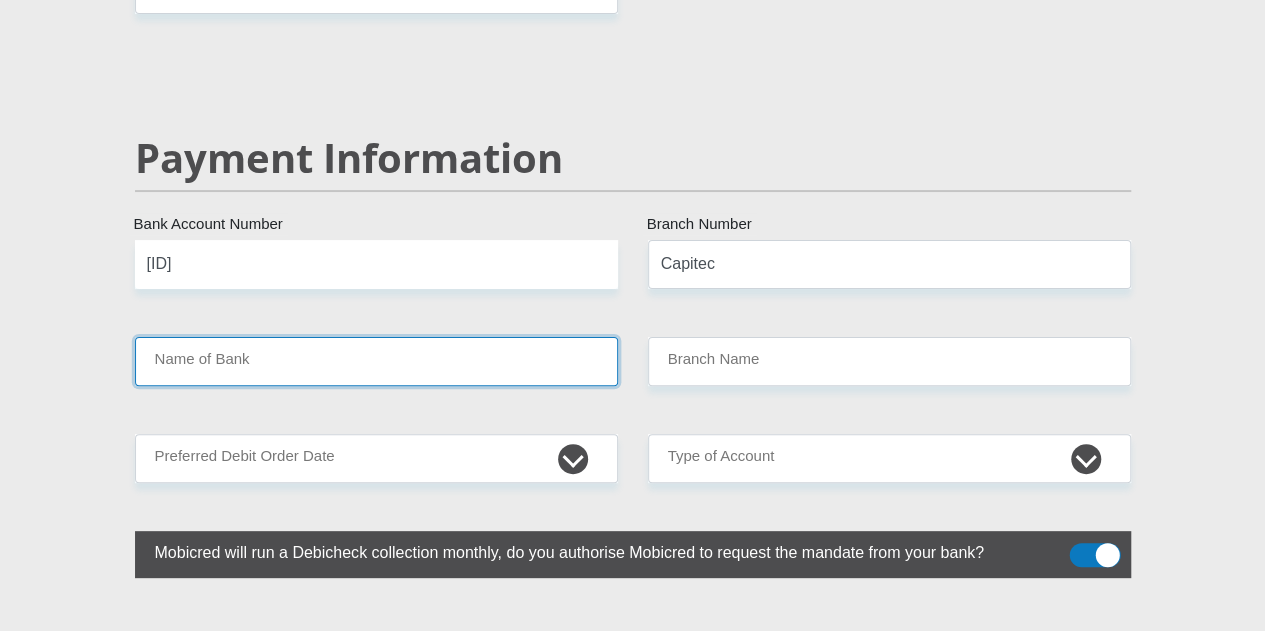 click on "Name of Bank" at bounding box center (376, 361) 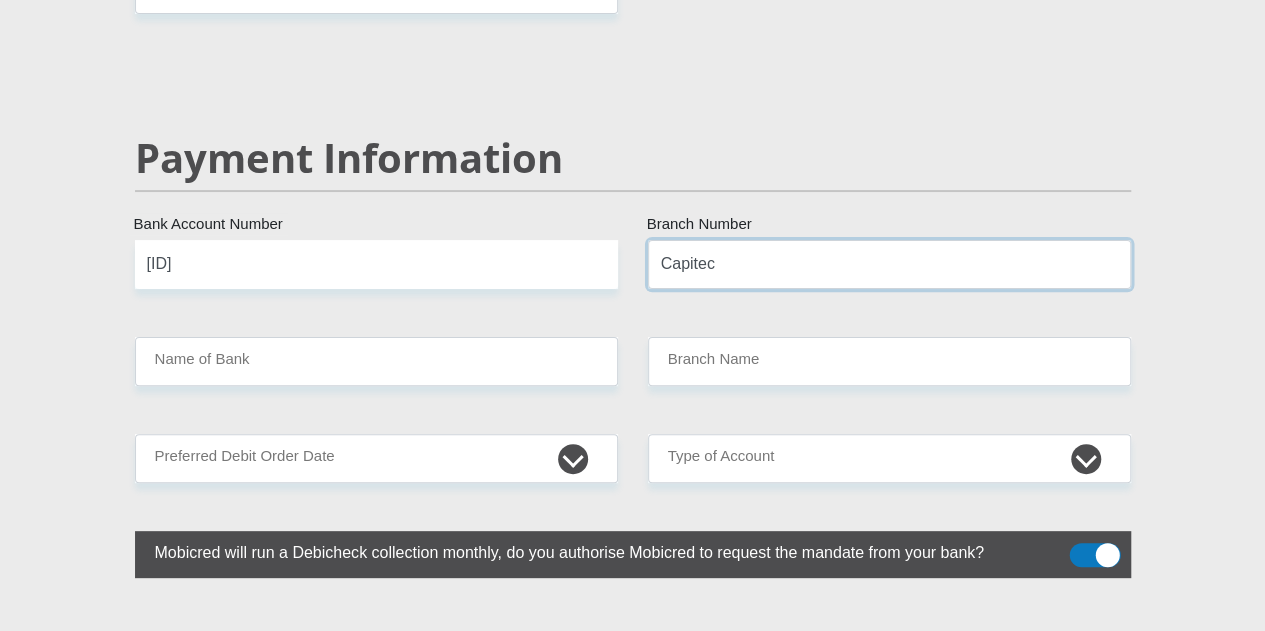 drag, startPoint x: 755, startPoint y: 171, endPoint x: 602, endPoint y: 196, distance: 155.02902 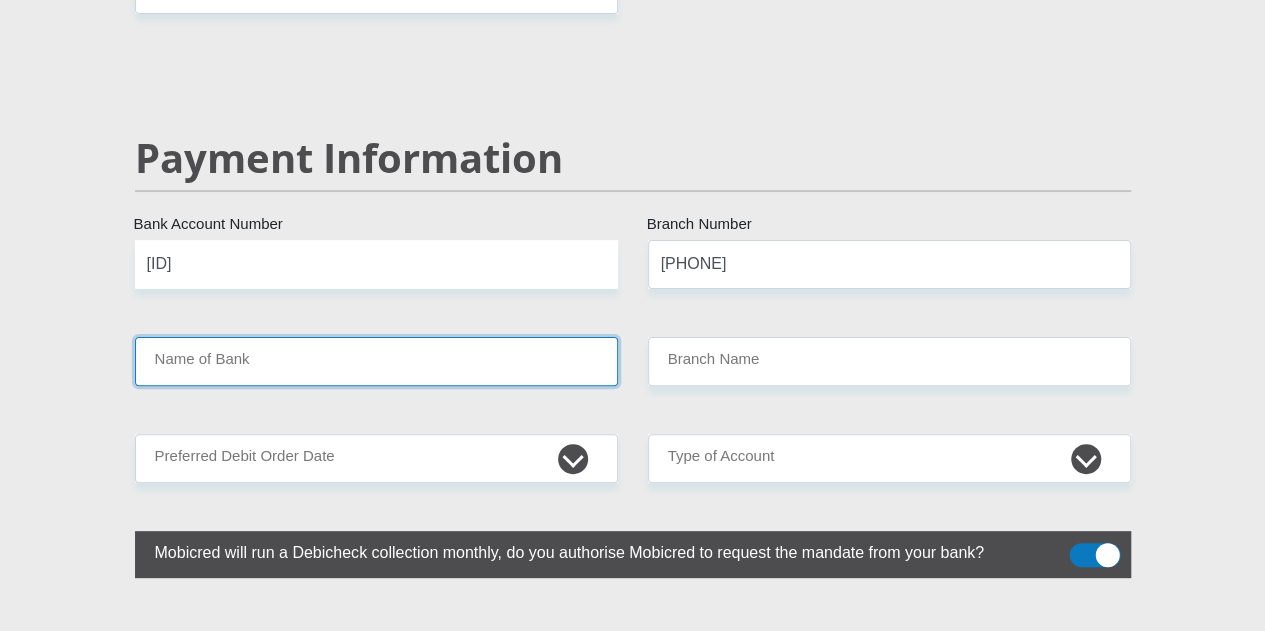 click on "Name of Bank" at bounding box center [376, 361] 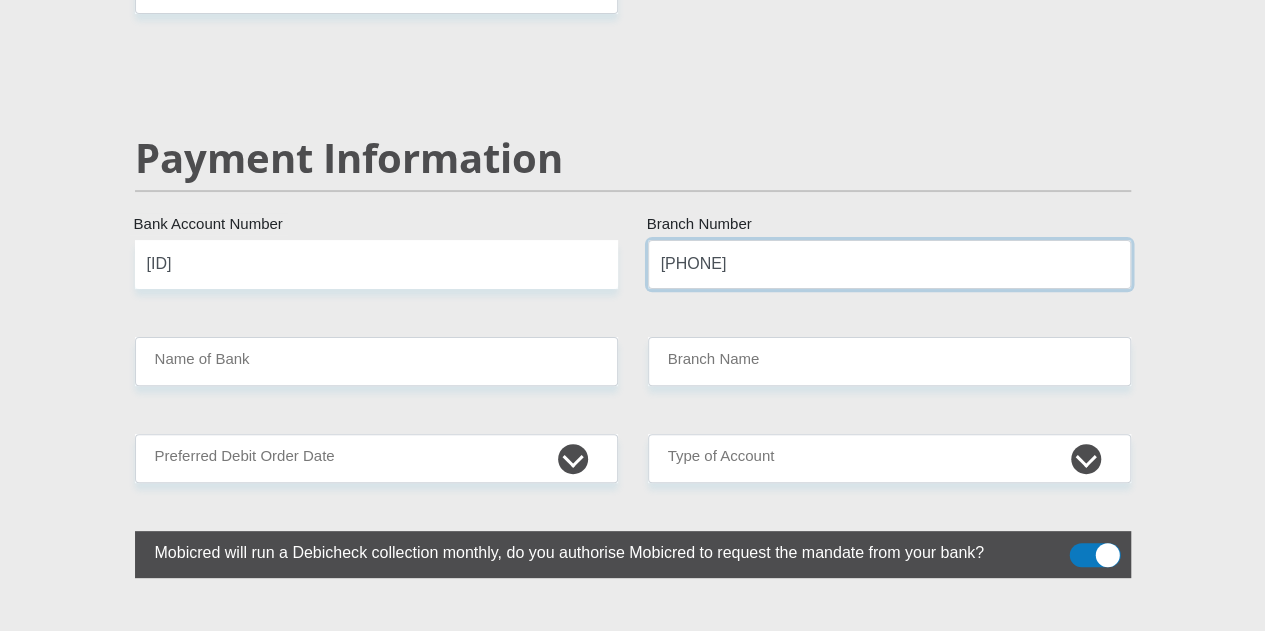 click on "[PHONE]" at bounding box center [889, 264] 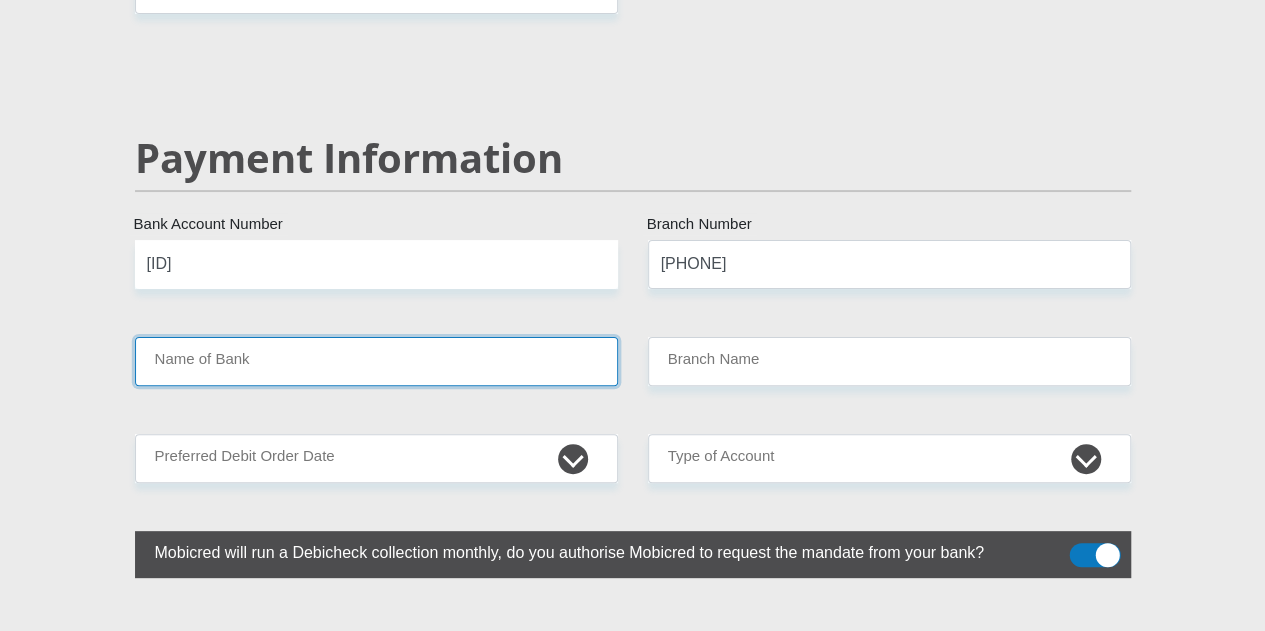 click on "Name of Bank" at bounding box center (376, 361) 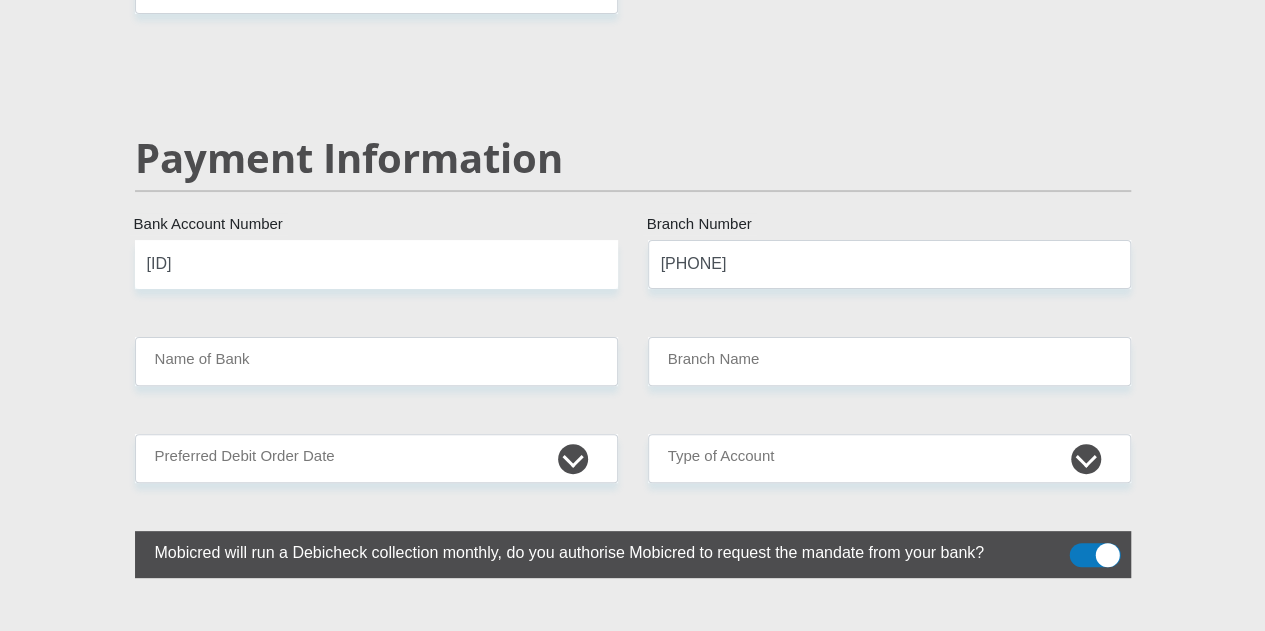 drag, startPoint x: 587, startPoint y: 297, endPoint x: 582, endPoint y: 281, distance: 16.763054 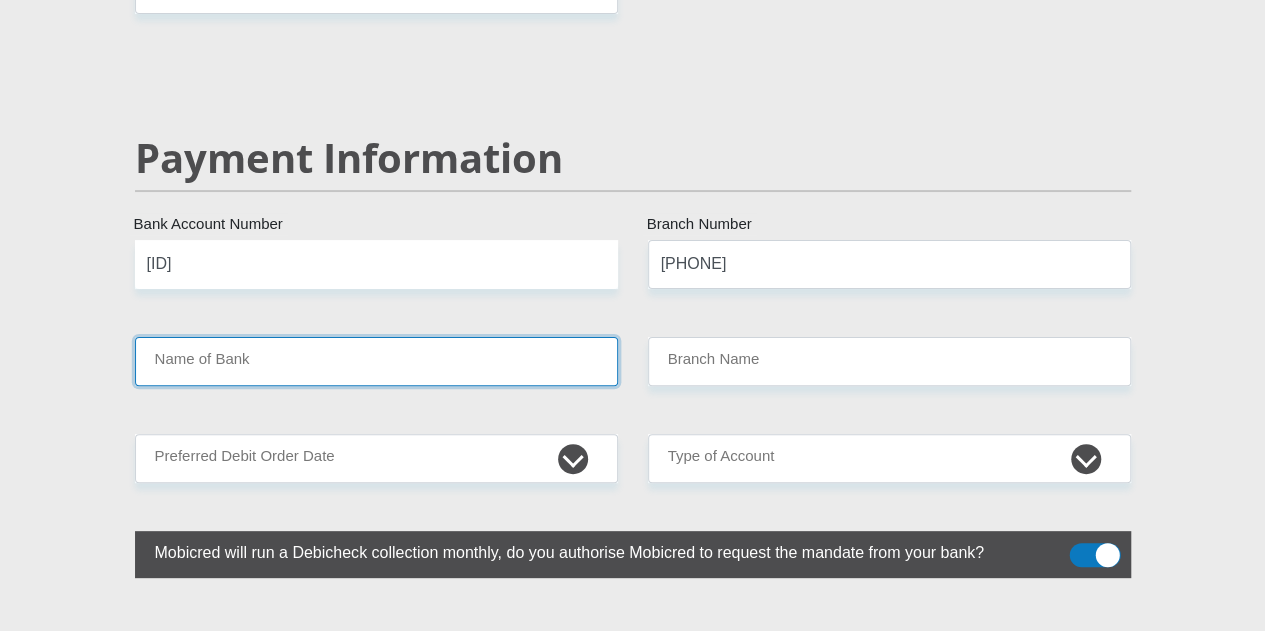 click on "Name of Bank" at bounding box center (376, 361) 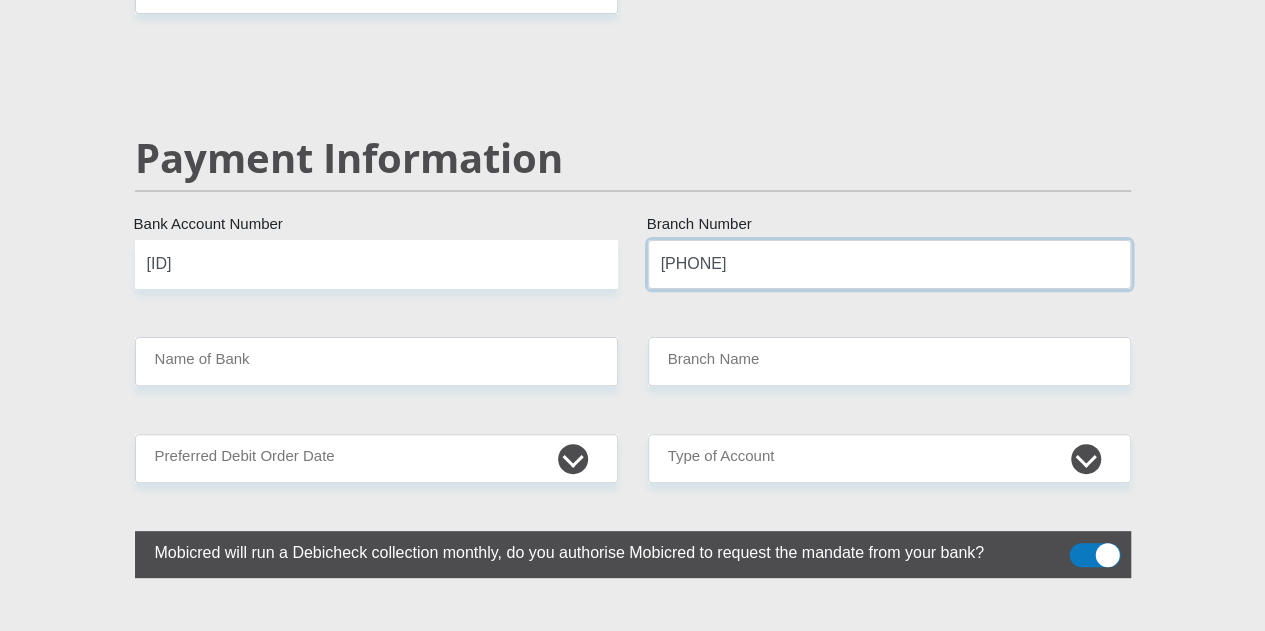 click on "[PHONE]" at bounding box center [889, 264] 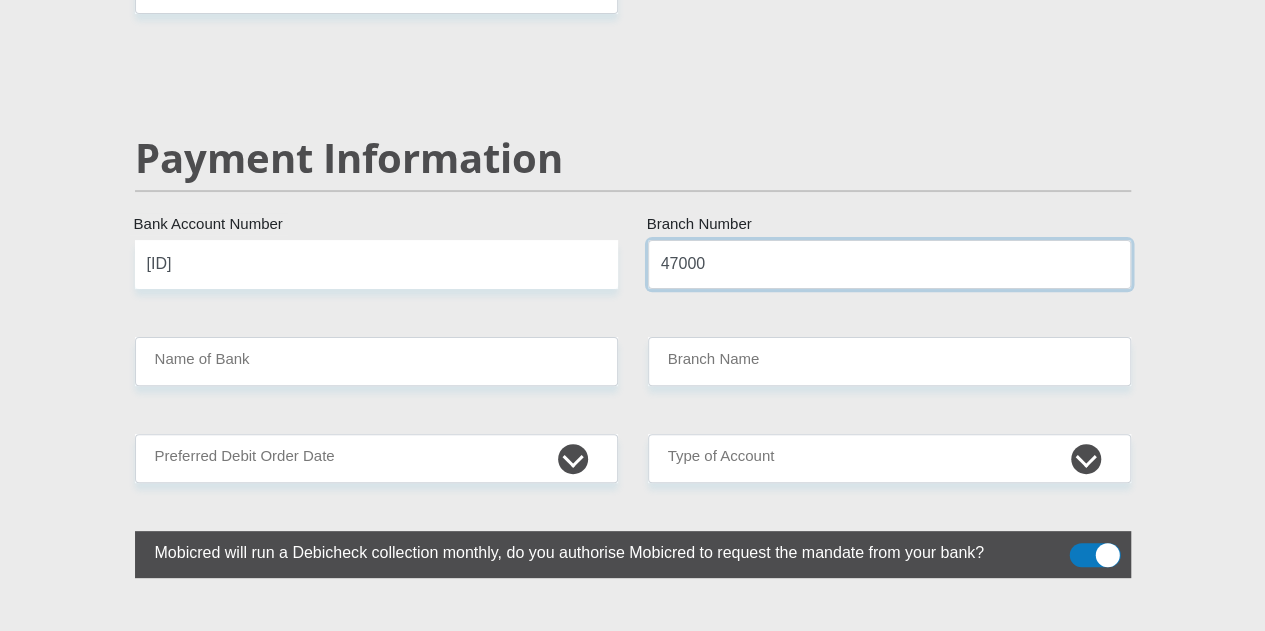 drag, startPoint x: 712, startPoint y: 167, endPoint x: 610, endPoint y: 172, distance: 102.122475 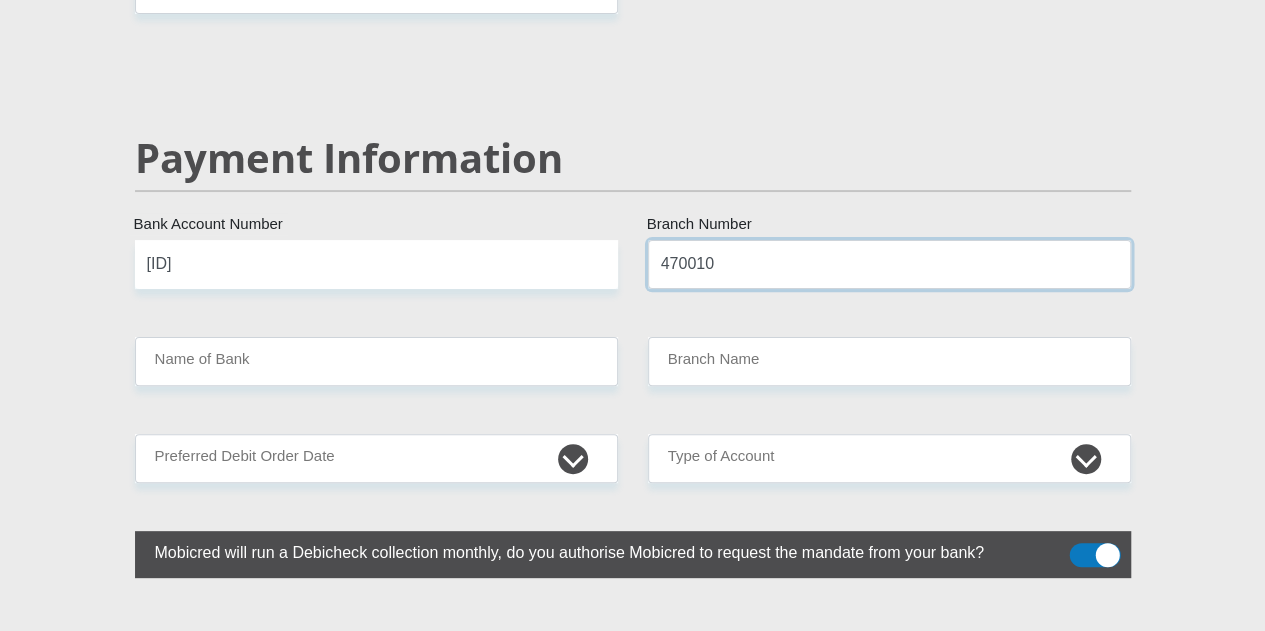 type on "470010" 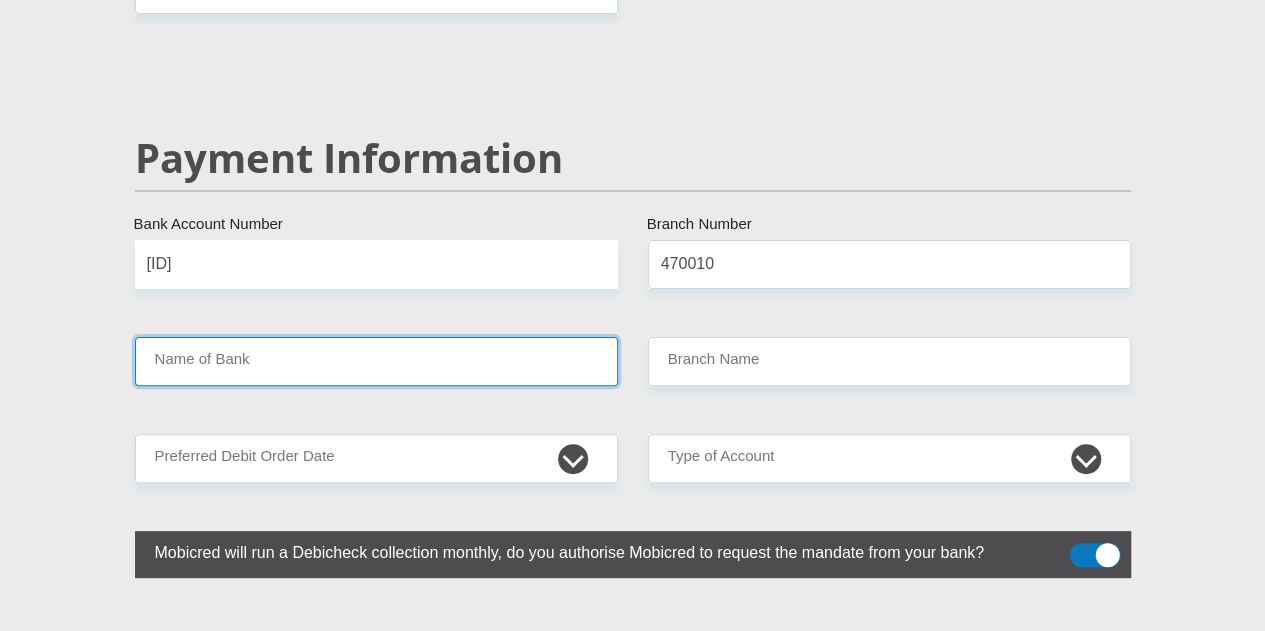 click on "Name of Bank" at bounding box center (376, 361) 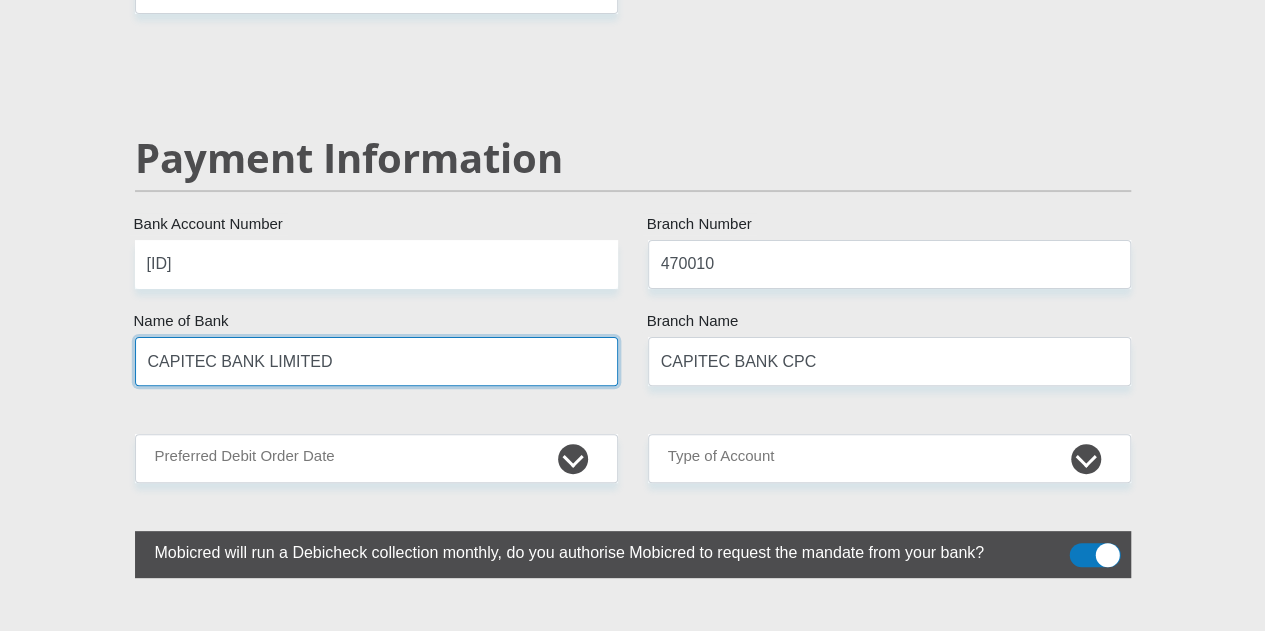 click on "CAPITEC BANK LIMITED" at bounding box center (376, 361) 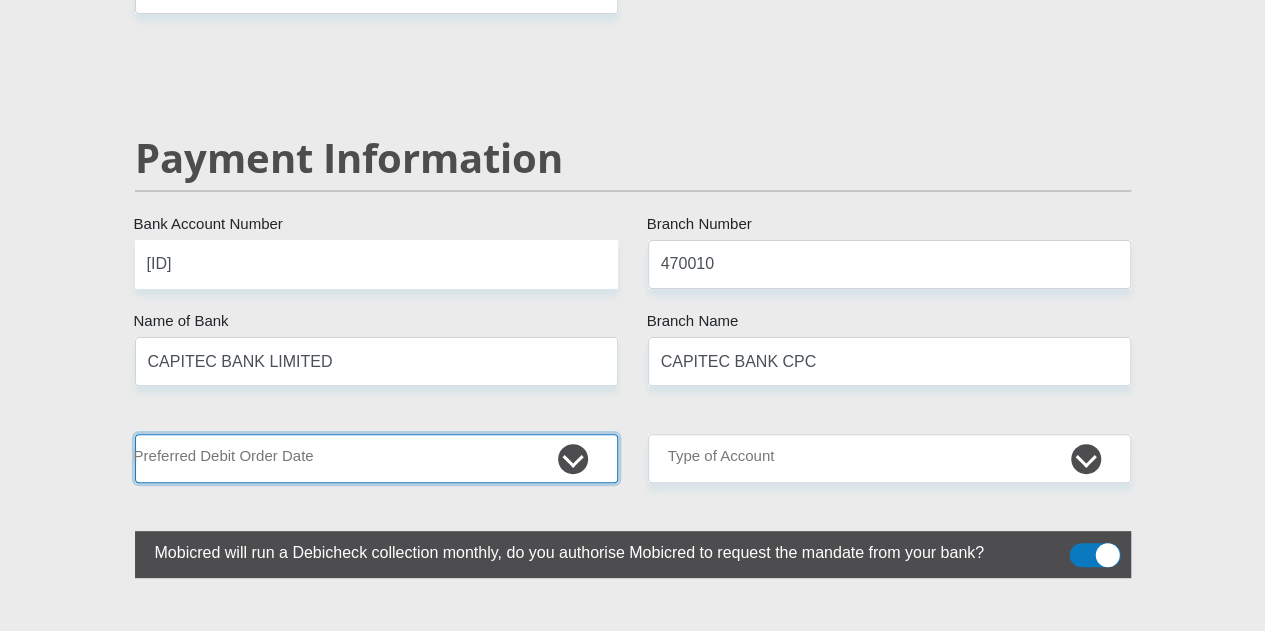 click on "1st
2nd
3rd
4th
5th
7th
18th
19th
20th
21st
22nd
23rd
24th
25th
26th
27th
28th
29th
30th" at bounding box center (376, 458) 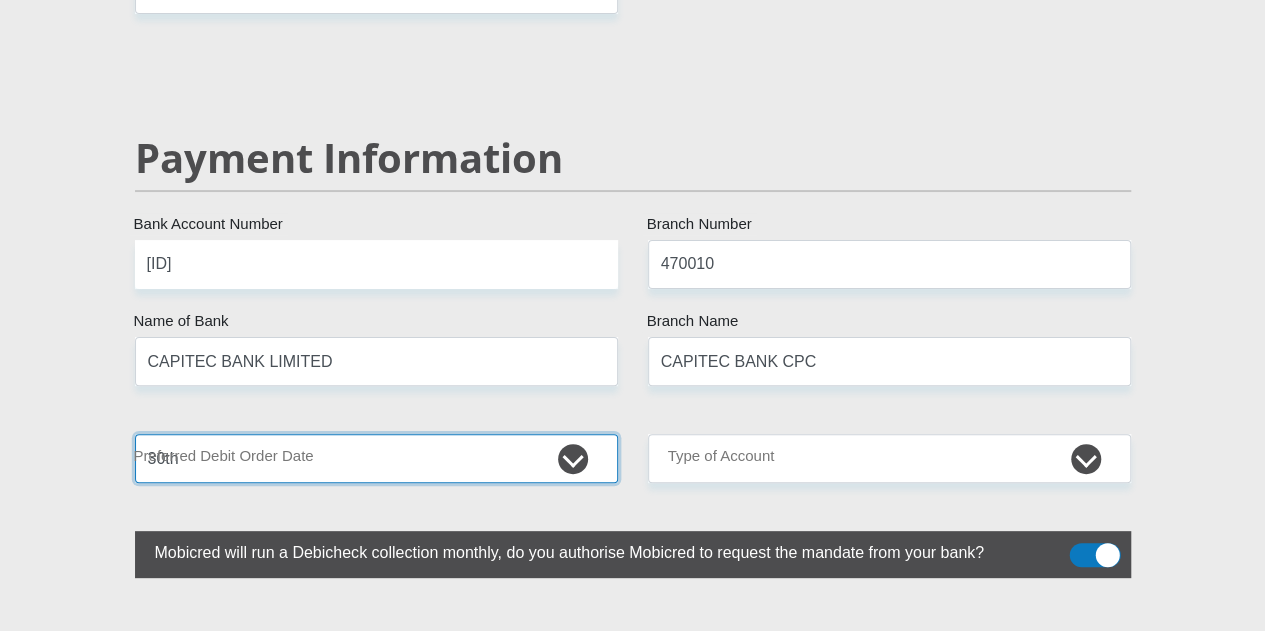 click on "1st
2nd
3rd
4th
5th
7th
18th
19th
20th
21st
22nd
23rd
24th
25th
26th
27th
28th
29th
30th" at bounding box center (376, 458) 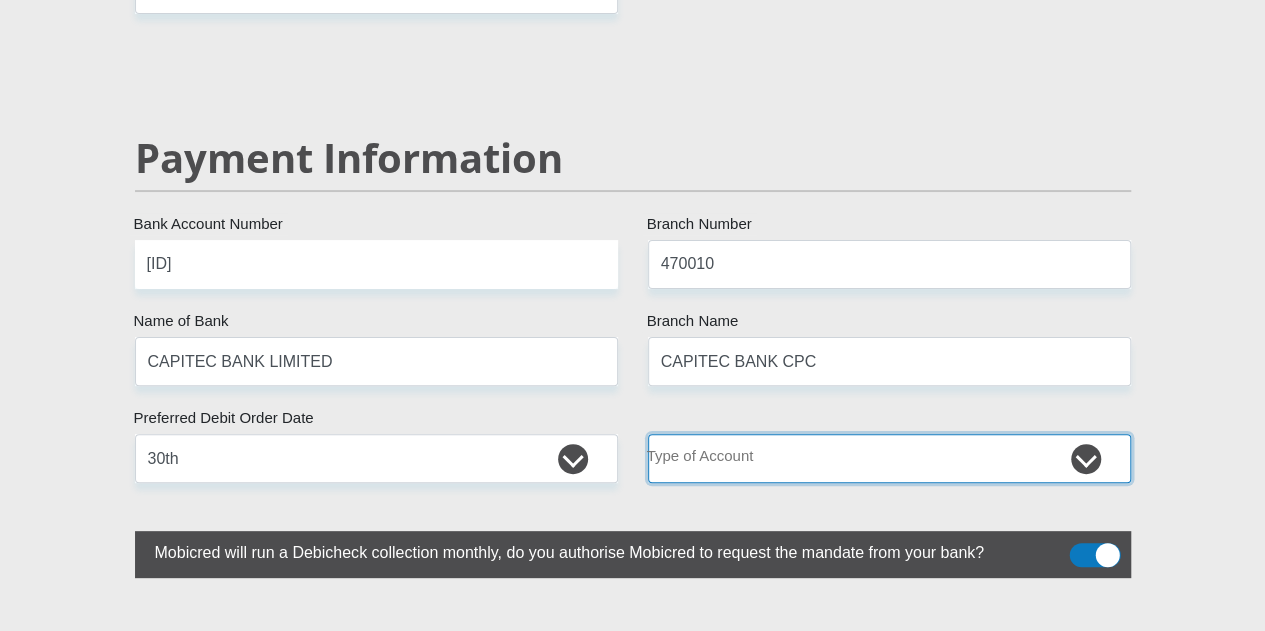 click on "Cheque
Savings" at bounding box center [889, 458] 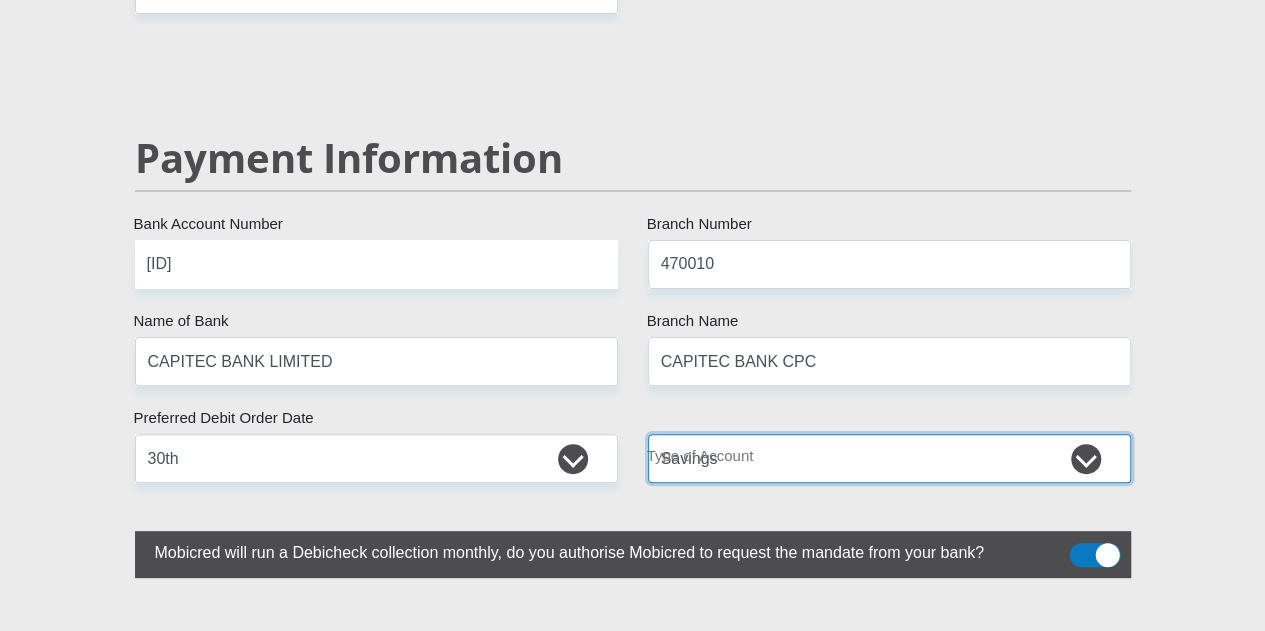 click on "Cheque
Savings" at bounding box center [889, 458] 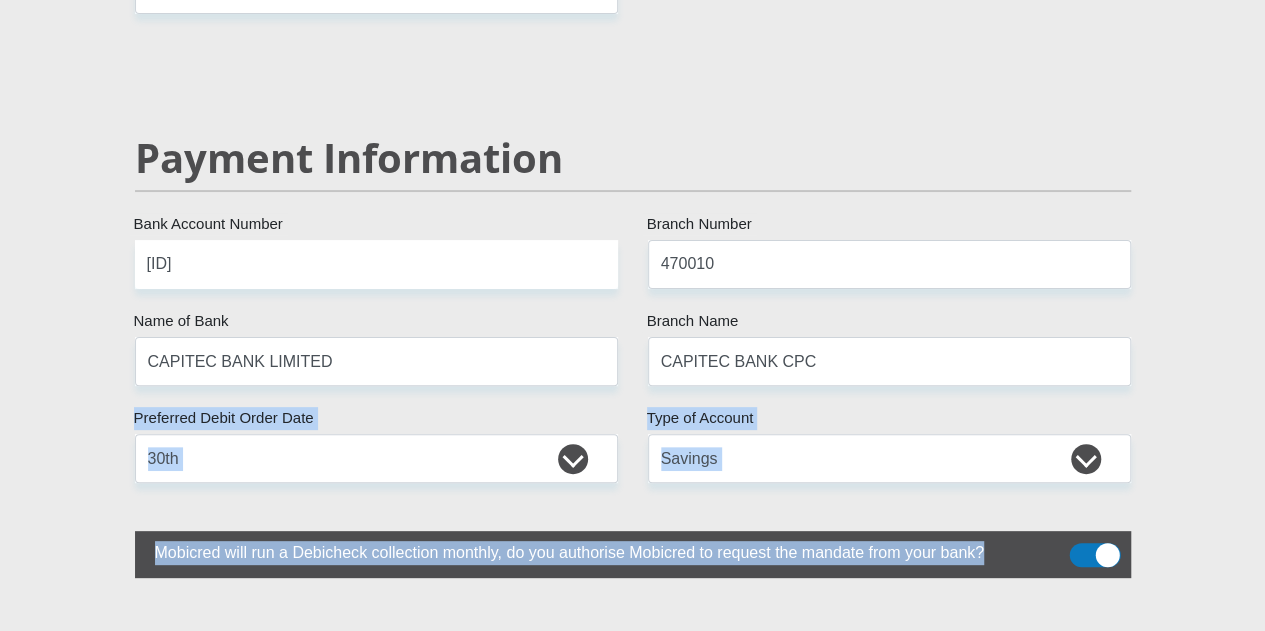 click on "[ID]
Please input valid ID number
South Africa
Afghanistan
Aland Islands
Albania
Algeria
America Samoa
American Virgin Islands
Andorra
Angola
Anguilla
Antarctica
Antigua and Barbuda
Argentina  Aruba" at bounding box center (633, -644) 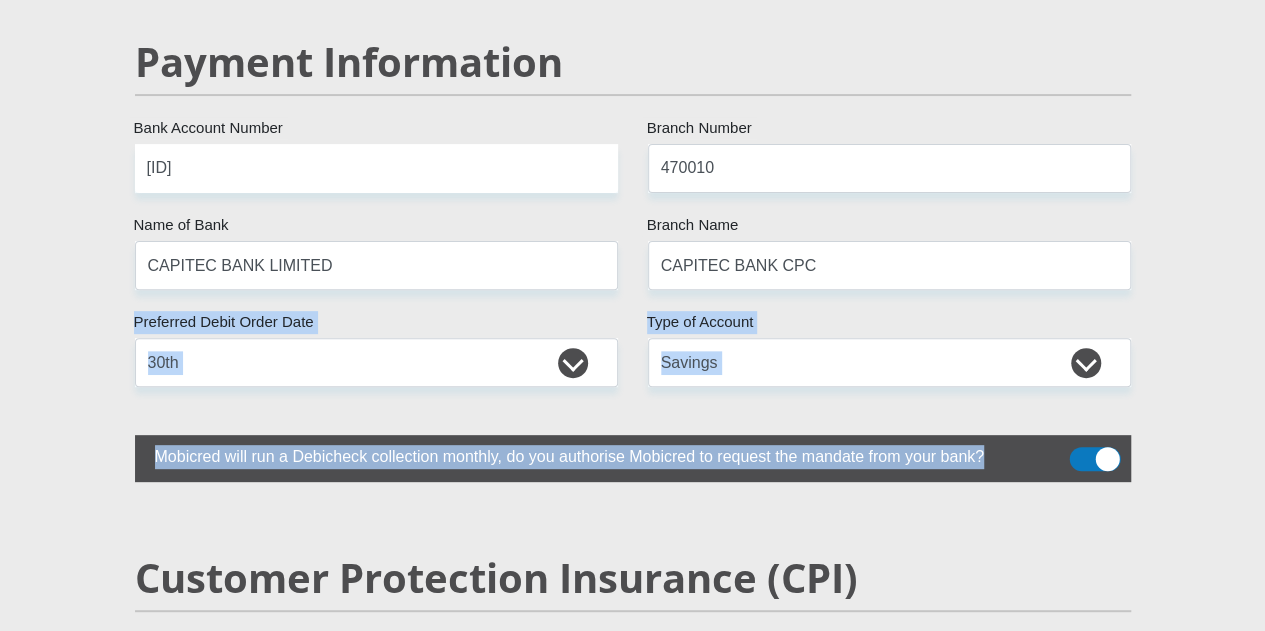 scroll, scrollTop: 4000, scrollLeft: 0, axis: vertical 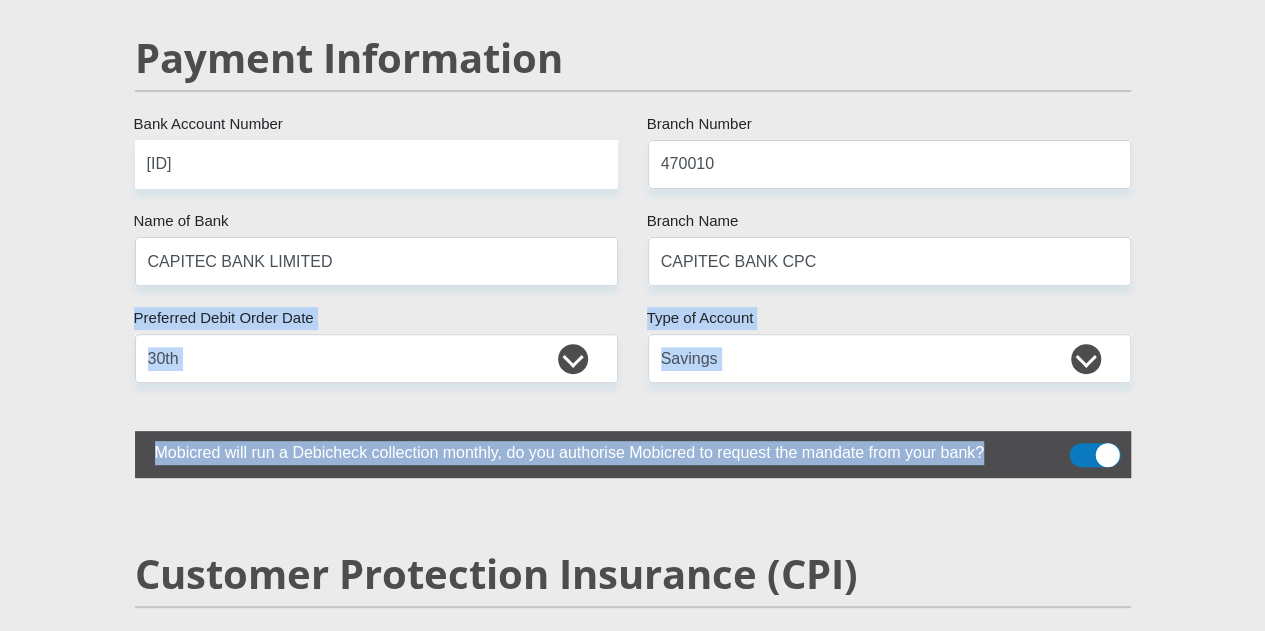 click on "[ID]
Please input valid ID number
South Africa
Afghanistan
Aland Islands
Albania
Algeria
America Samoa
American Virgin Islands
Andorra
Angola
Anguilla  Antarctica" at bounding box center [632, -730] 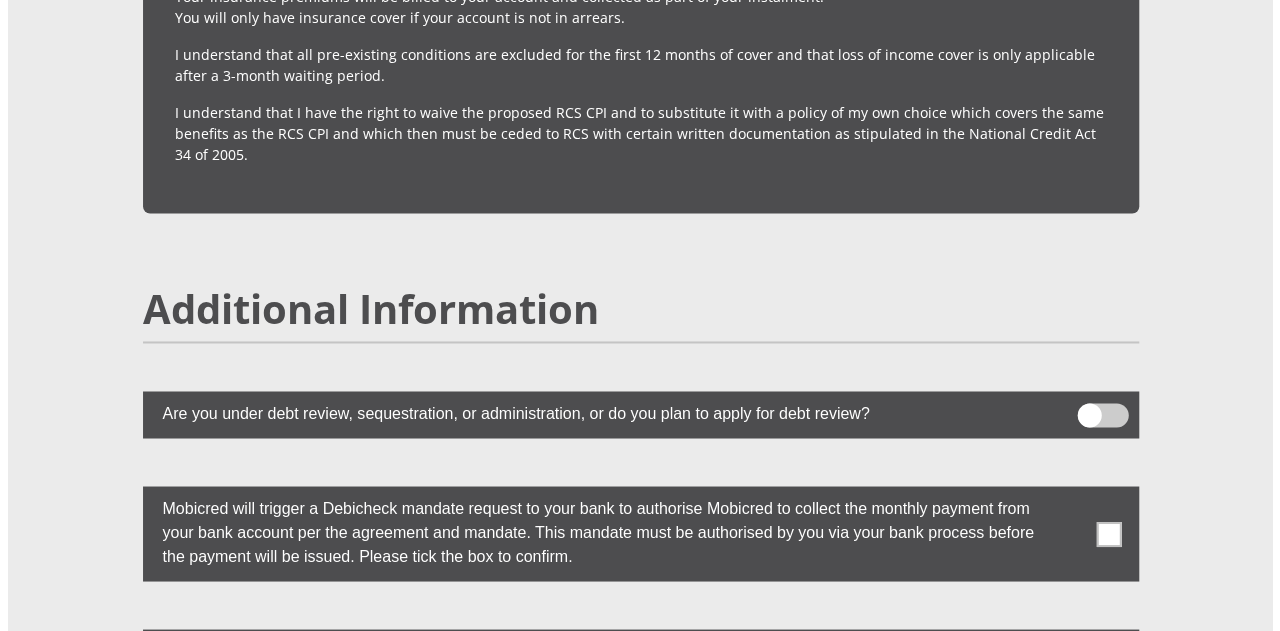 scroll, scrollTop: 5300, scrollLeft: 0, axis: vertical 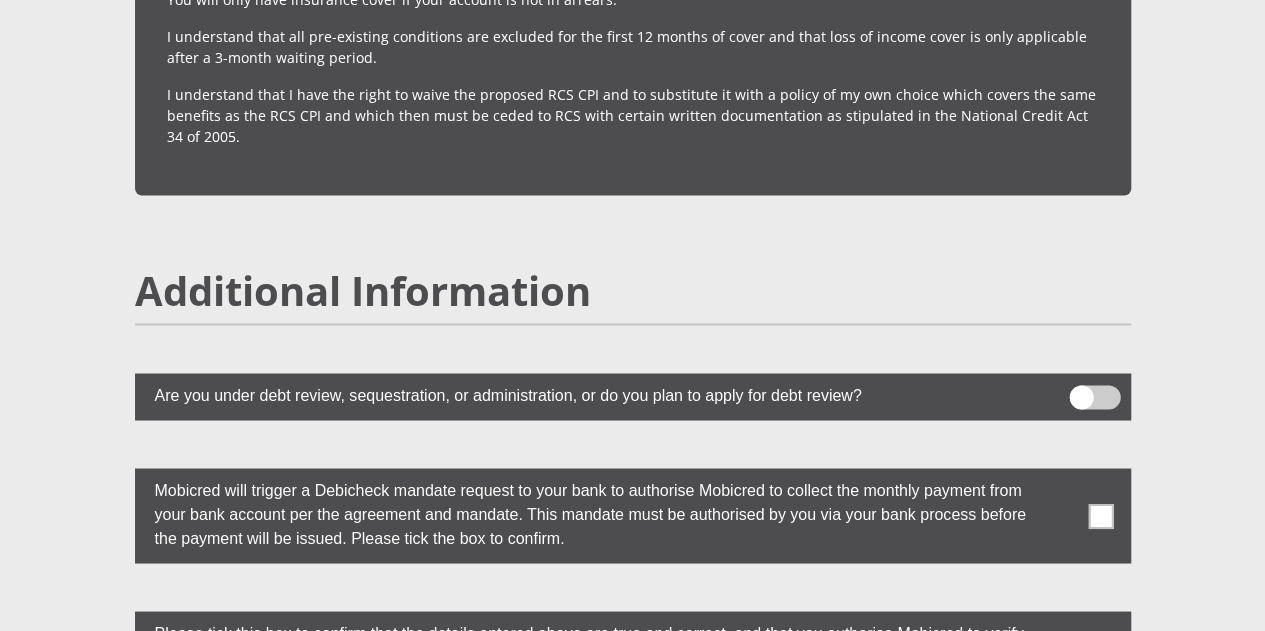 click at bounding box center [633, 396] 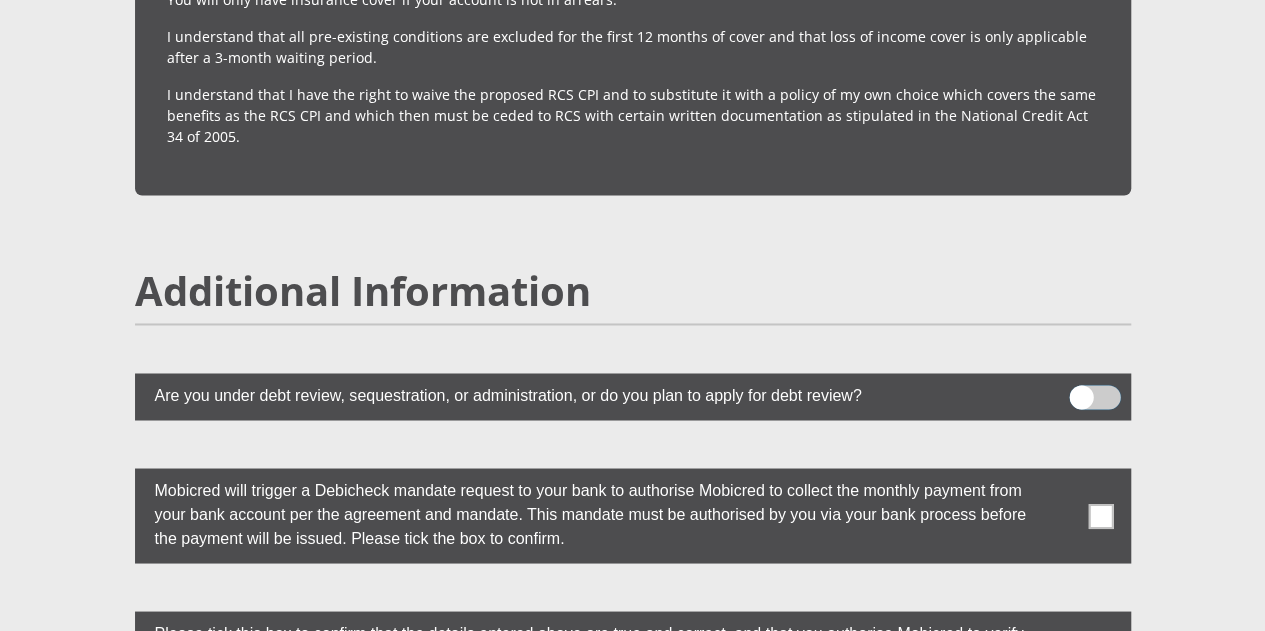 click at bounding box center [1081, 390] 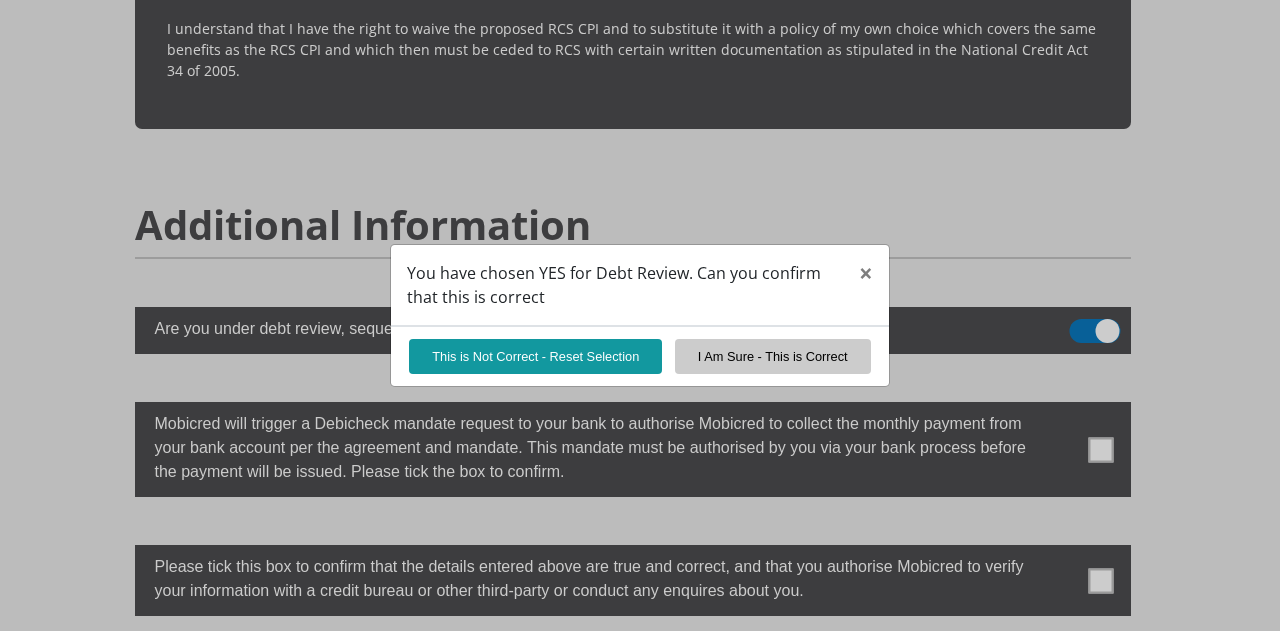 click on "You have chosen YES for Debt Review.
Can you confirm that this is correct
×
This is Not Correct - Reset Selection
I Am Sure - This is Correct" at bounding box center [640, 315] 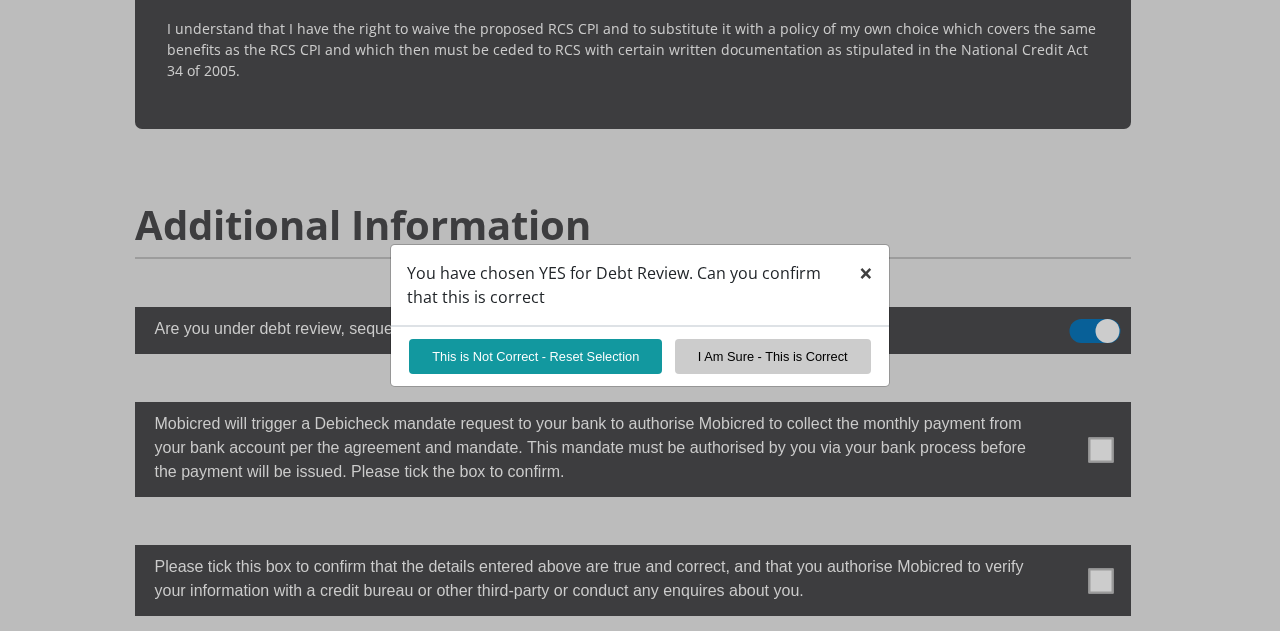 click on "×" at bounding box center [866, 272] 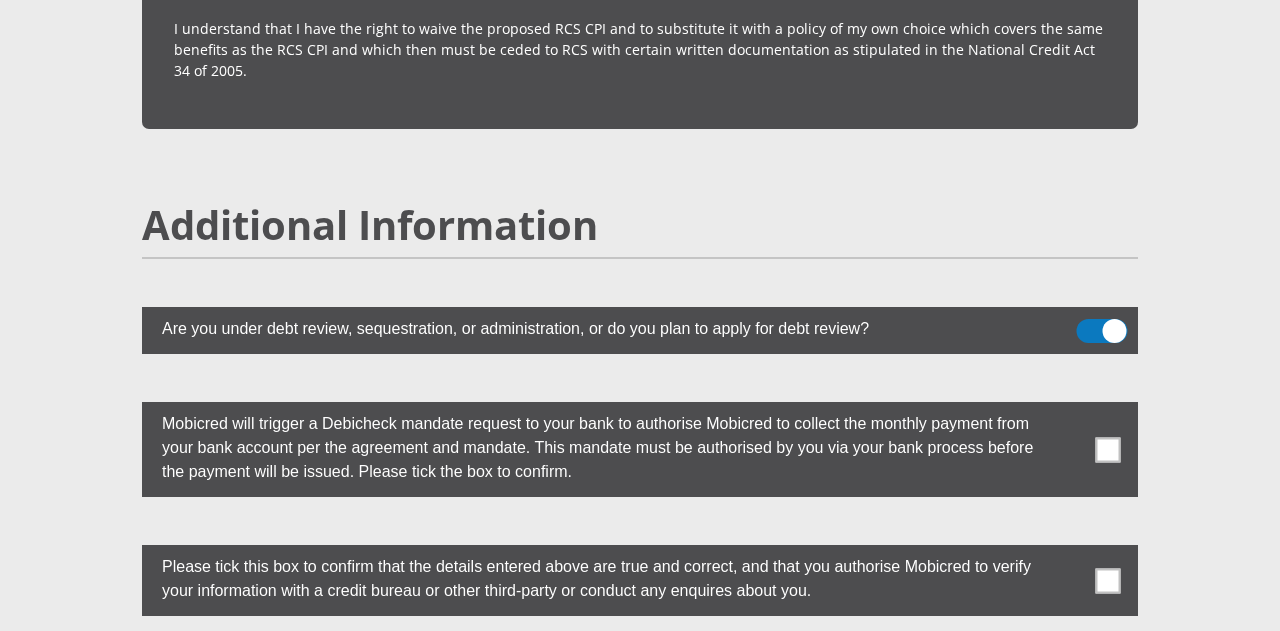 click at bounding box center (1102, 331) 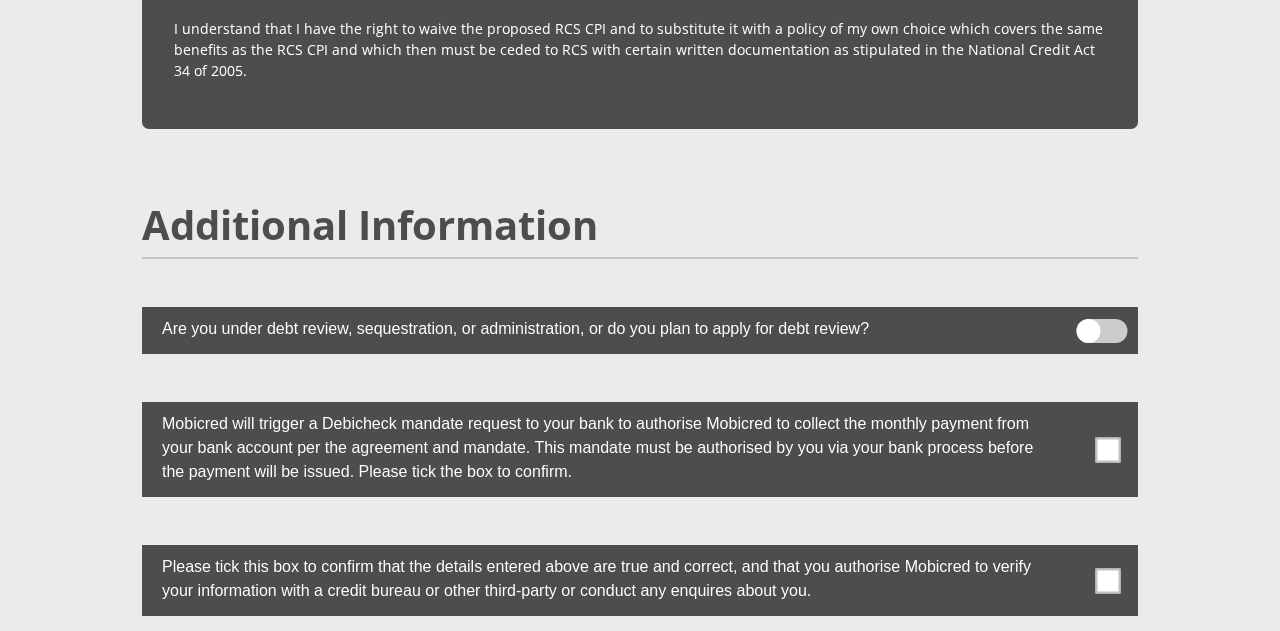 click at bounding box center (1108, 449) 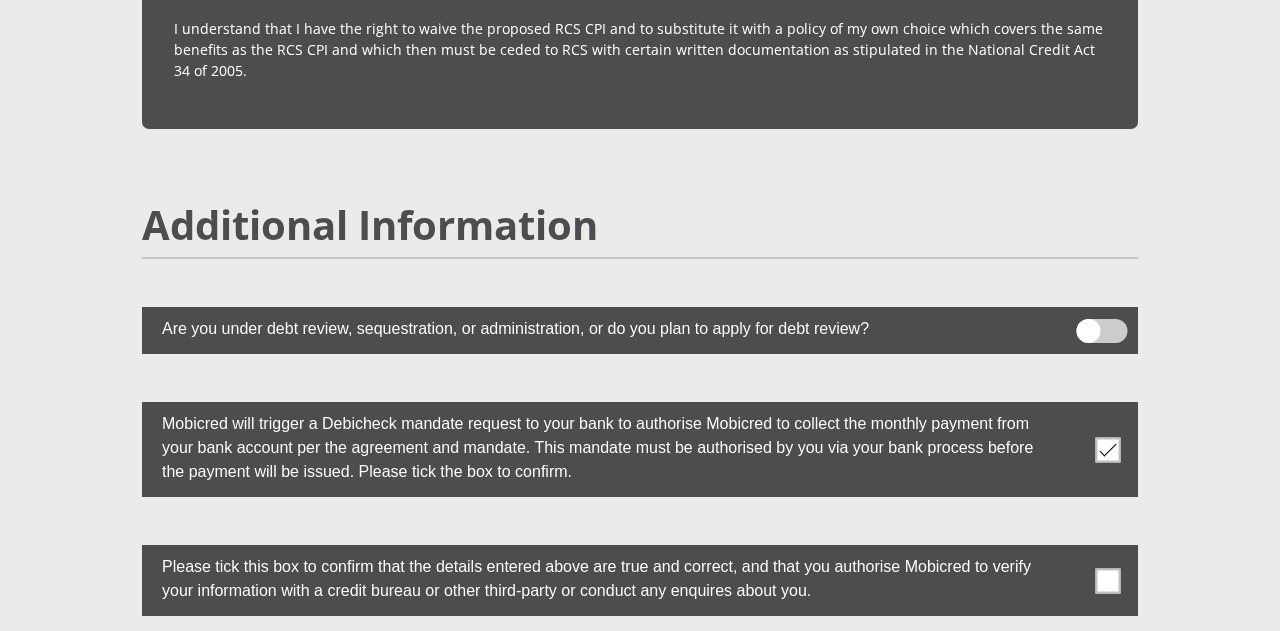 click at bounding box center (1108, 580) 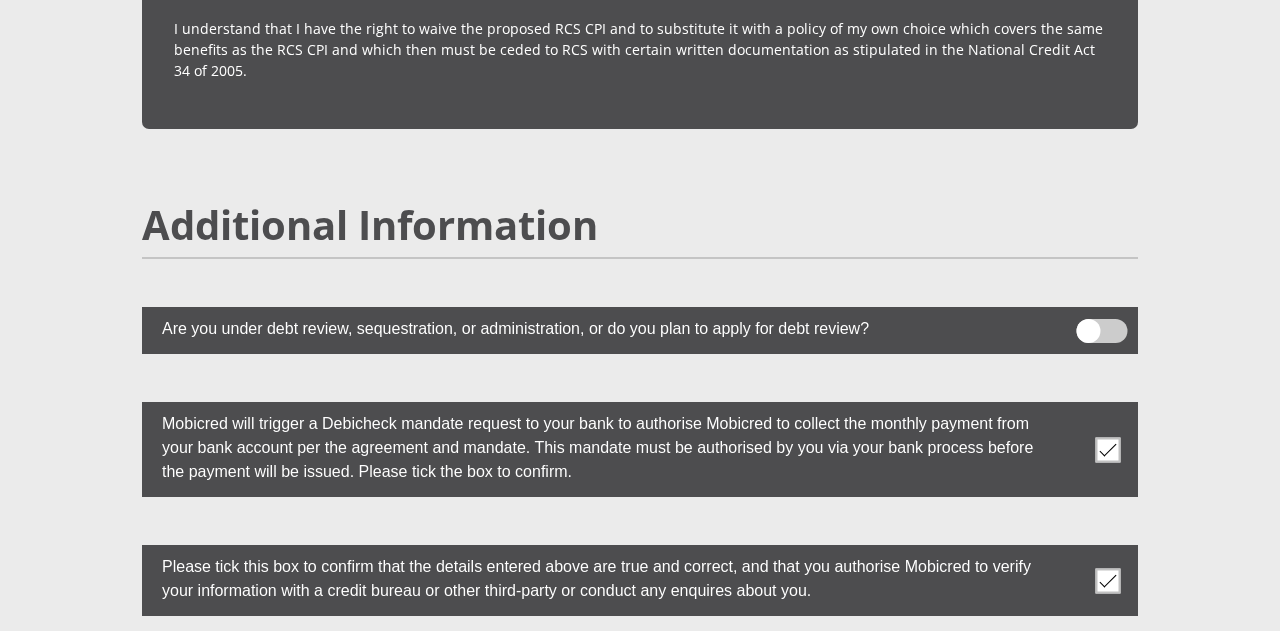 click on "[ID]
Please input valid ID number
South Africa
Afghanistan
Aland Islands
Albania
Algeria
America Samoa
American Virgin Islands
Andorra
Angola
Anguilla  Antarctica" at bounding box center (640, -2096) 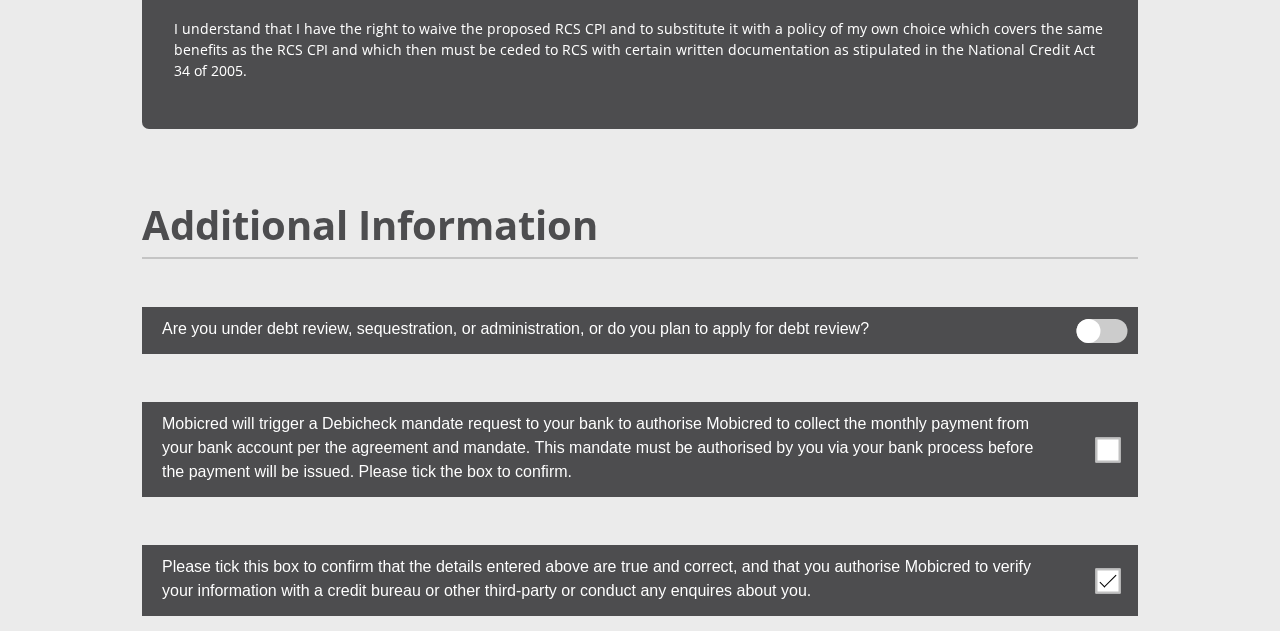 drag, startPoint x: 1107, startPoint y: 430, endPoint x: 1070, endPoint y: 422, distance: 37.85499 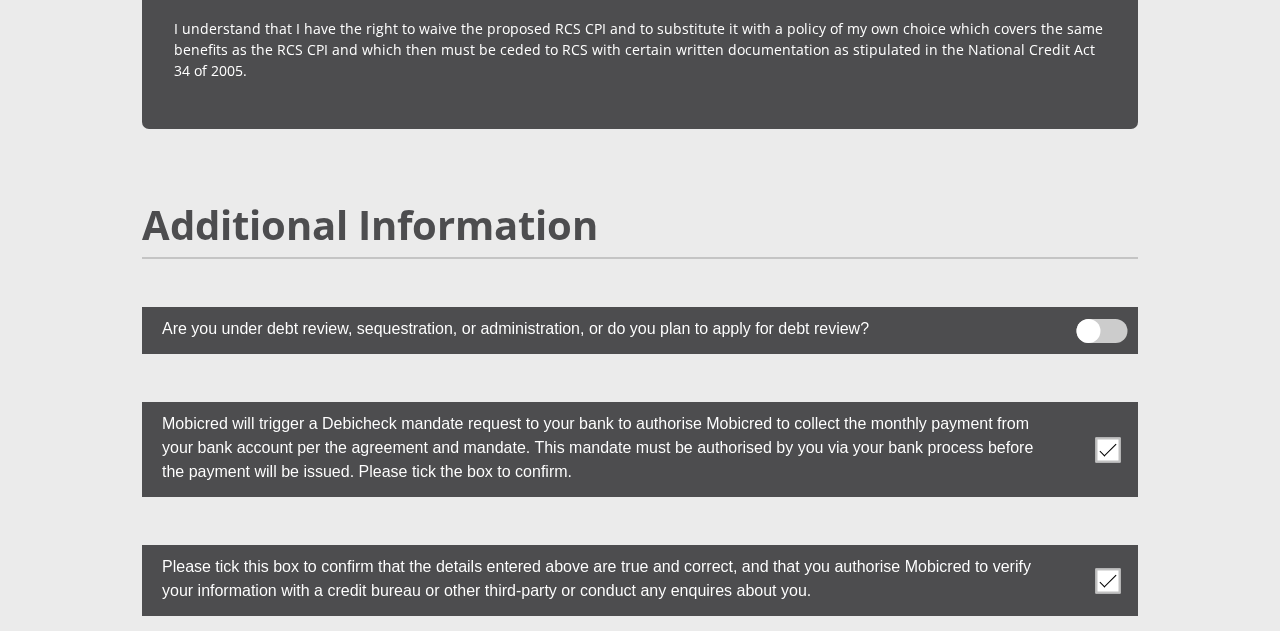 click on "Proceed" at bounding box center [790, 845] 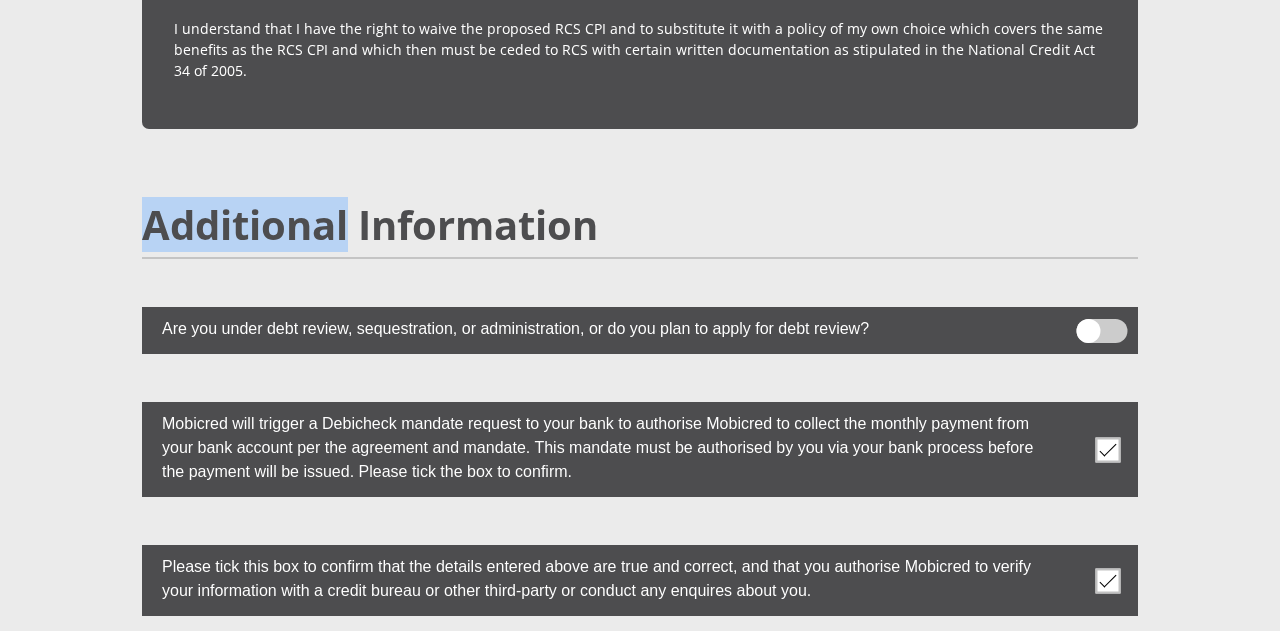 click on "[ID]
Please input valid ID number
South Africa
Afghanistan
Aland Islands
Albania
Algeria
America Samoa
American Virgin Islands
Andorra
Angola
Anguilla
Antarctica
Antigua and Barbuda
Argentina  Aruba" at bounding box center (640, -2110) 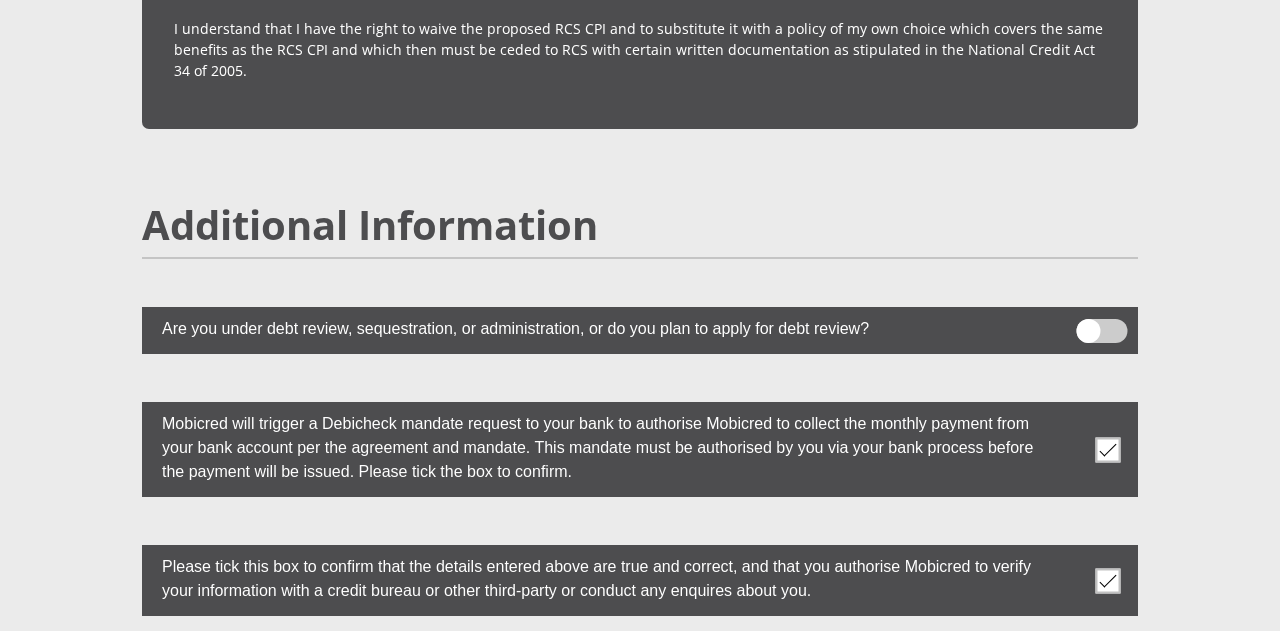 click on "Additional Information" at bounding box center (640, 225) 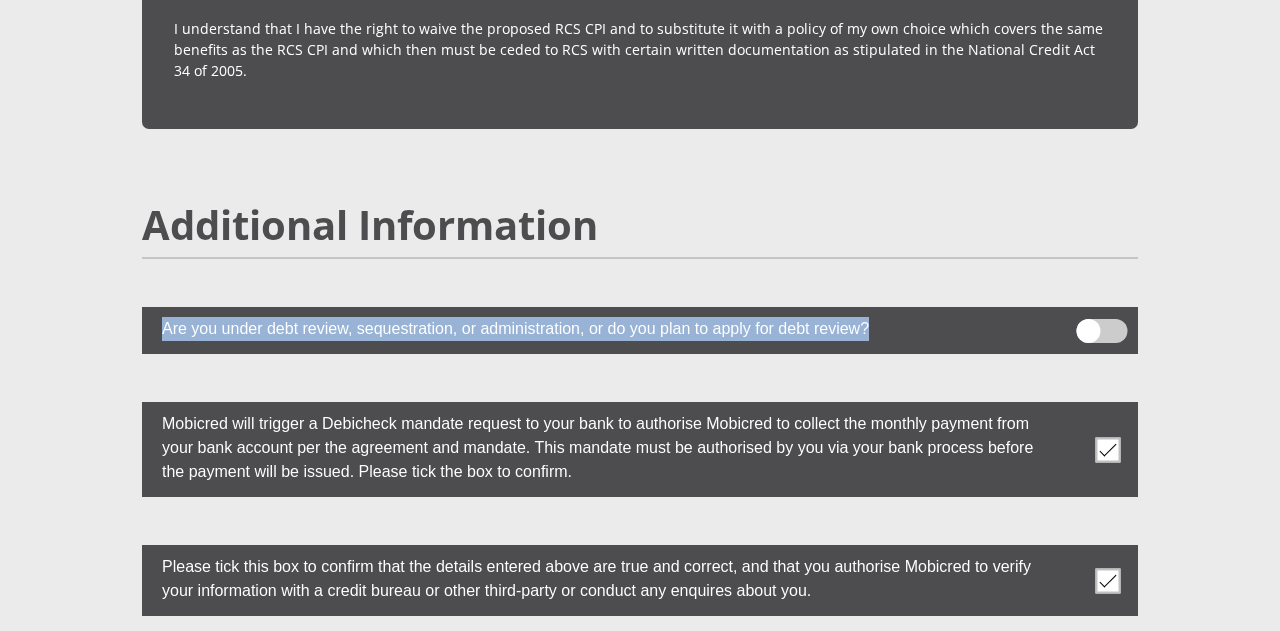 drag, startPoint x: 1278, startPoint y: 310, endPoint x: 1194, endPoint y: 237, distance: 111.28792 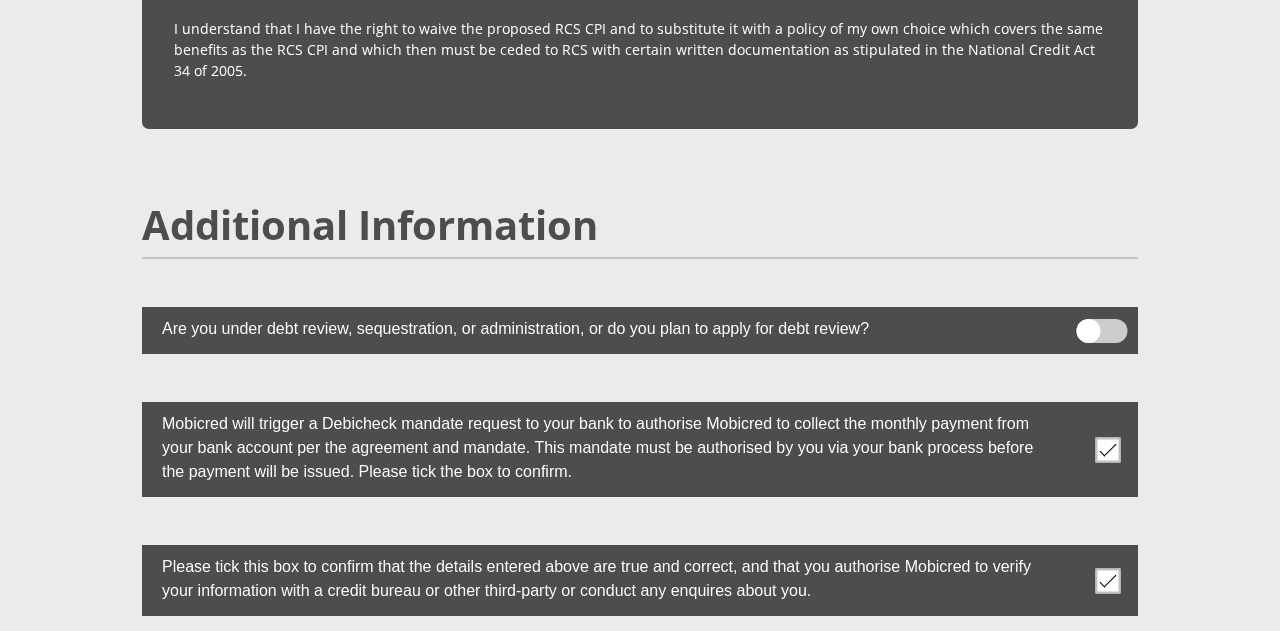 click at bounding box center [1102, 331] 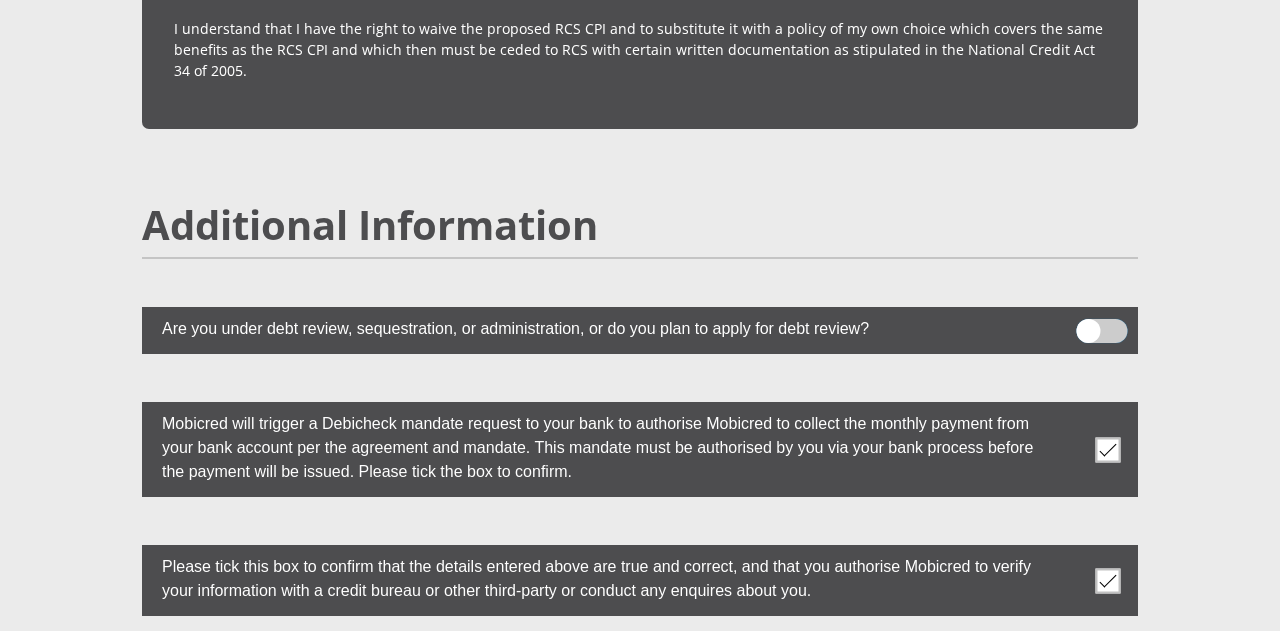click at bounding box center [1088, 324] 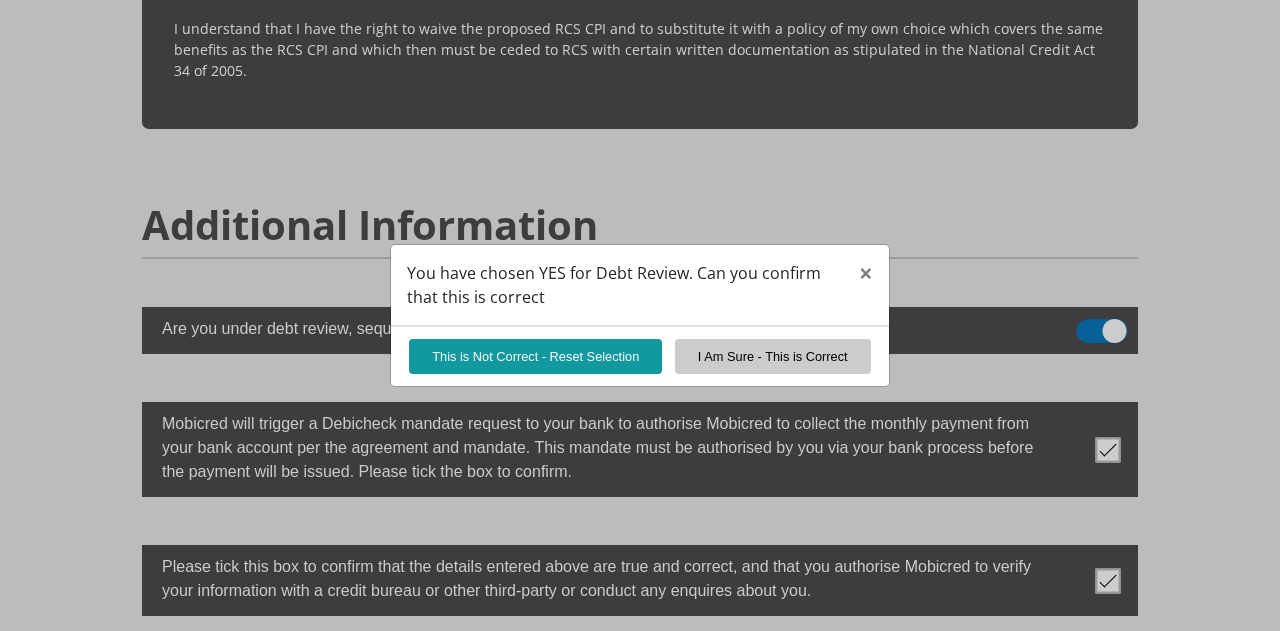 click on "You have chosen YES for Debt Review.
Can you confirm that this is correct
×
This is Not Correct - Reset Selection
I Am Sure - This is Correct" at bounding box center (640, 315) 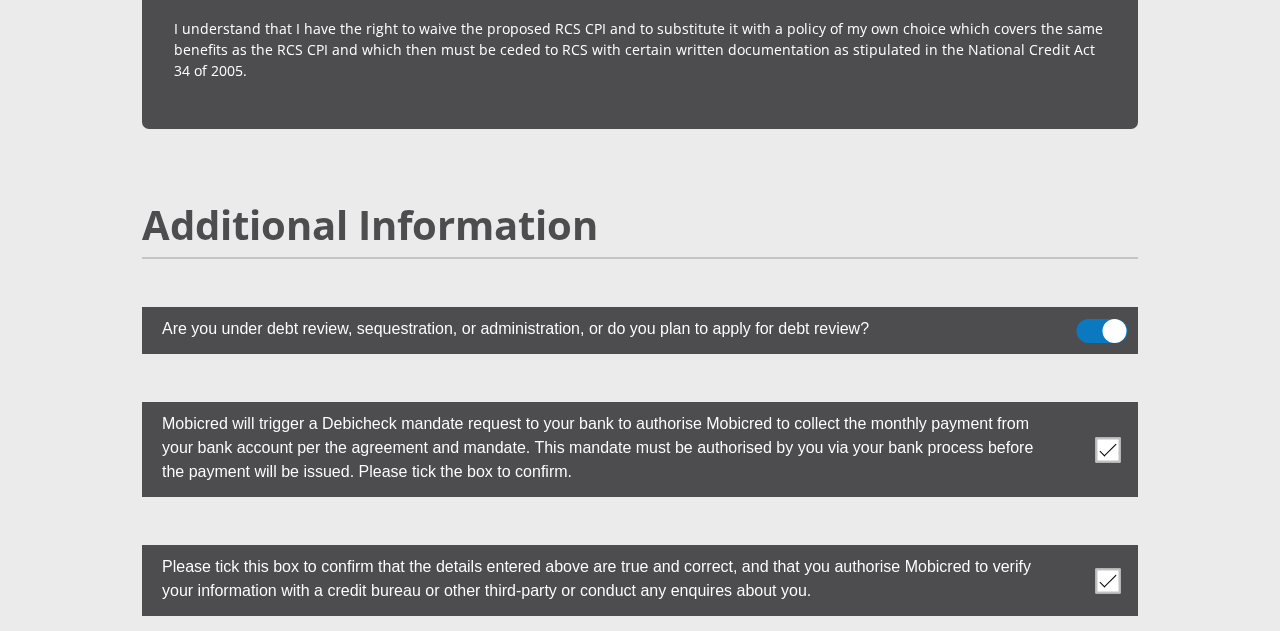 click at bounding box center (1102, 331) 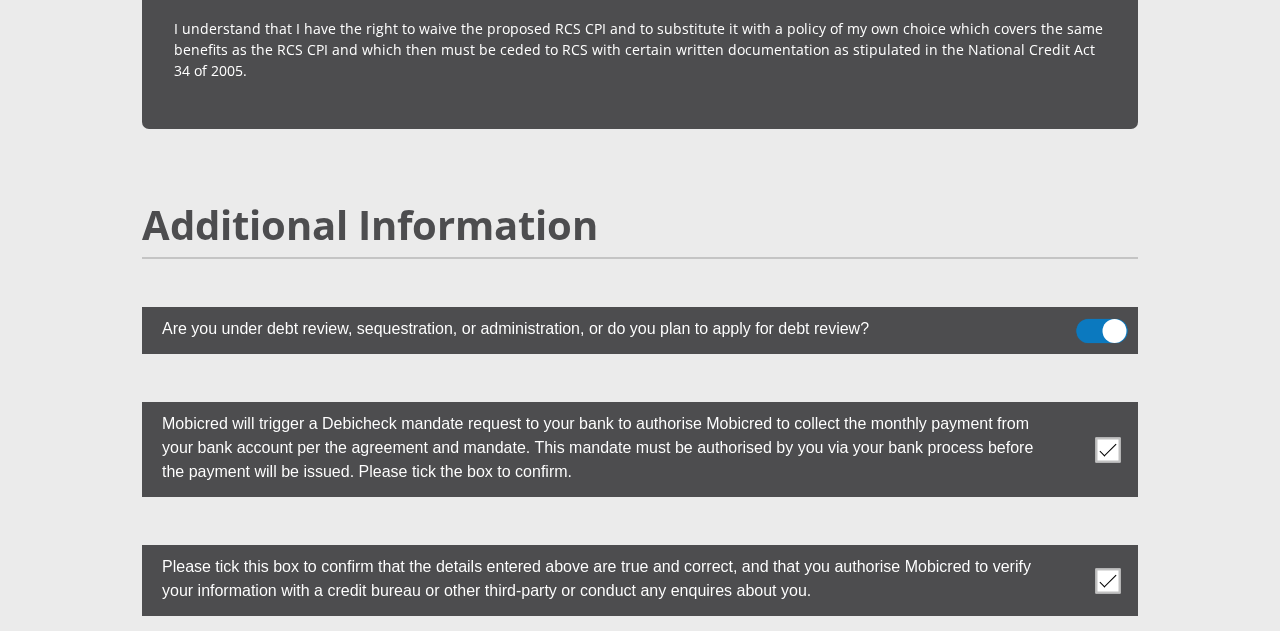 click at bounding box center (1088, 324) 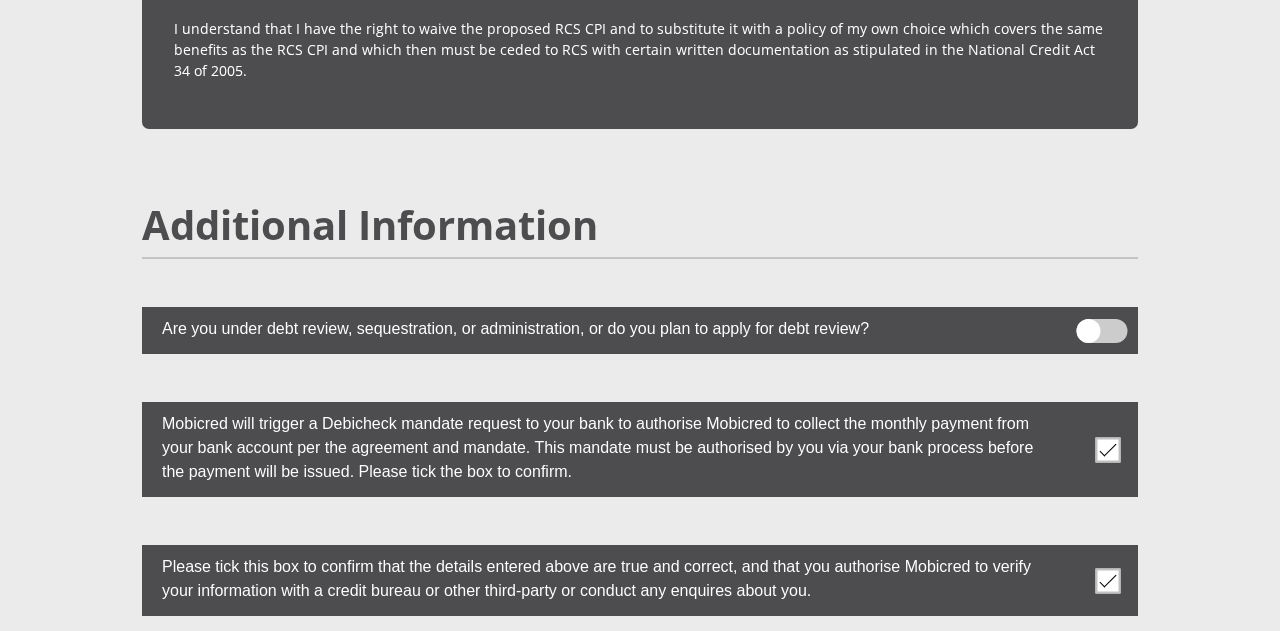click on "[ID]
Please input valid ID number
South Africa
Afghanistan
Aland Islands
Albania
Algeria
America Samoa
American Virgin Islands
Andorra
Angola
Anguilla
Antarctica
Antigua and Barbuda
Argentina  Aruba" at bounding box center [640, -2110] 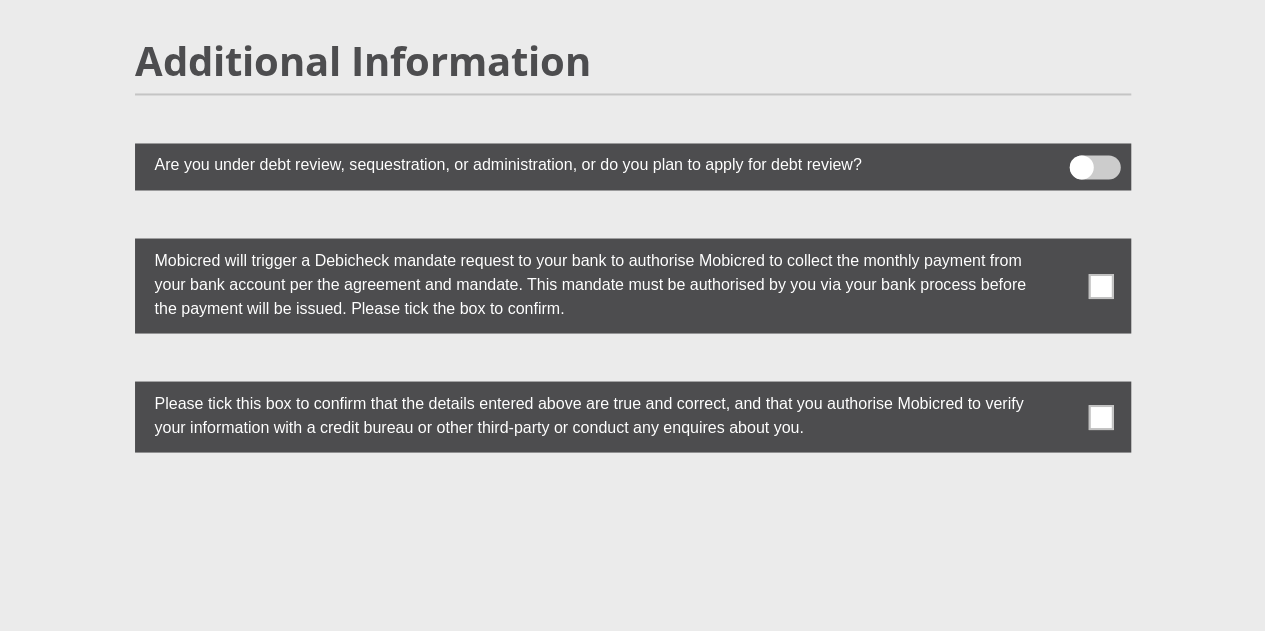 scroll, scrollTop: 5475, scrollLeft: 0, axis: vertical 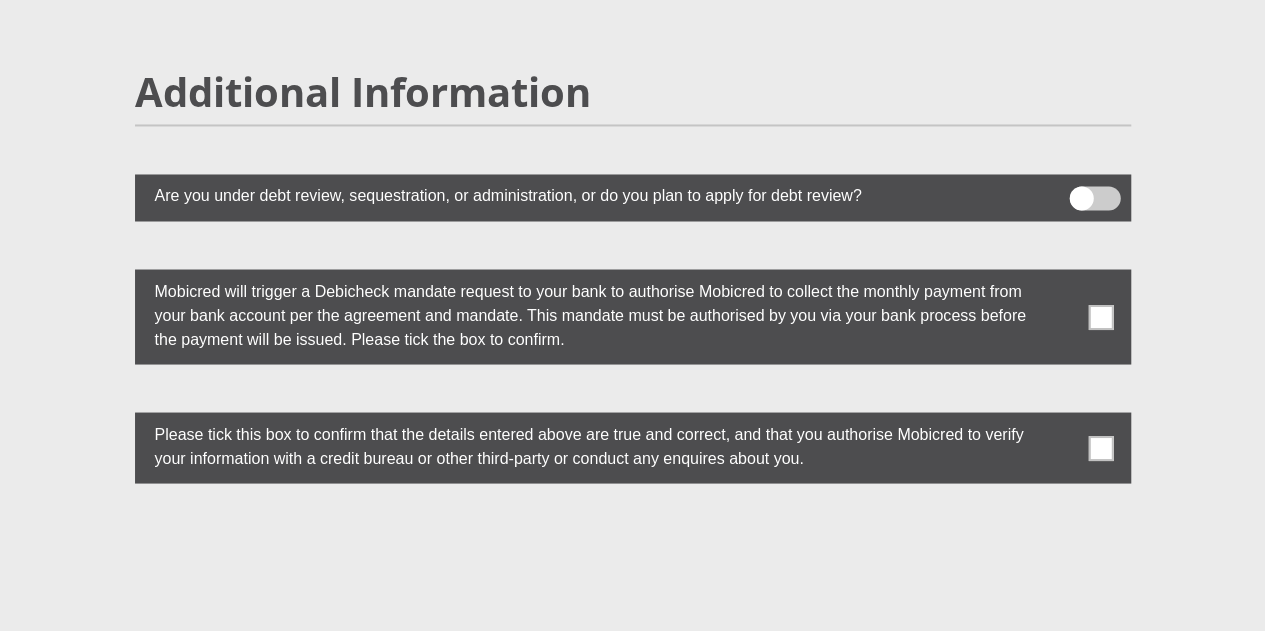 click at bounding box center [1100, 316] 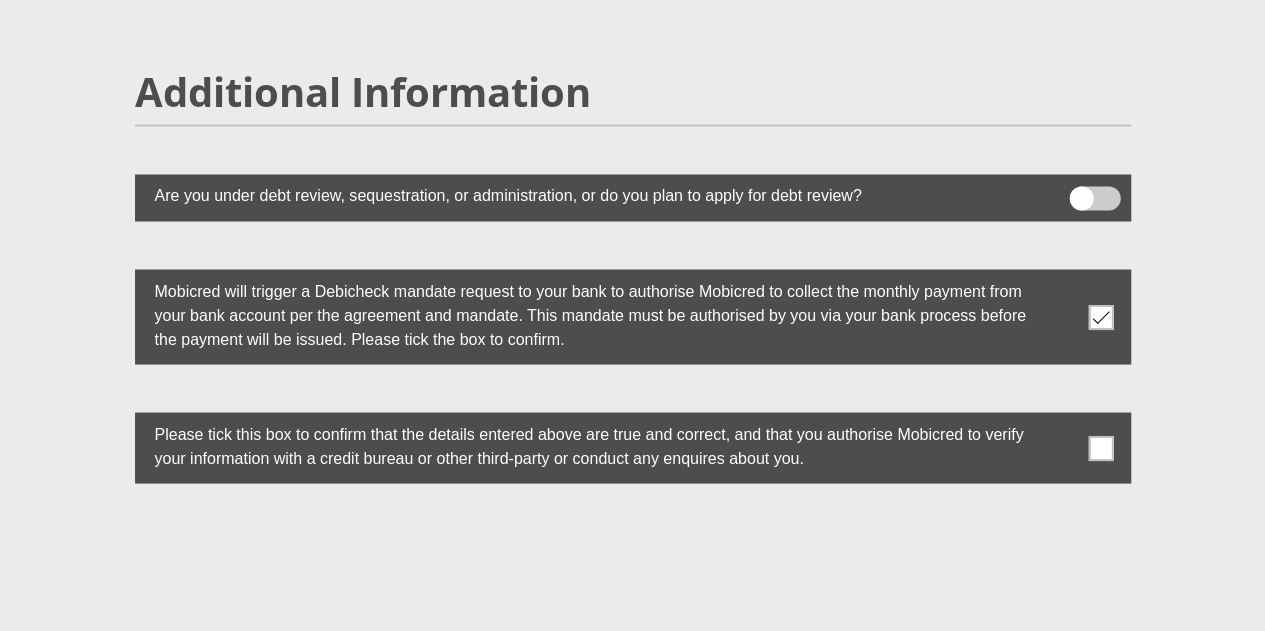 click at bounding box center [1100, 447] 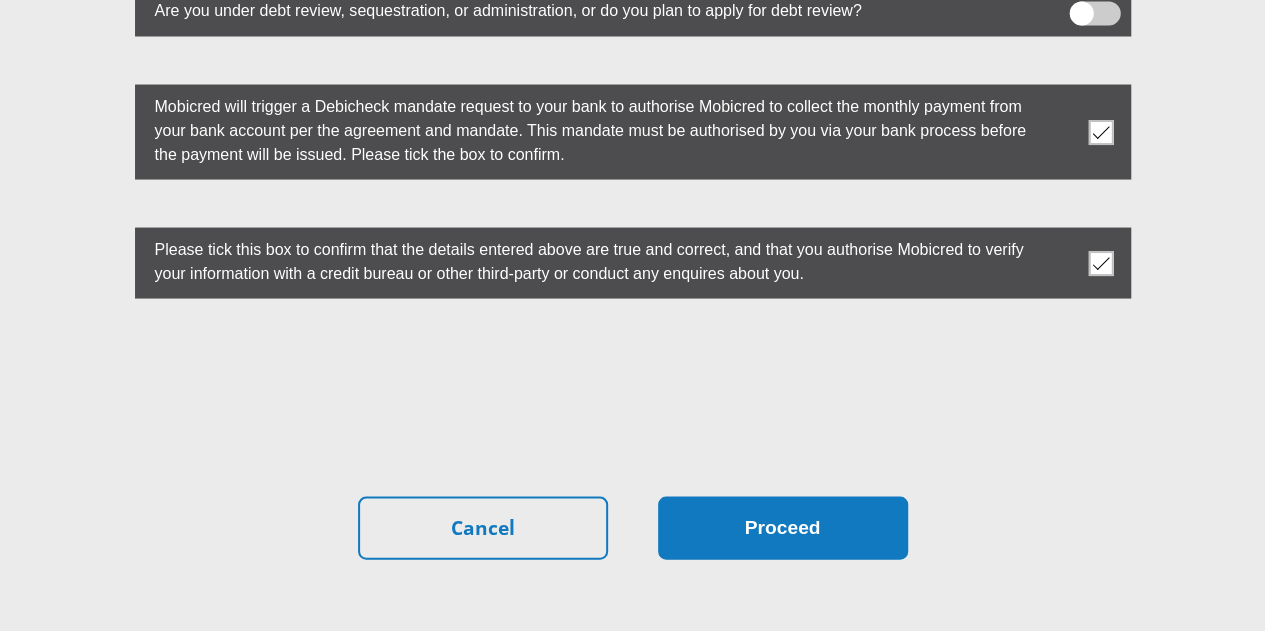 scroll, scrollTop: 5675, scrollLeft: 0, axis: vertical 